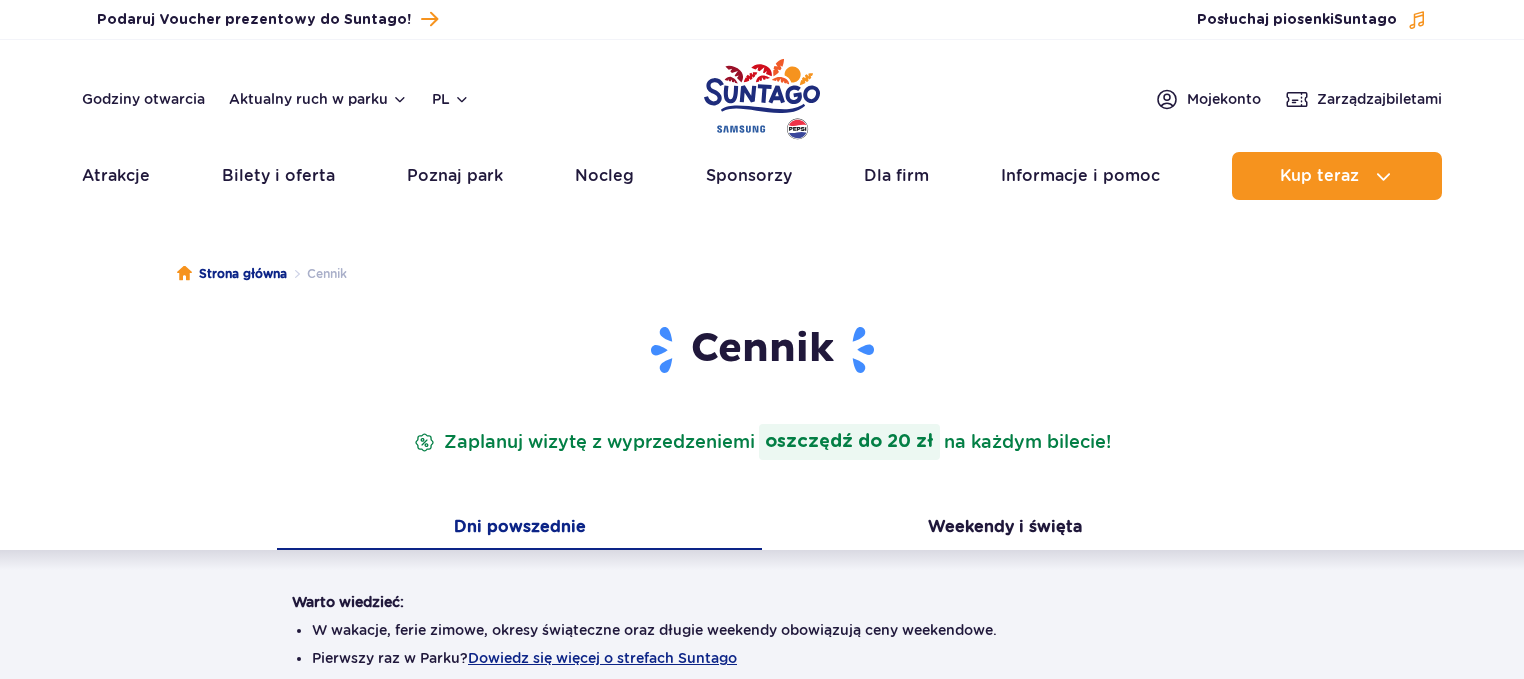 scroll, scrollTop: 0, scrollLeft: 0, axis: both 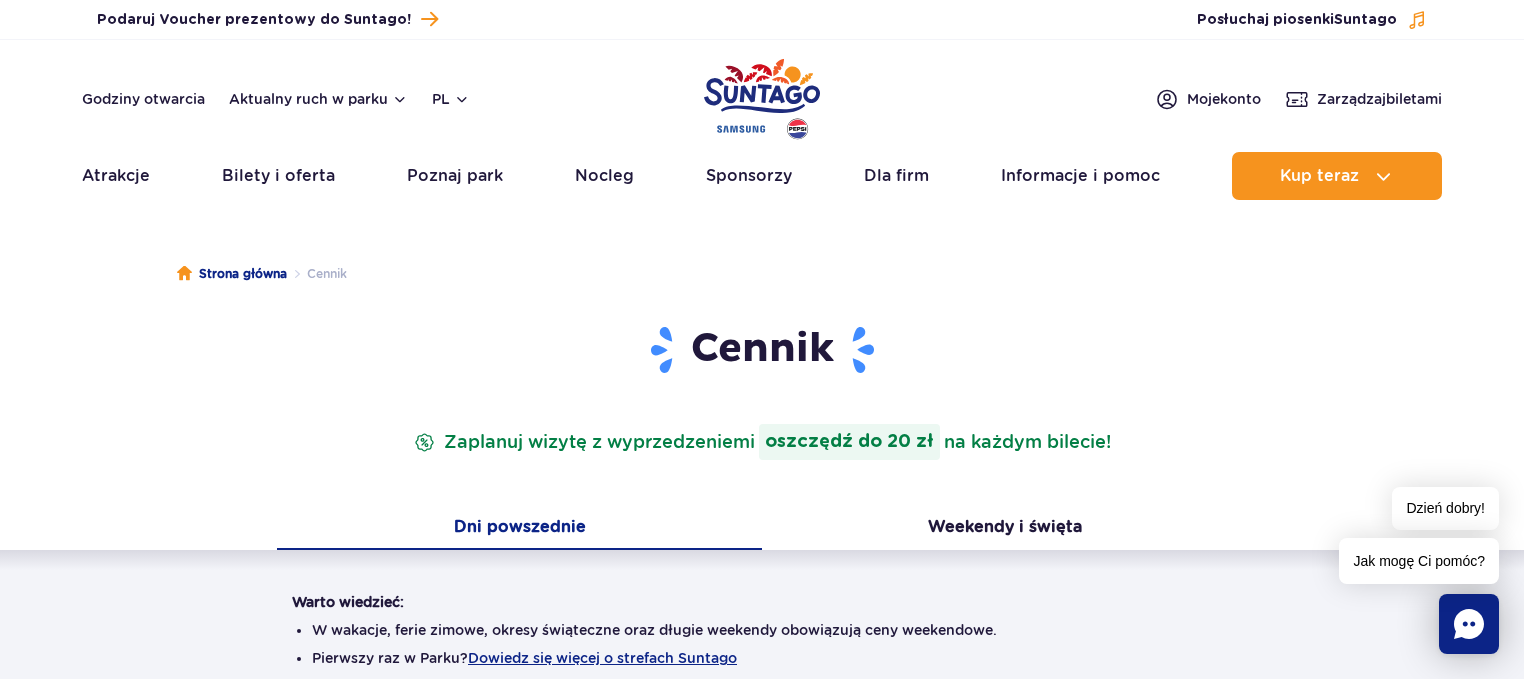 click on "Cennik" at bounding box center (762, 350) 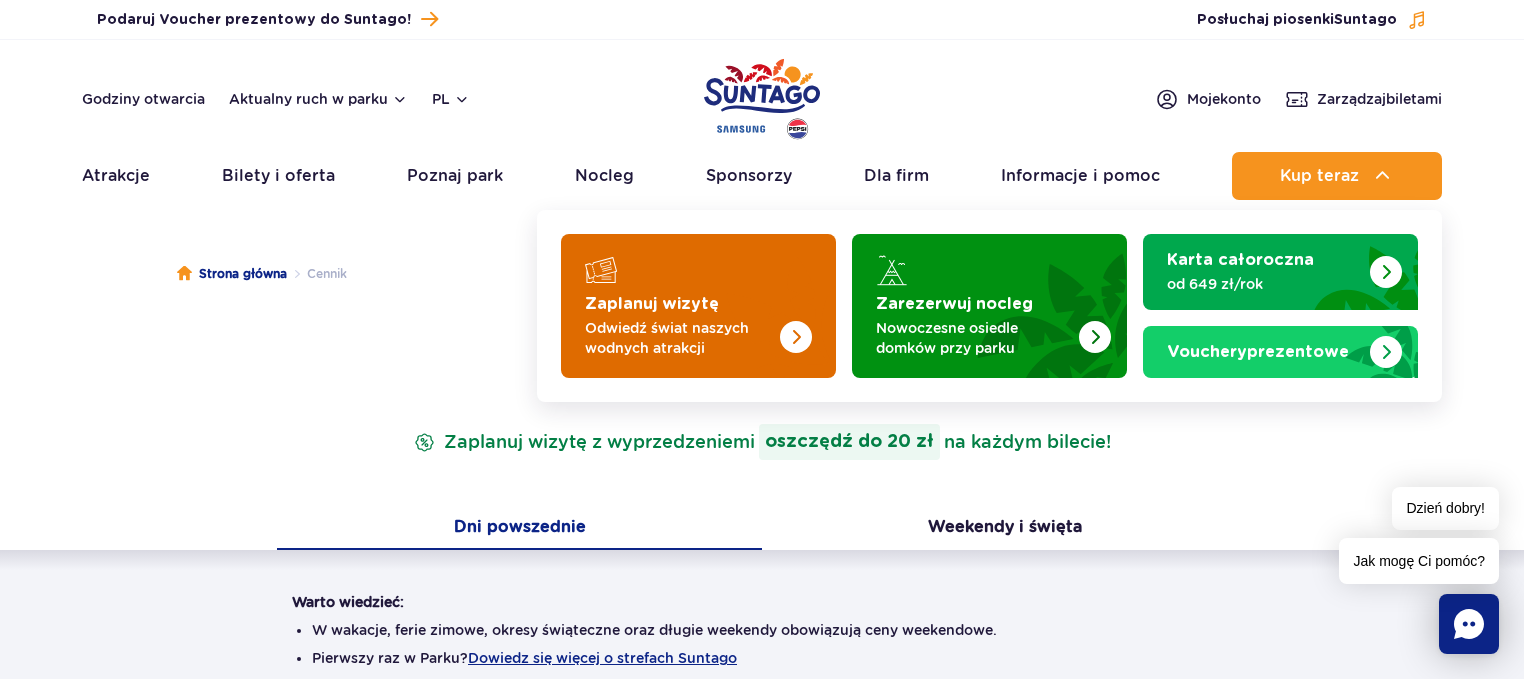 click on "Zaplanuj wizytę" at bounding box center [652, 304] 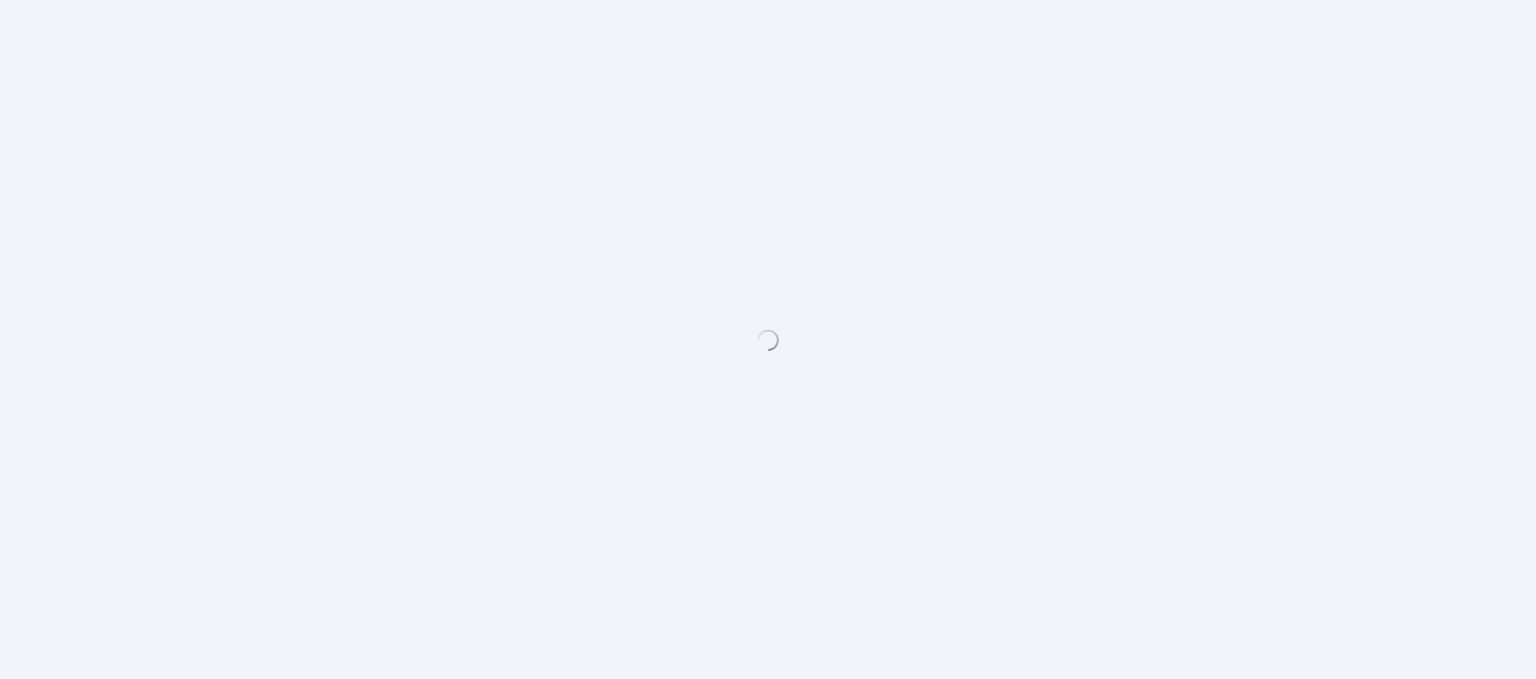 scroll, scrollTop: 0, scrollLeft: 0, axis: both 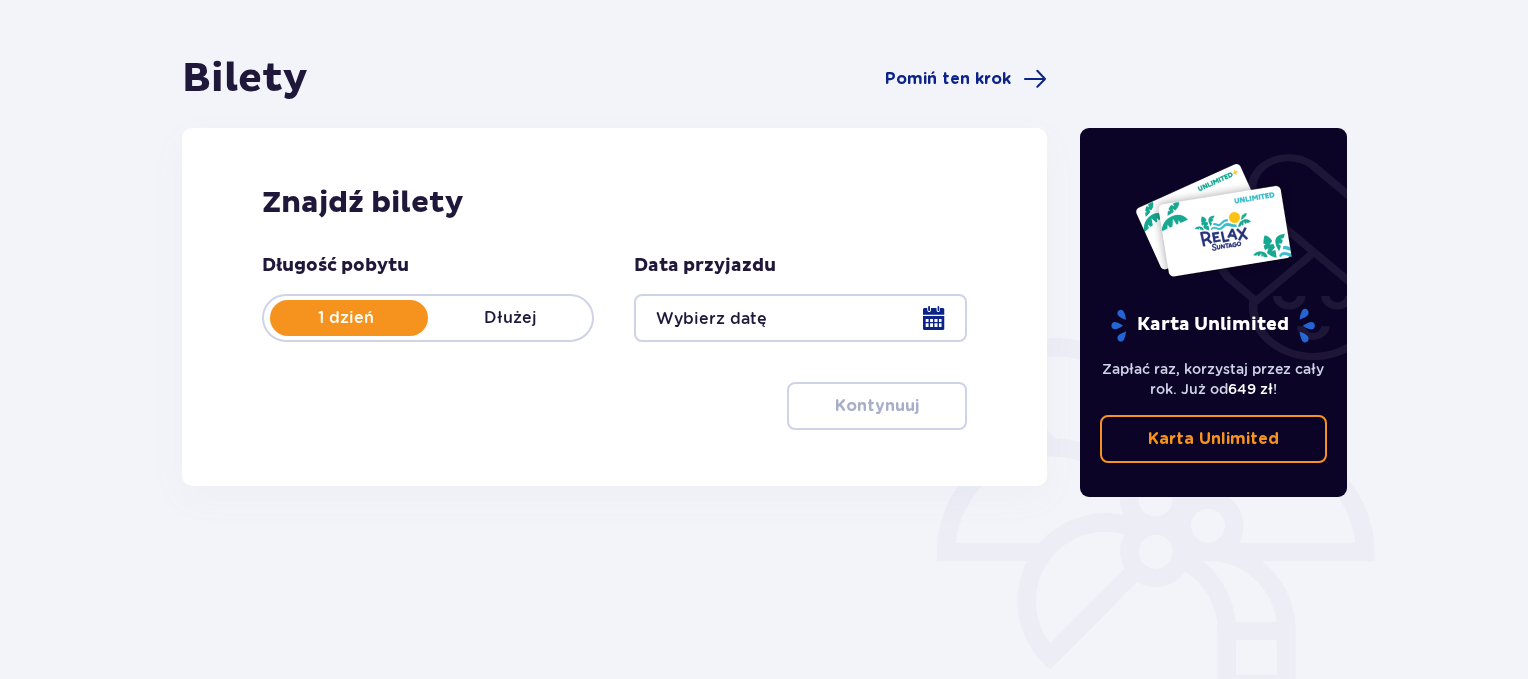 click at bounding box center (800, 318) 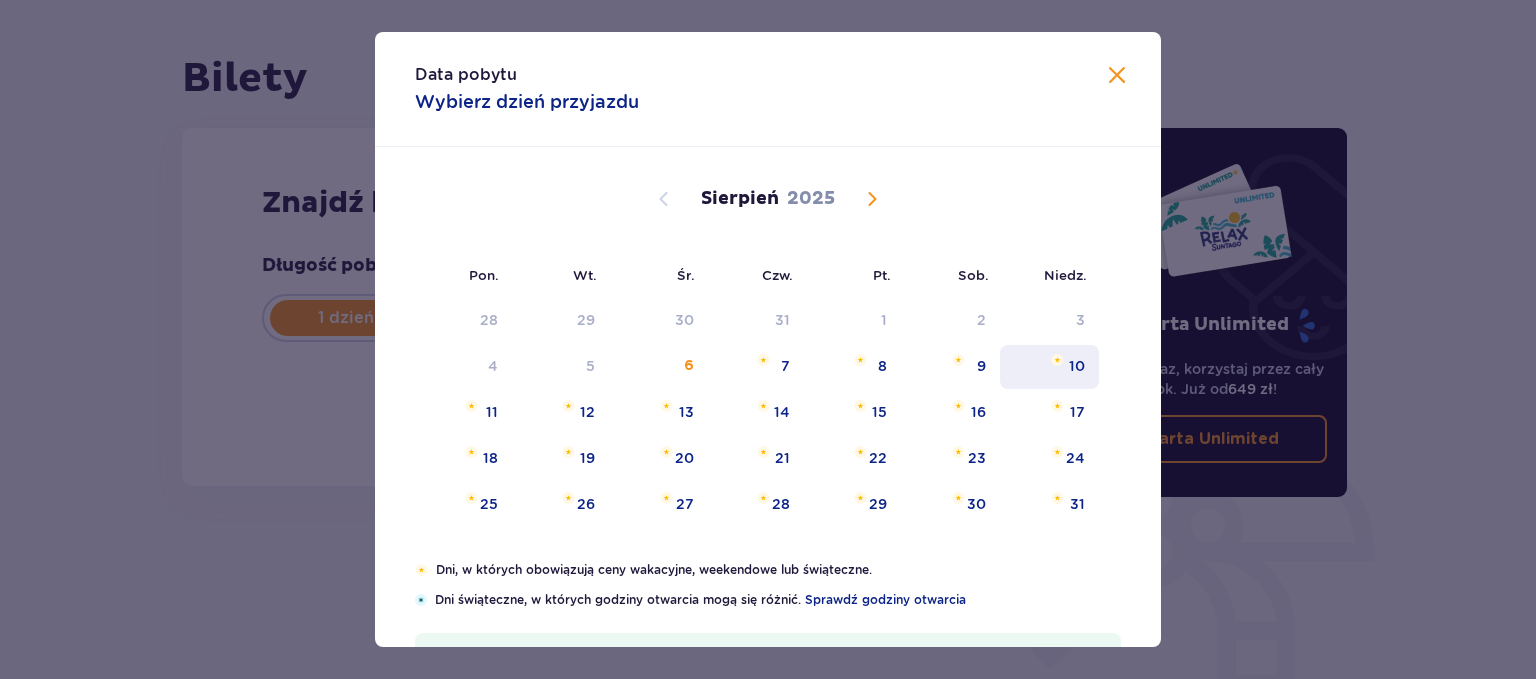 click on "10" at bounding box center [1077, 366] 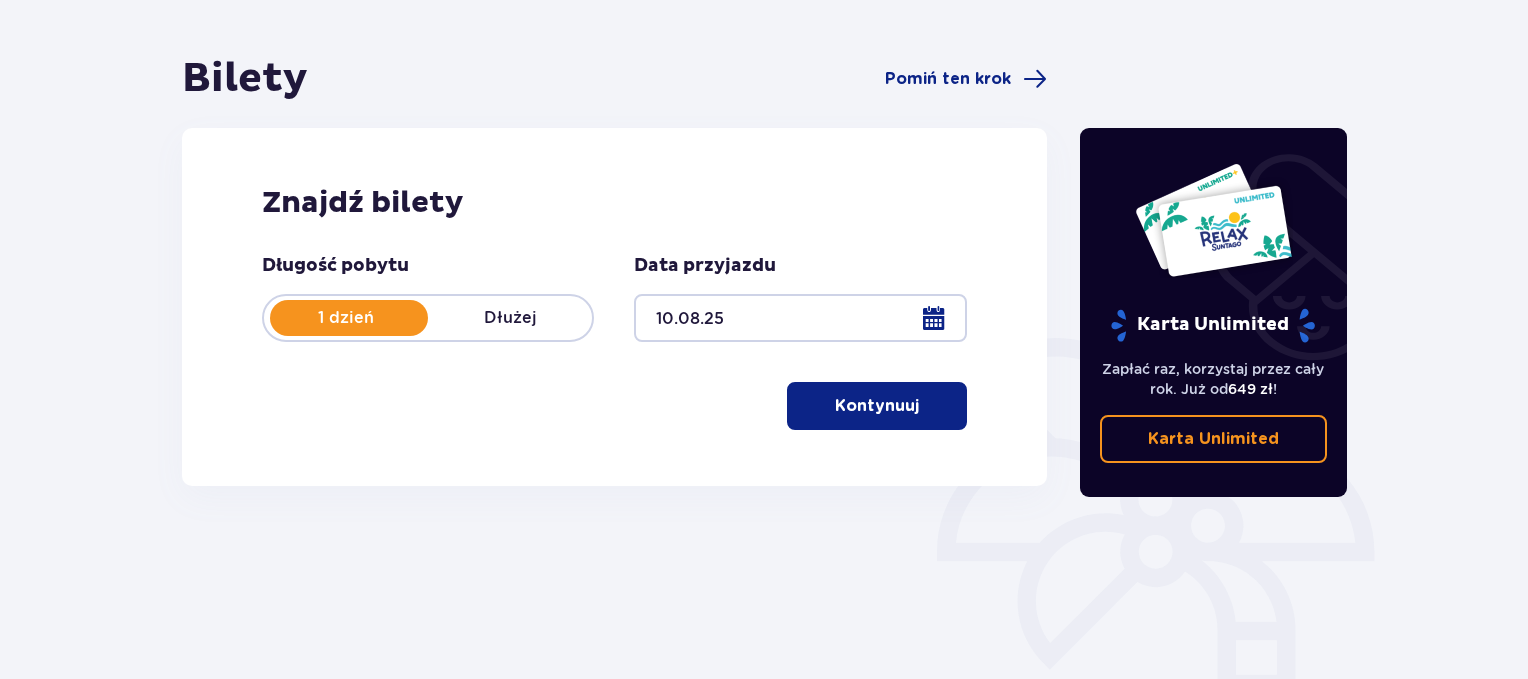 click on "Kontynuuj" at bounding box center (877, 406) 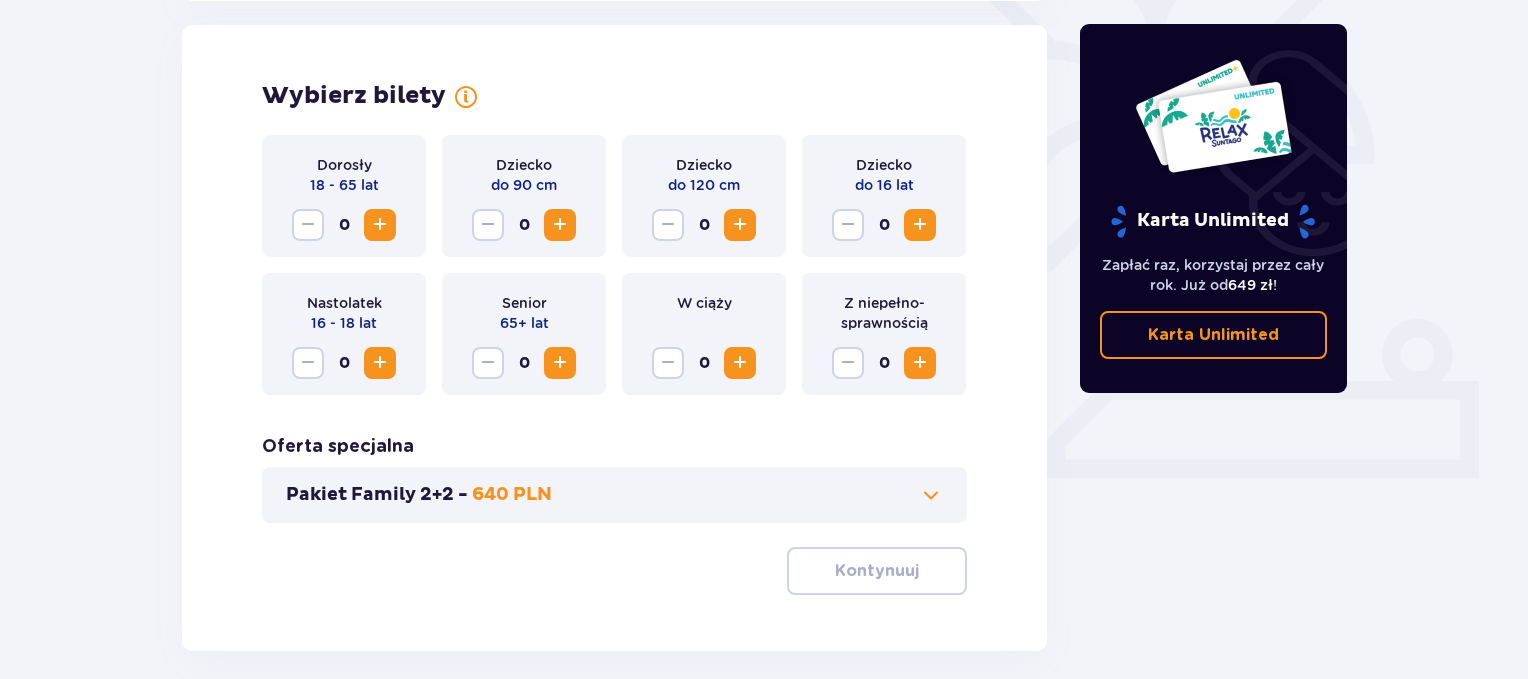 scroll, scrollTop: 556, scrollLeft: 0, axis: vertical 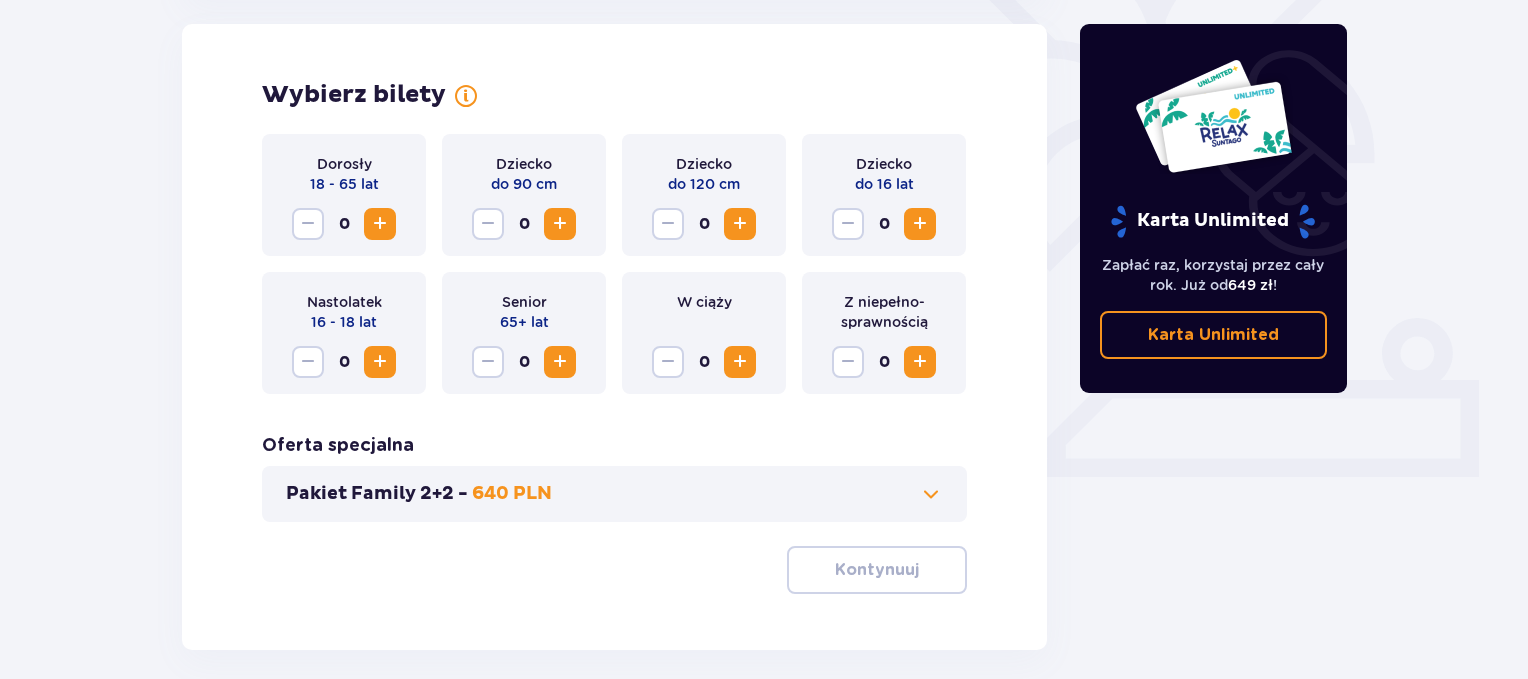 click at bounding box center [380, 224] 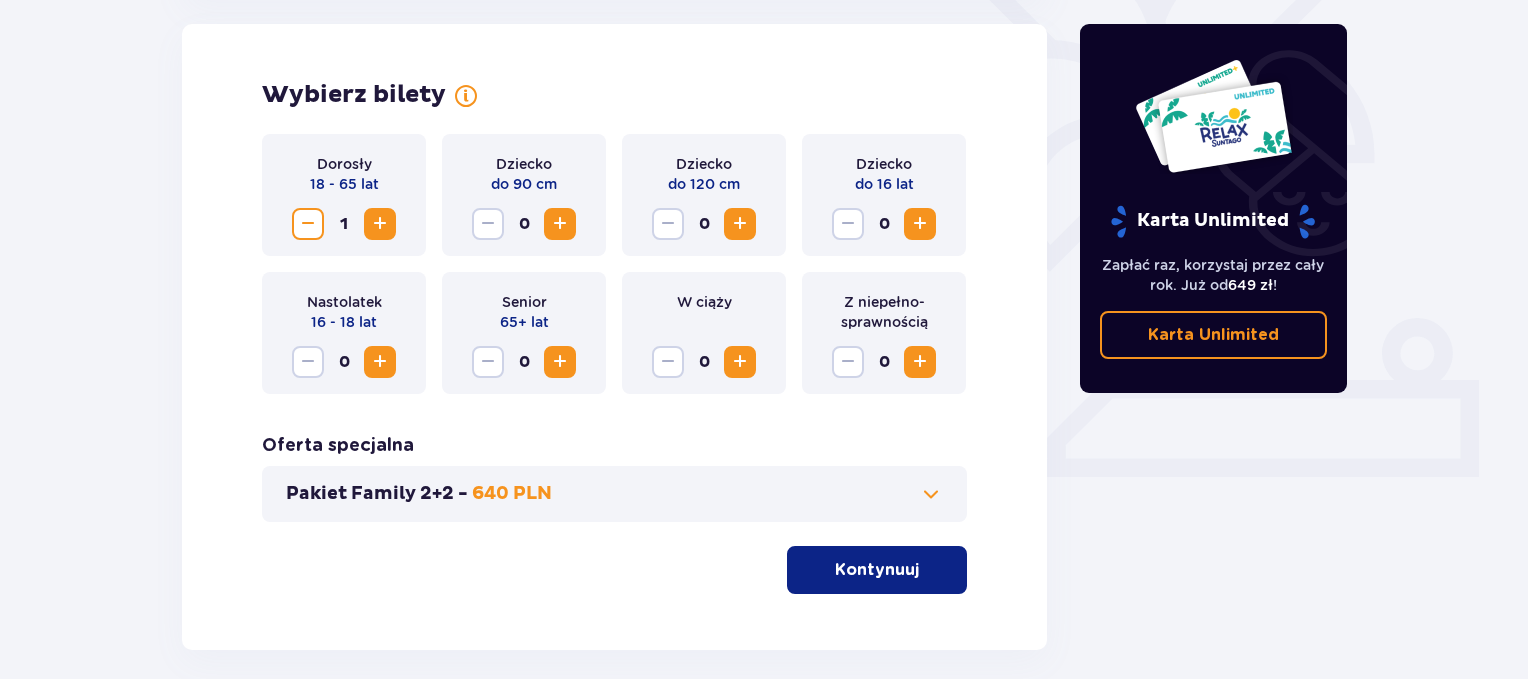 click on "Kontynuuj" at bounding box center (877, 570) 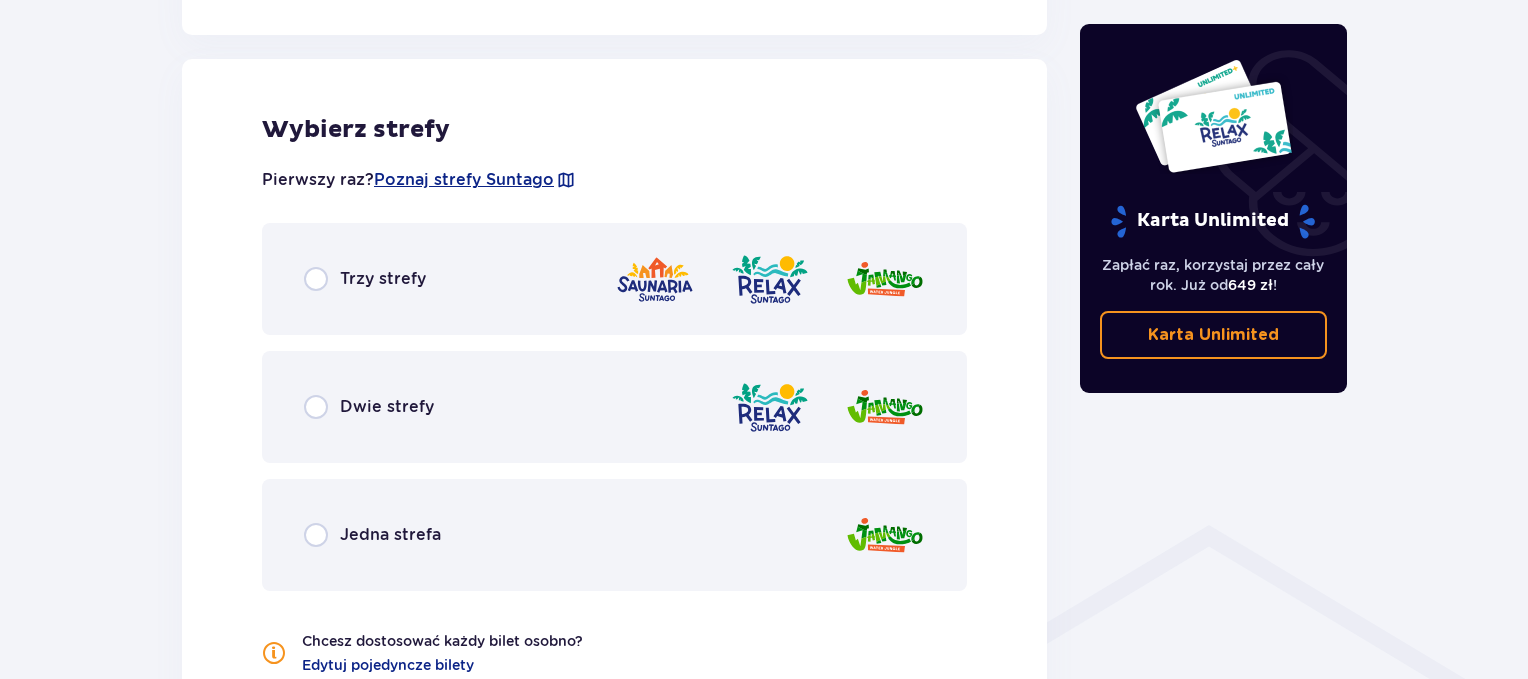 scroll, scrollTop: 1110, scrollLeft: 0, axis: vertical 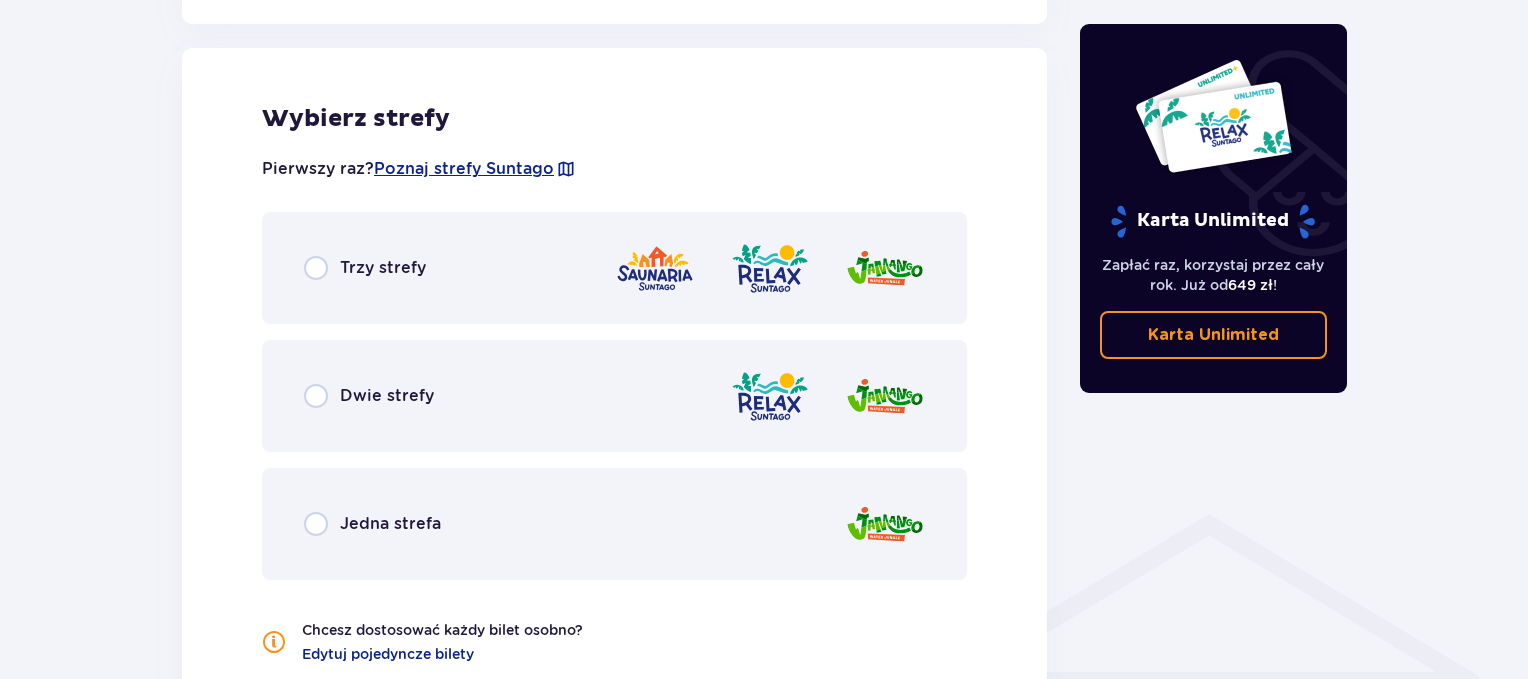 click on "Trzy strefy" at bounding box center (614, 268) 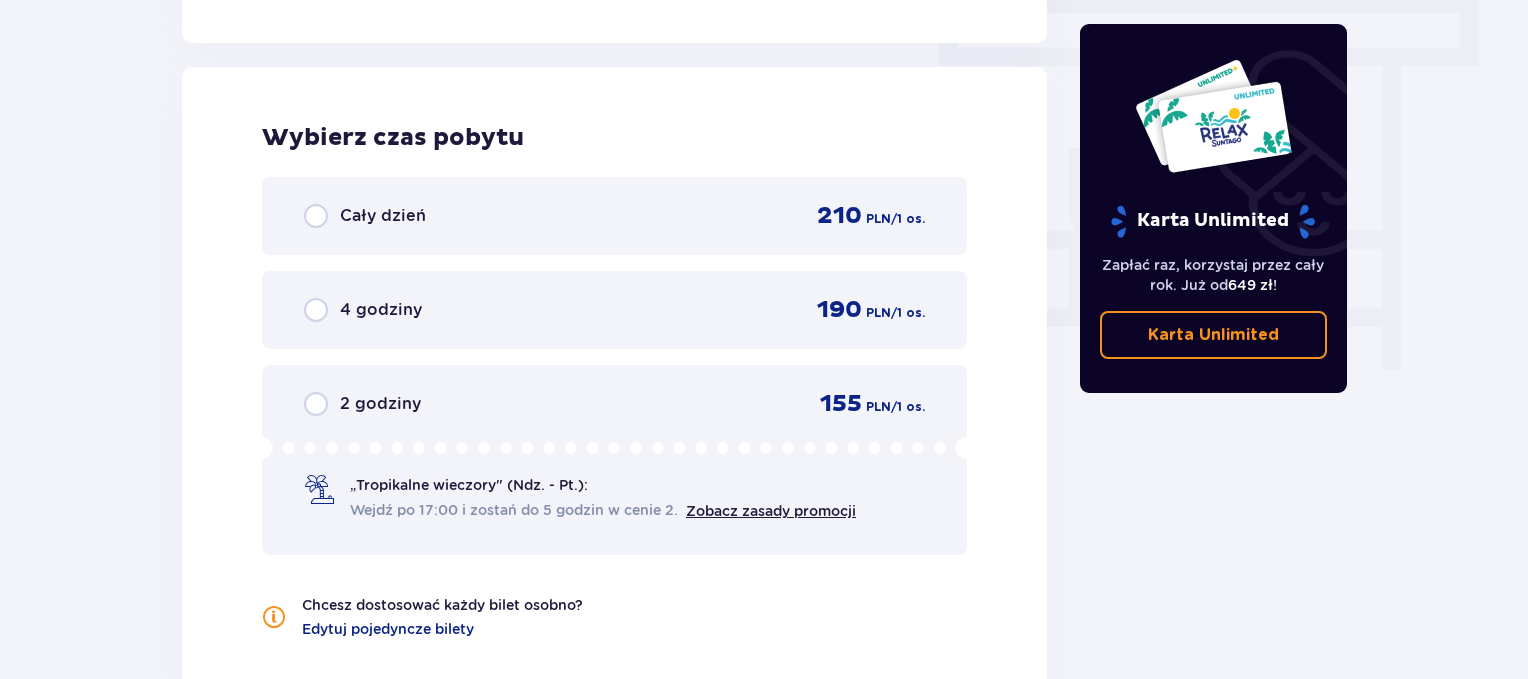 scroll, scrollTop: 1806, scrollLeft: 0, axis: vertical 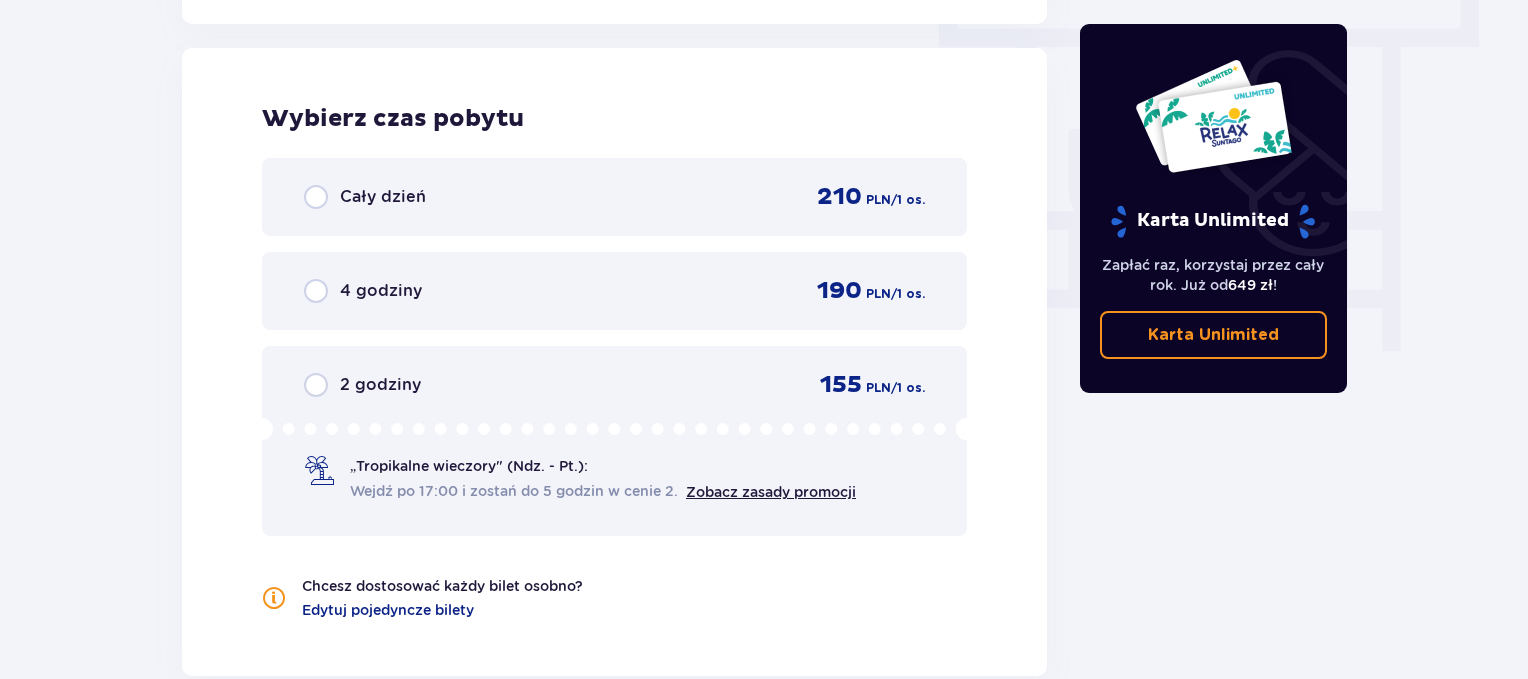 click on "Cały dzień   210 PLN / 1 os." at bounding box center [614, 197] 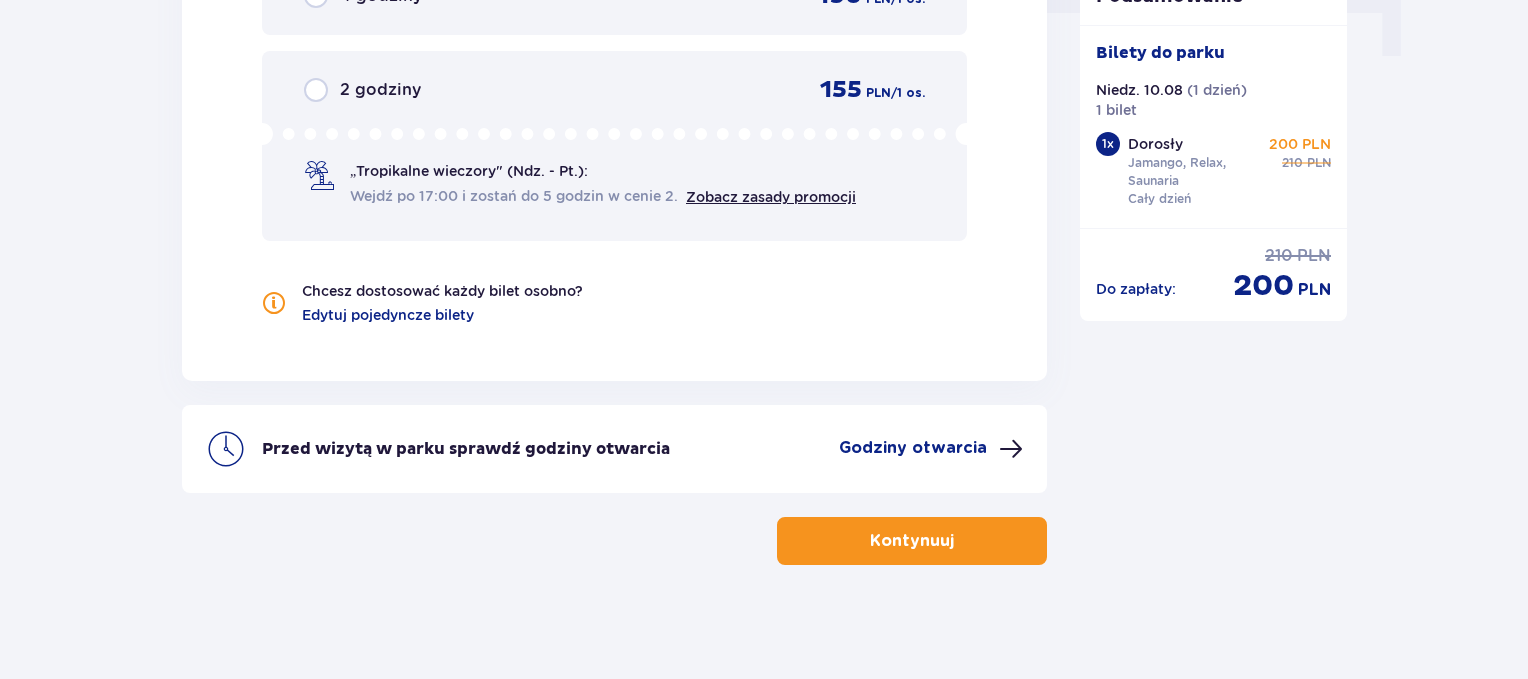 scroll, scrollTop: 2106, scrollLeft: 0, axis: vertical 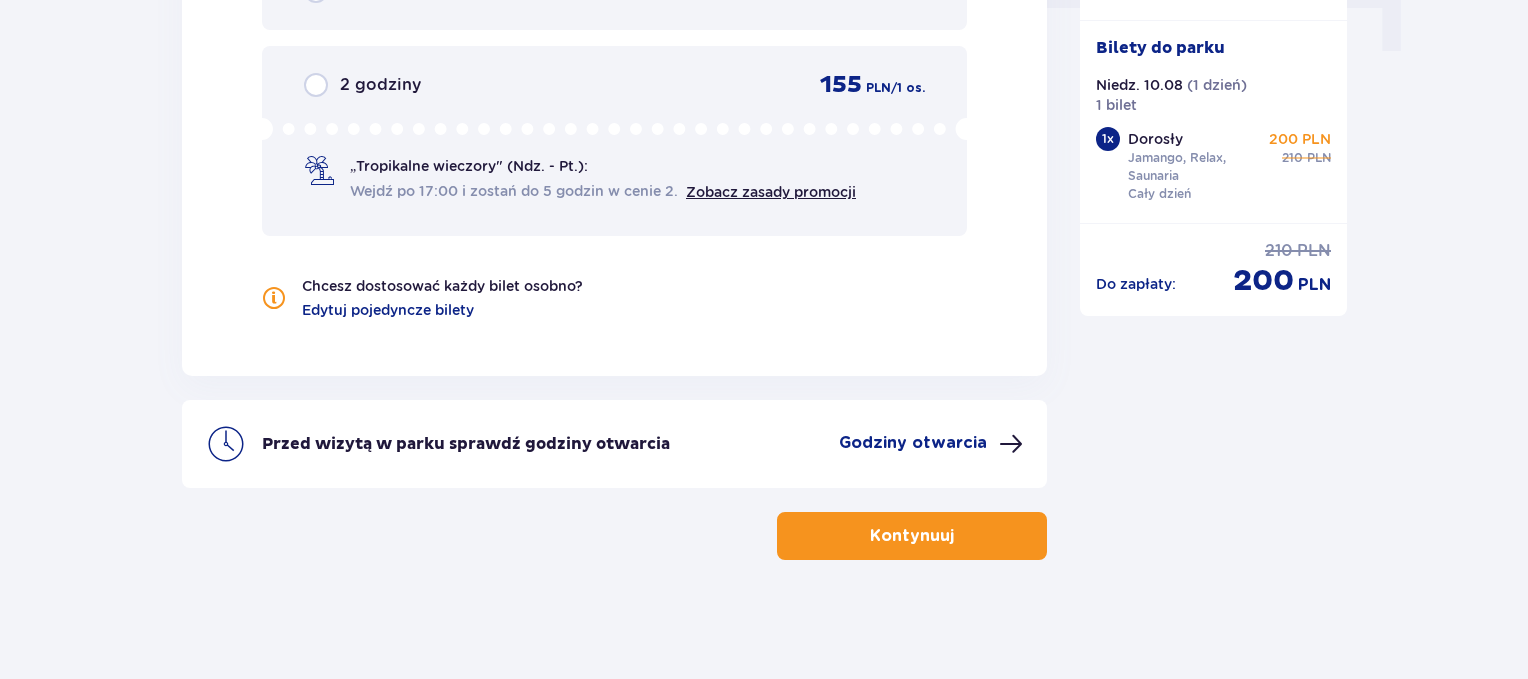 click on "Kontynuuj" at bounding box center (912, 536) 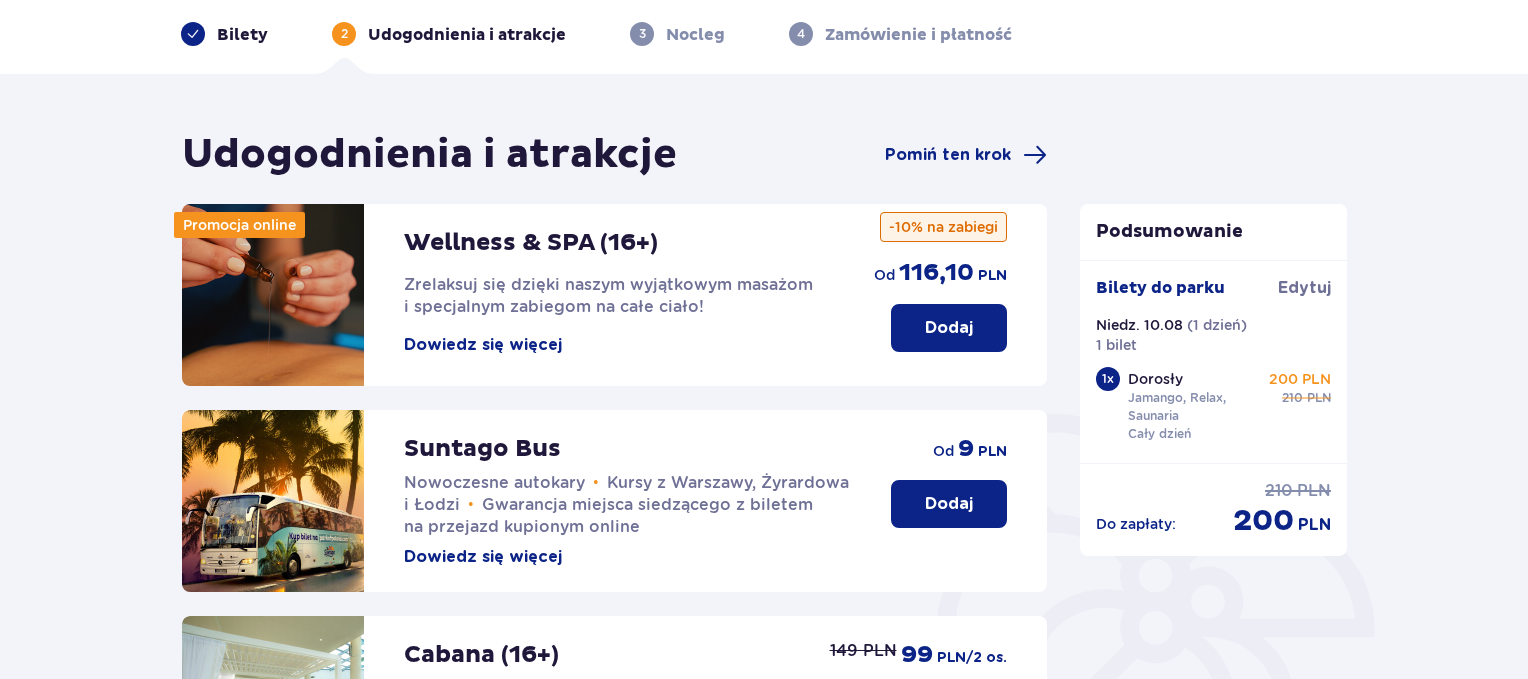 scroll, scrollTop: 224, scrollLeft: 0, axis: vertical 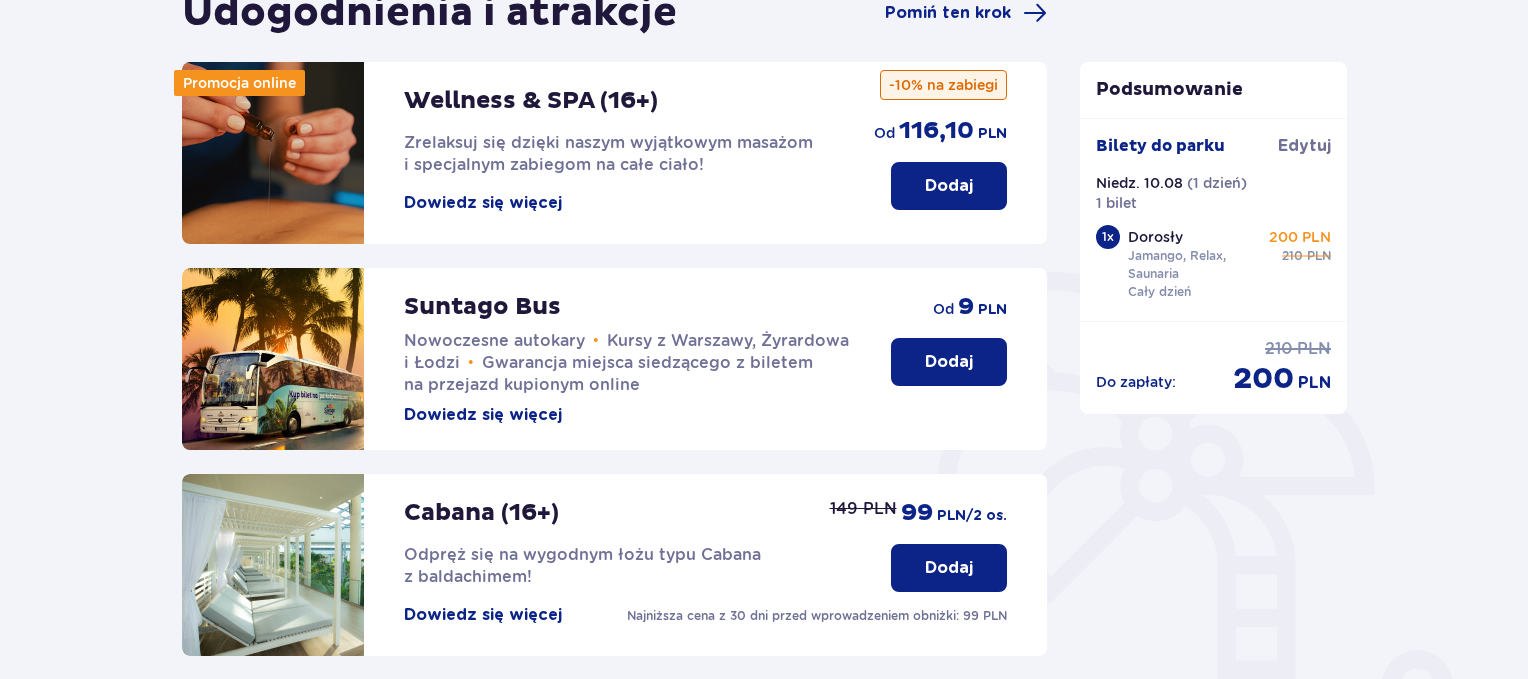 click on "Dodaj" at bounding box center [949, 362] 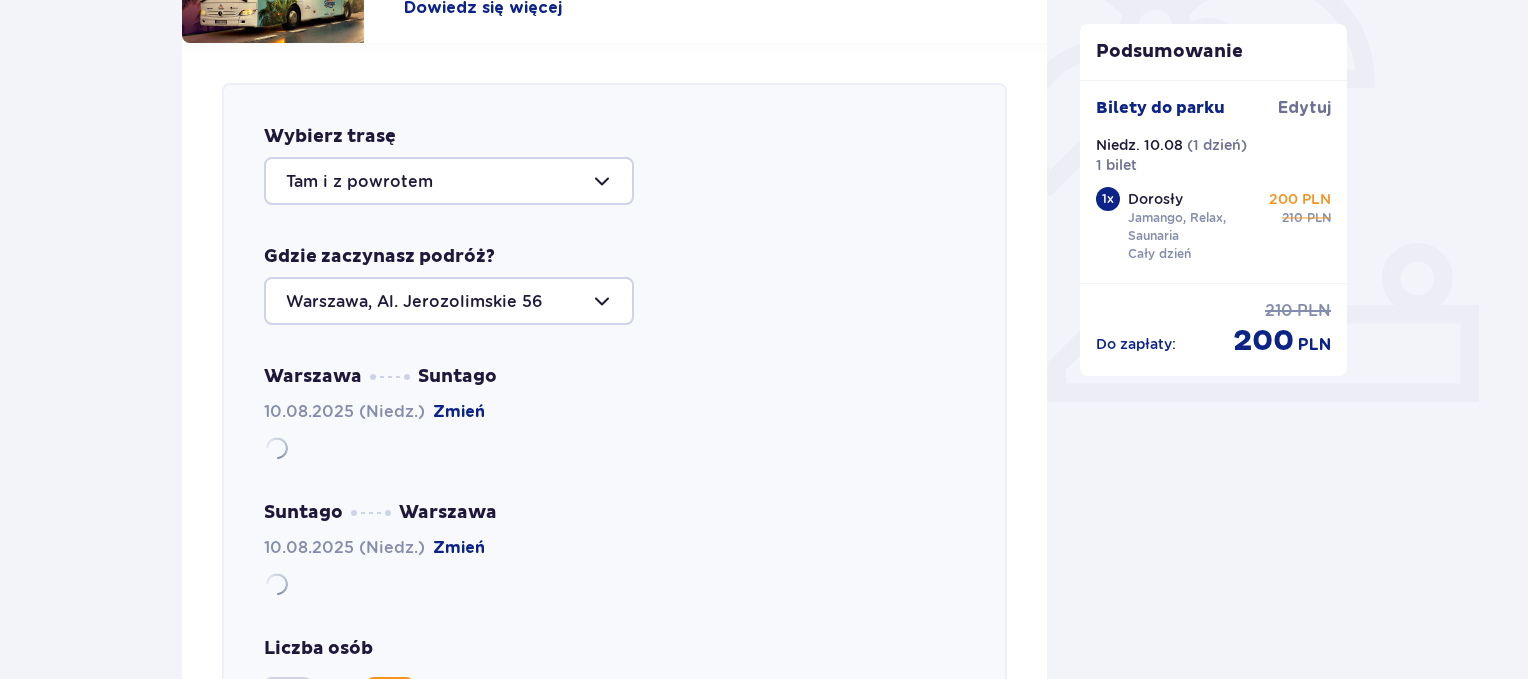 scroll, scrollTop: 690, scrollLeft: 0, axis: vertical 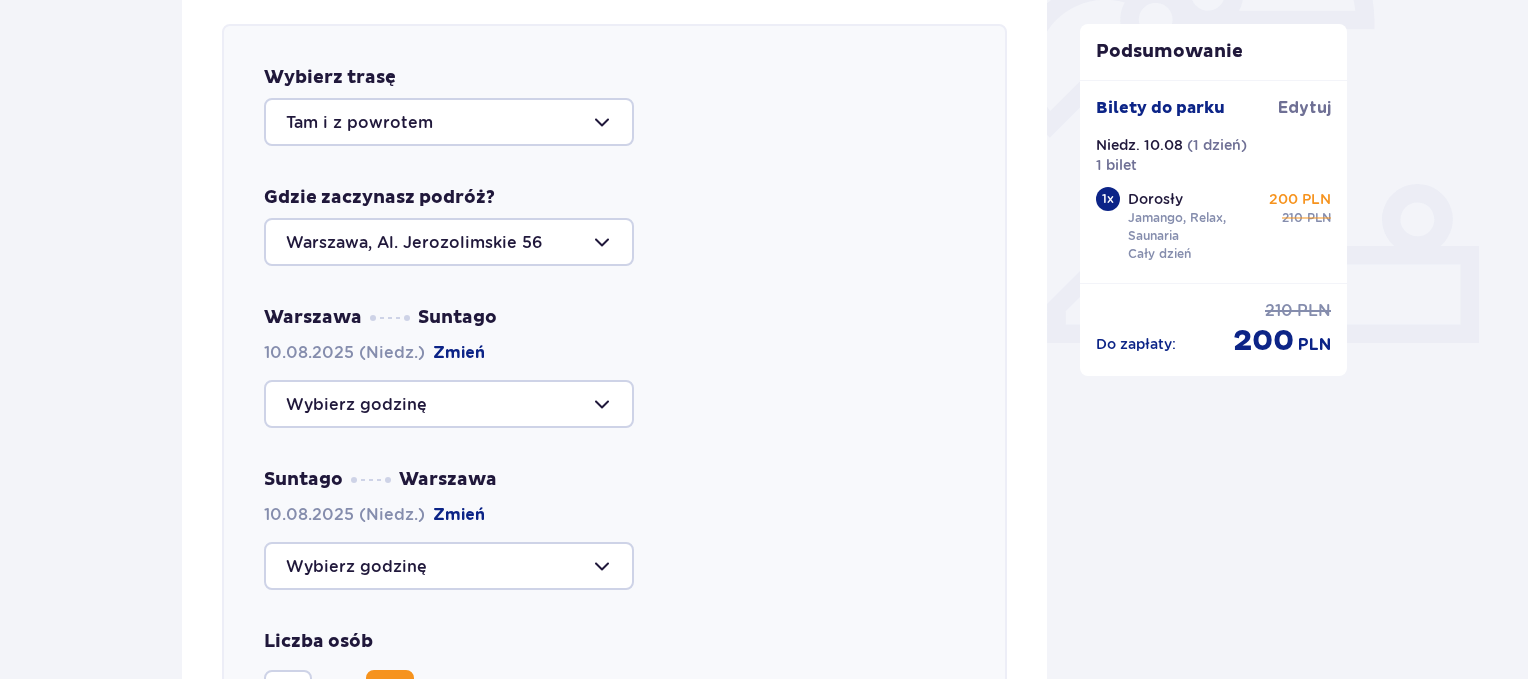 click at bounding box center (449, 404) 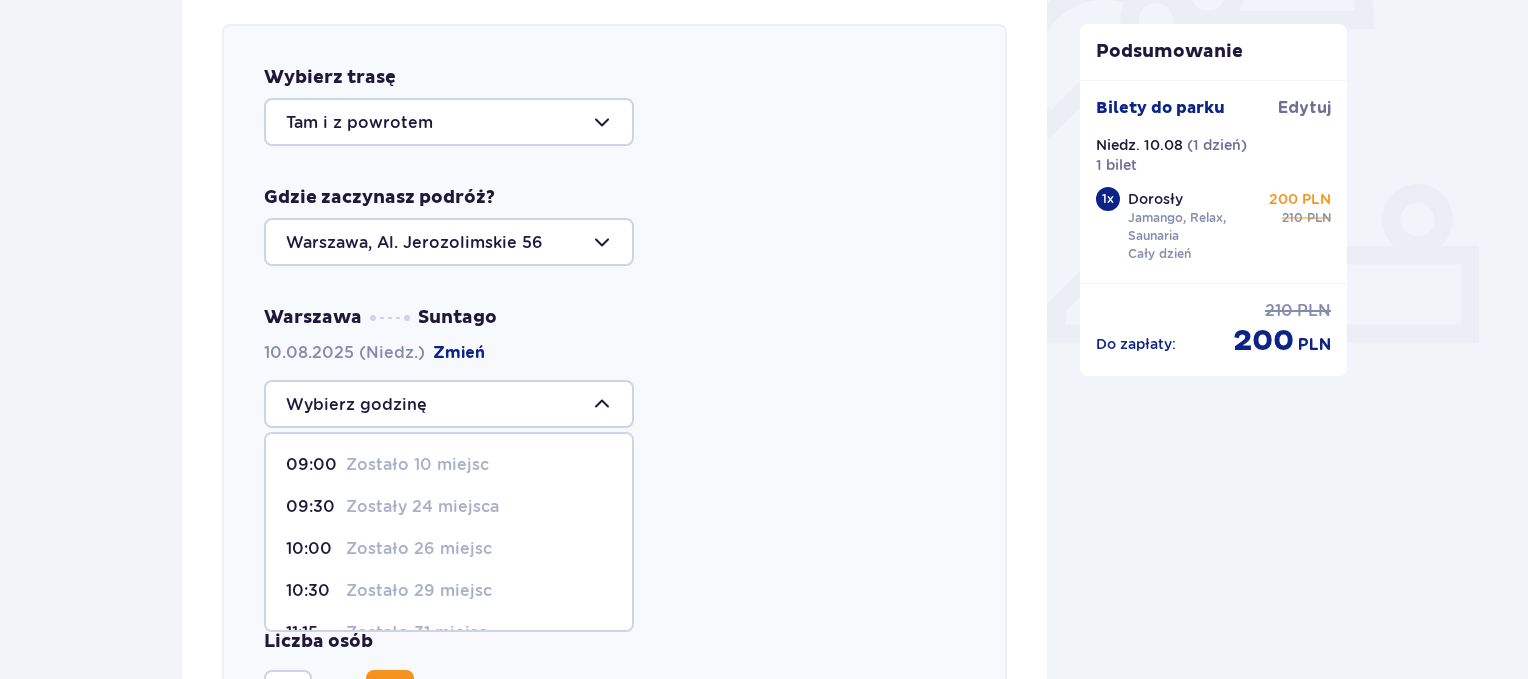 click on "Zostało 26 miejsc" at bounding box center (419, 549) 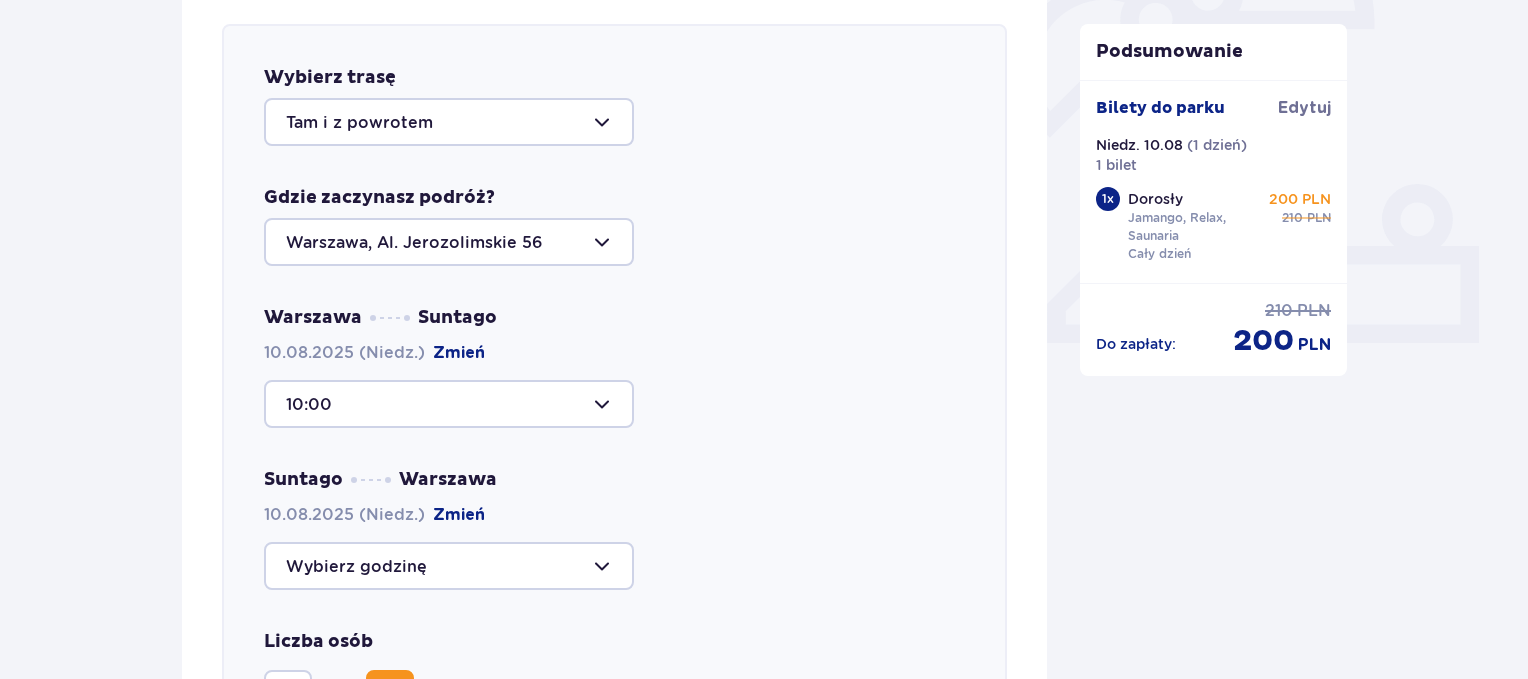 click at bounding box center [449, 566] 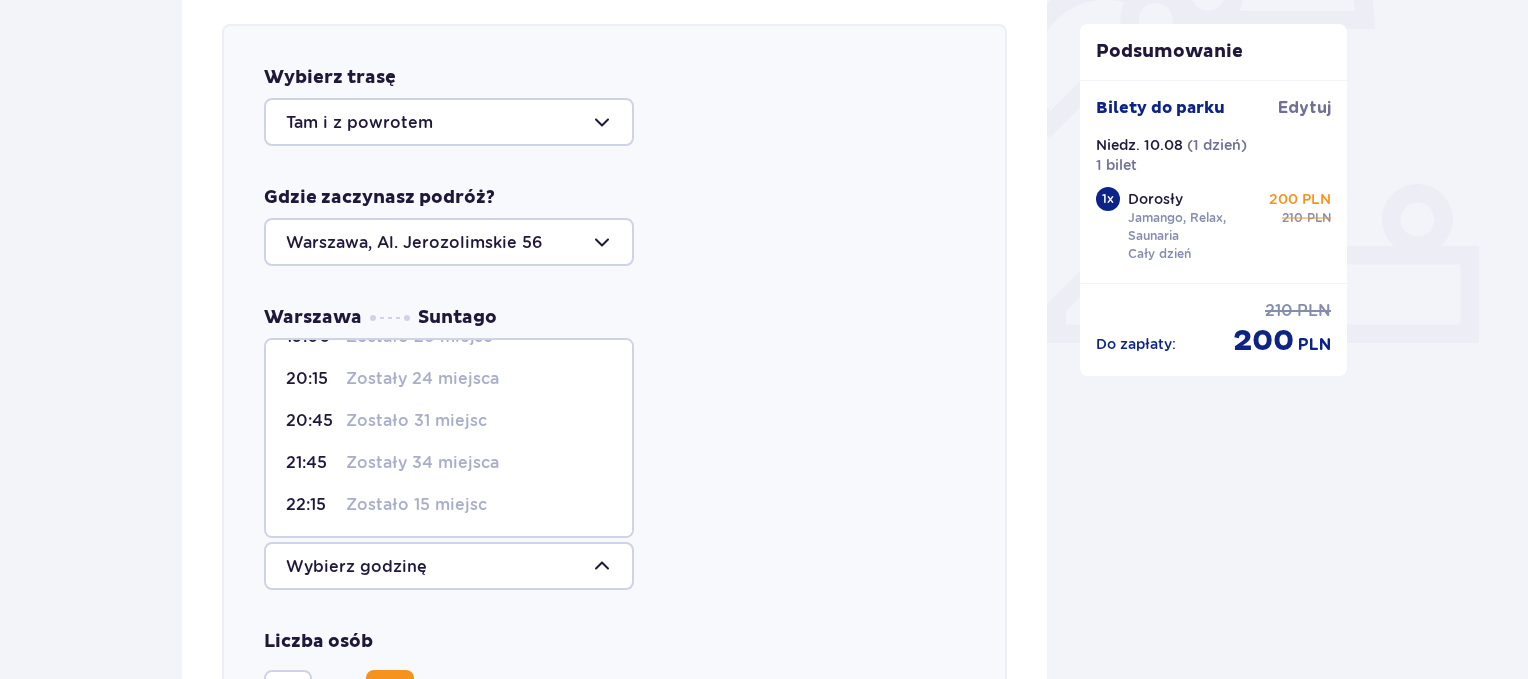 scroll, scrollTop: 126, scrollLeft: 0, axis: vertical 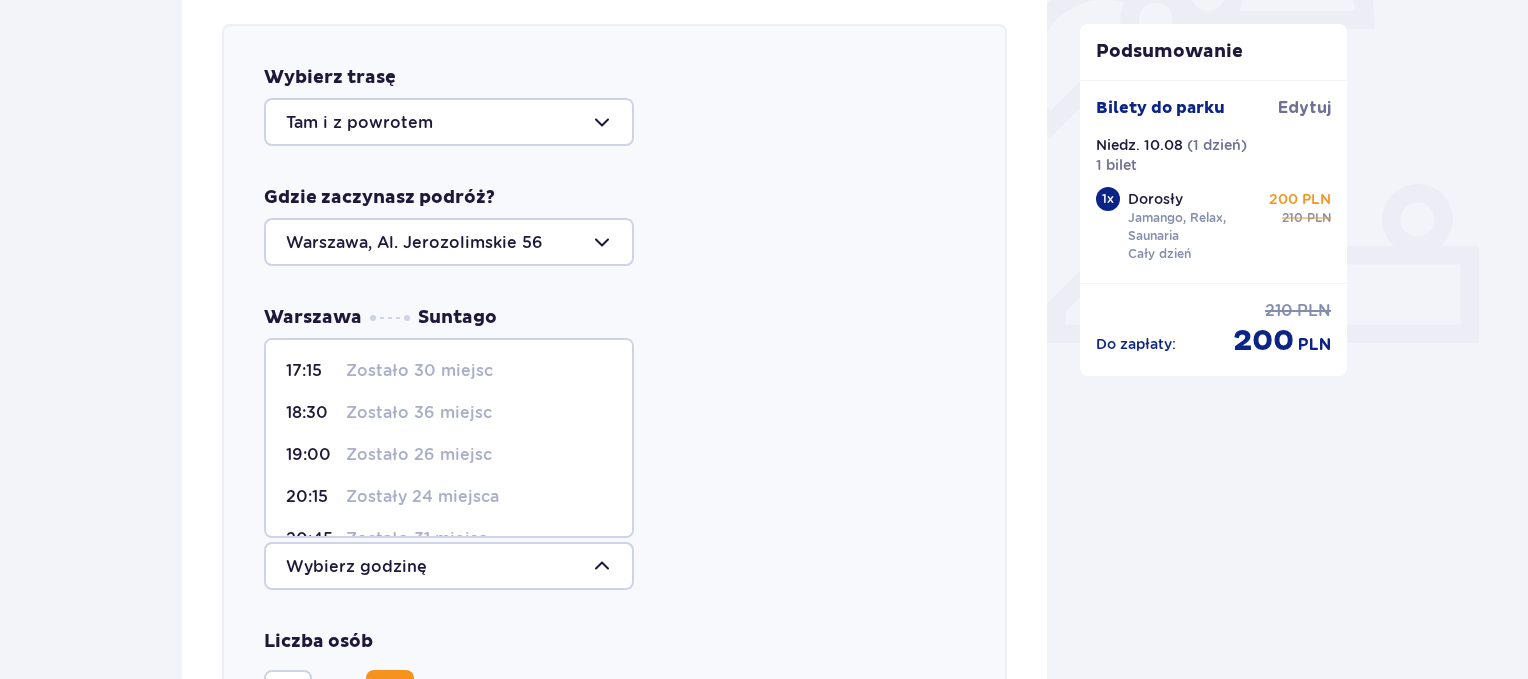 click on "Zostało 26 miejsc" at bounding box center [419, 455] 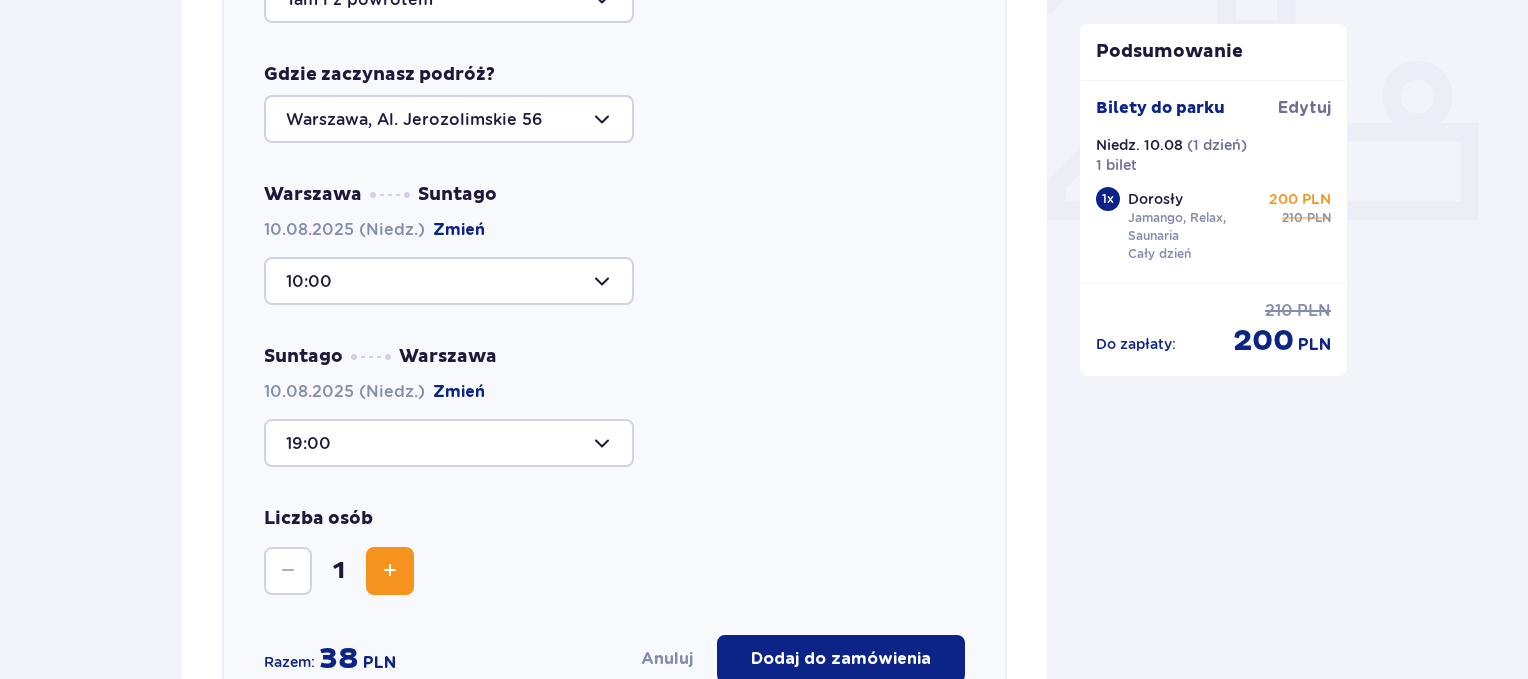 scroll, scrollTop: 1049, scrollLeft: 0, axis: vertical 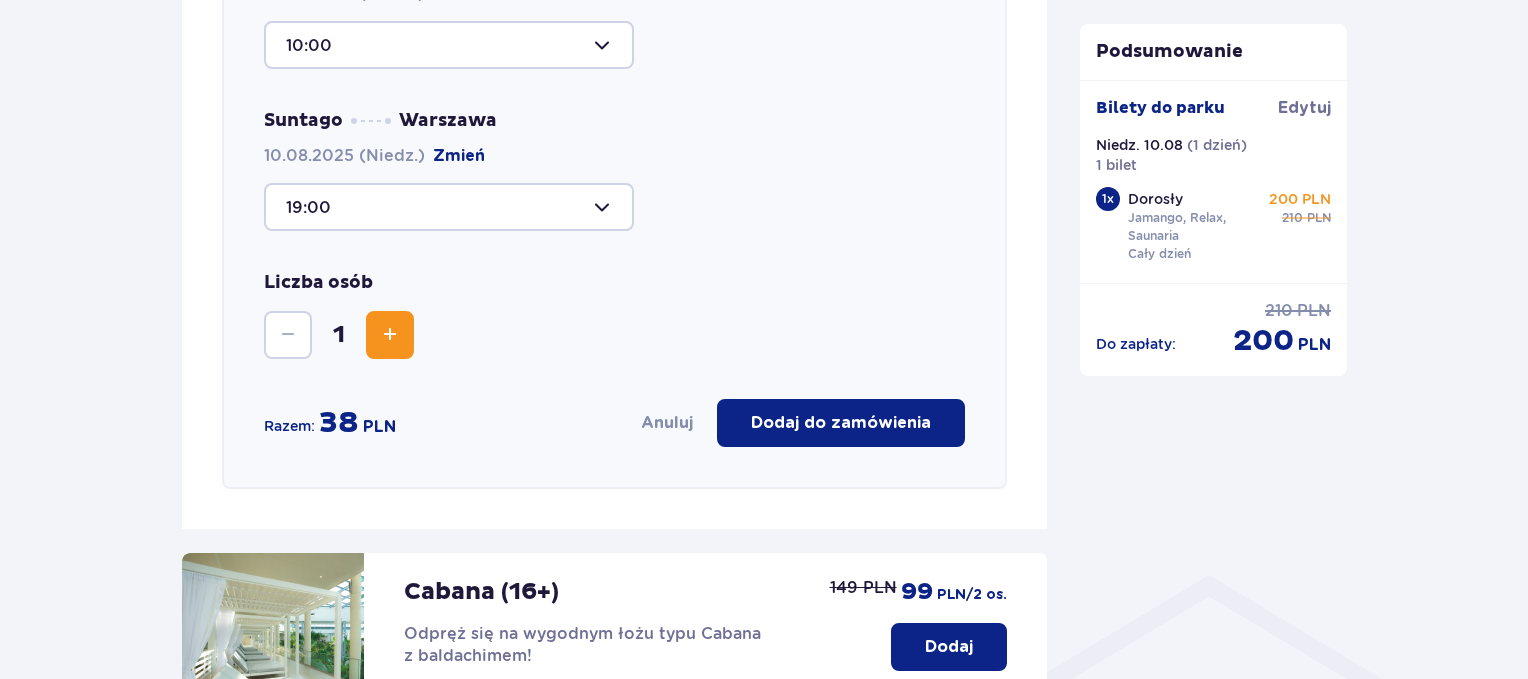click on "Dodaj do zamówienia" at bounding box center (841, 423) 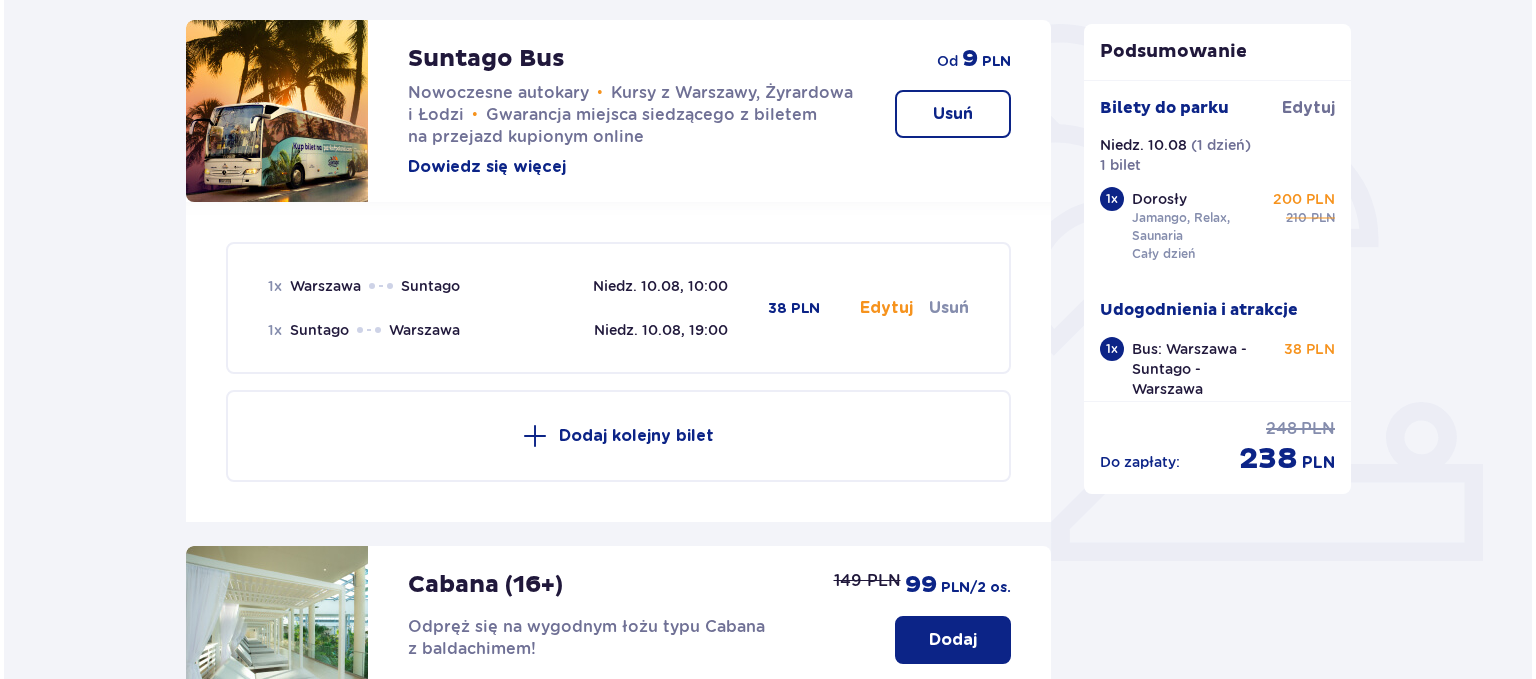 scroll, scrollTop: 457, scrollLeft: 0, axis: vertical 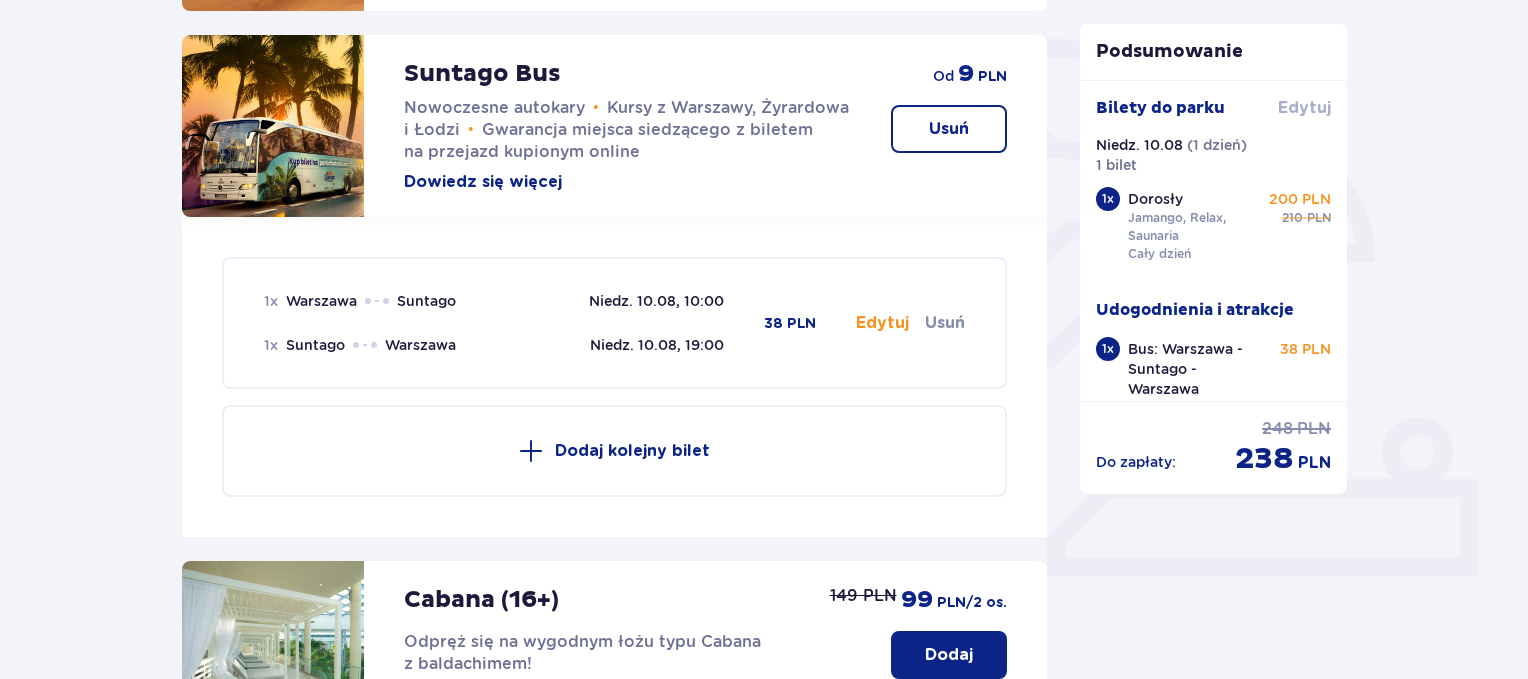 click on "Edytuj" at bounding box center [1304, 108] 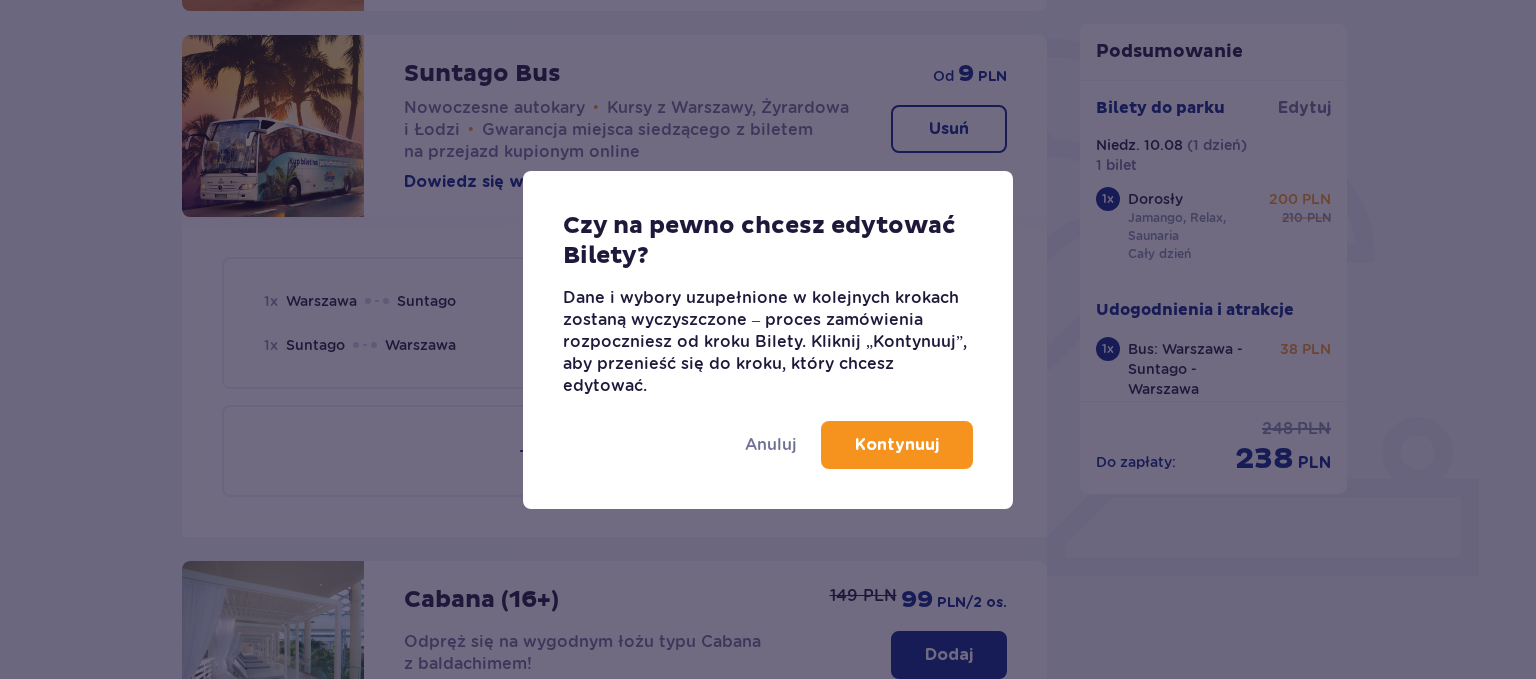 click on "Kontynuuj" at bounding box center (897, 445) 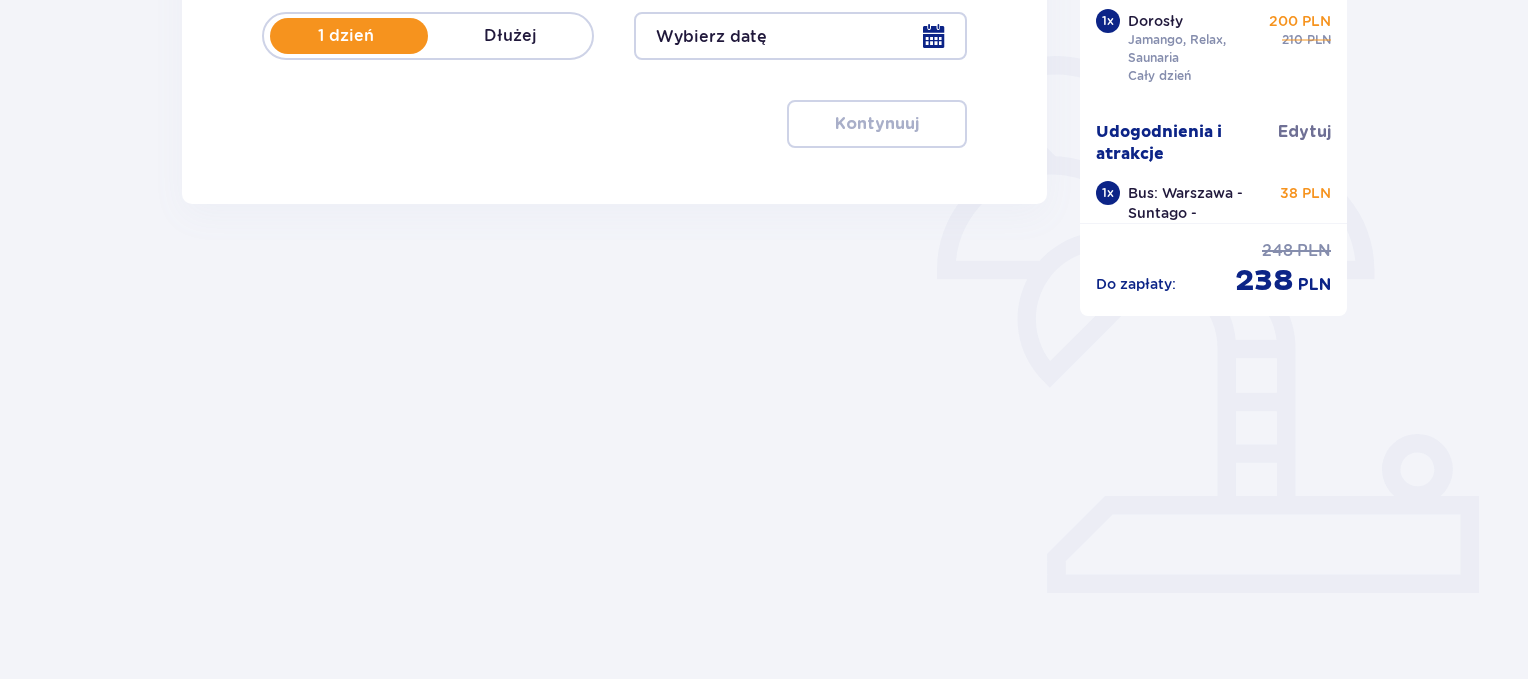 scroll, scrollTop: 0, scrollLeft: 0, axis: both 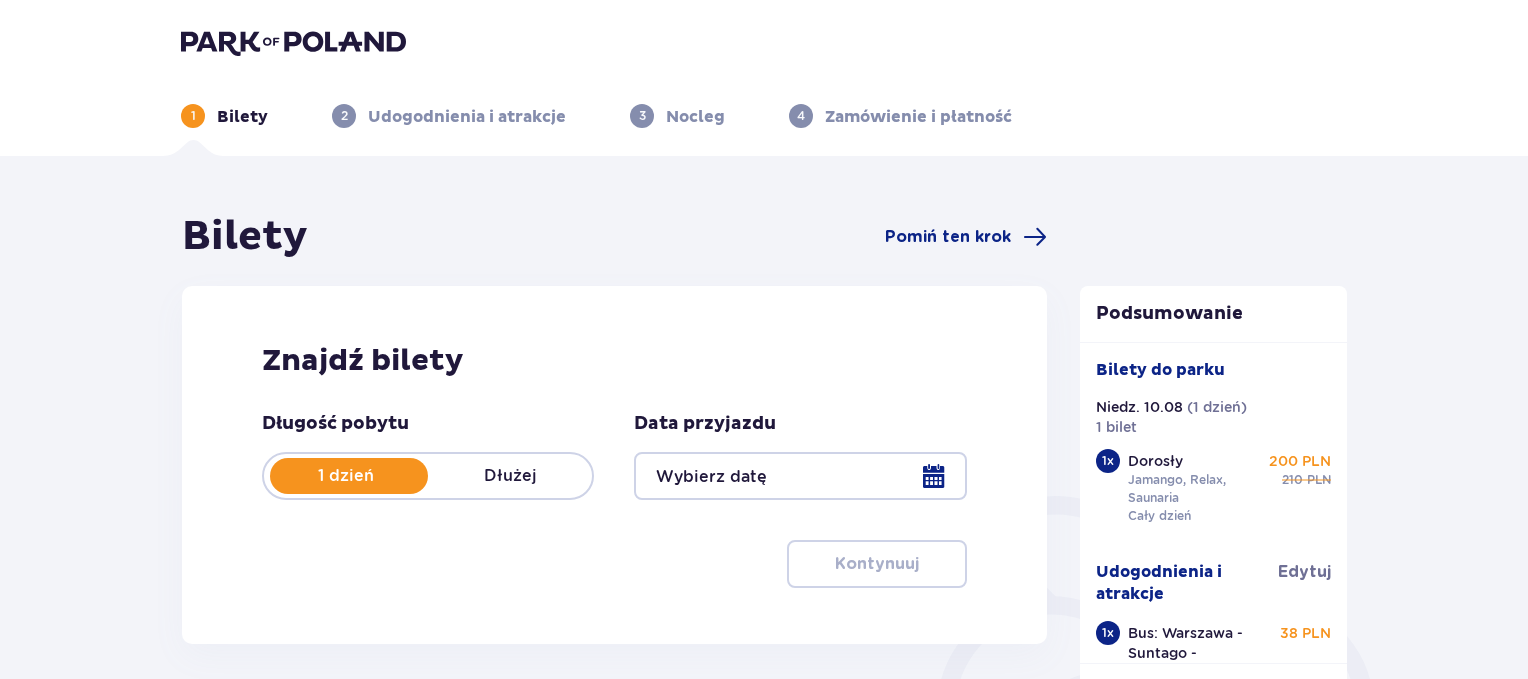 type on "10.08.25" 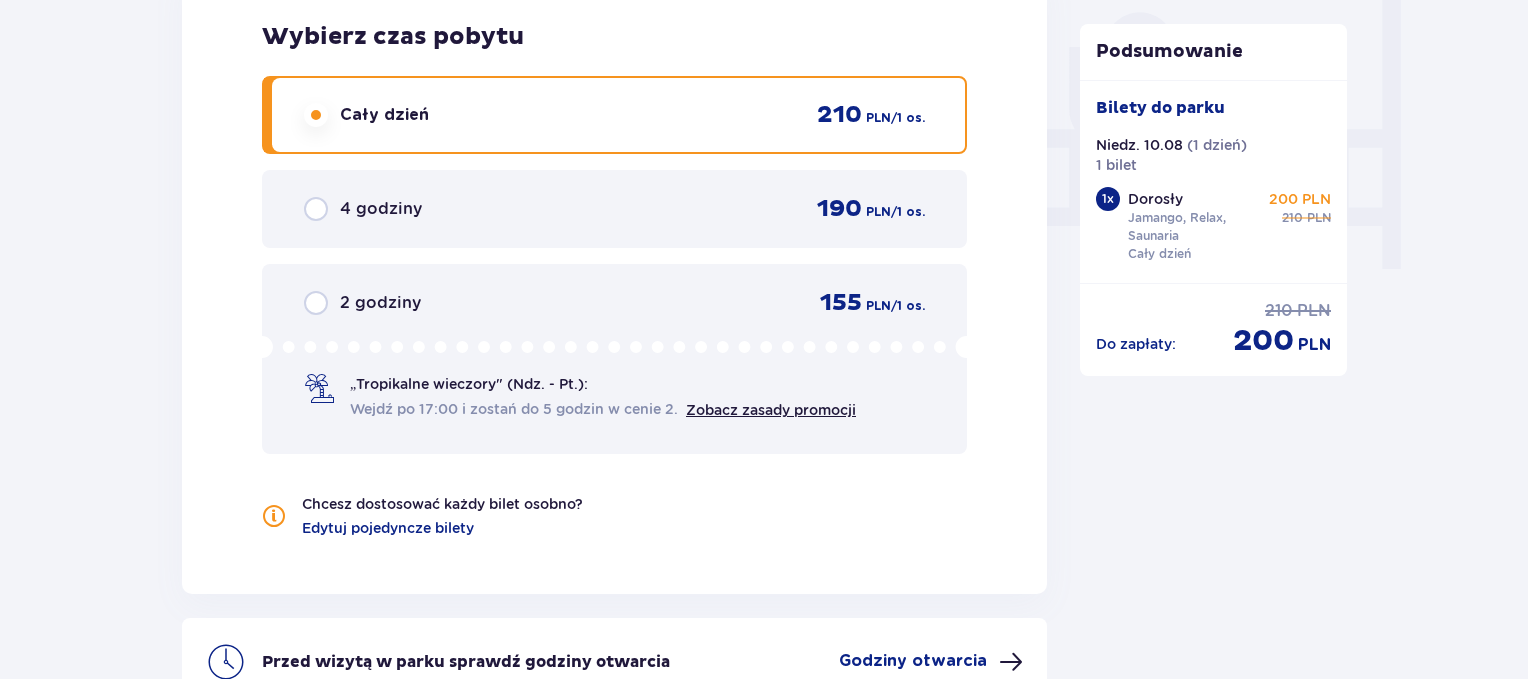 scroll, scrollTop: 2106, scrollLeft: 0, axis: vertical 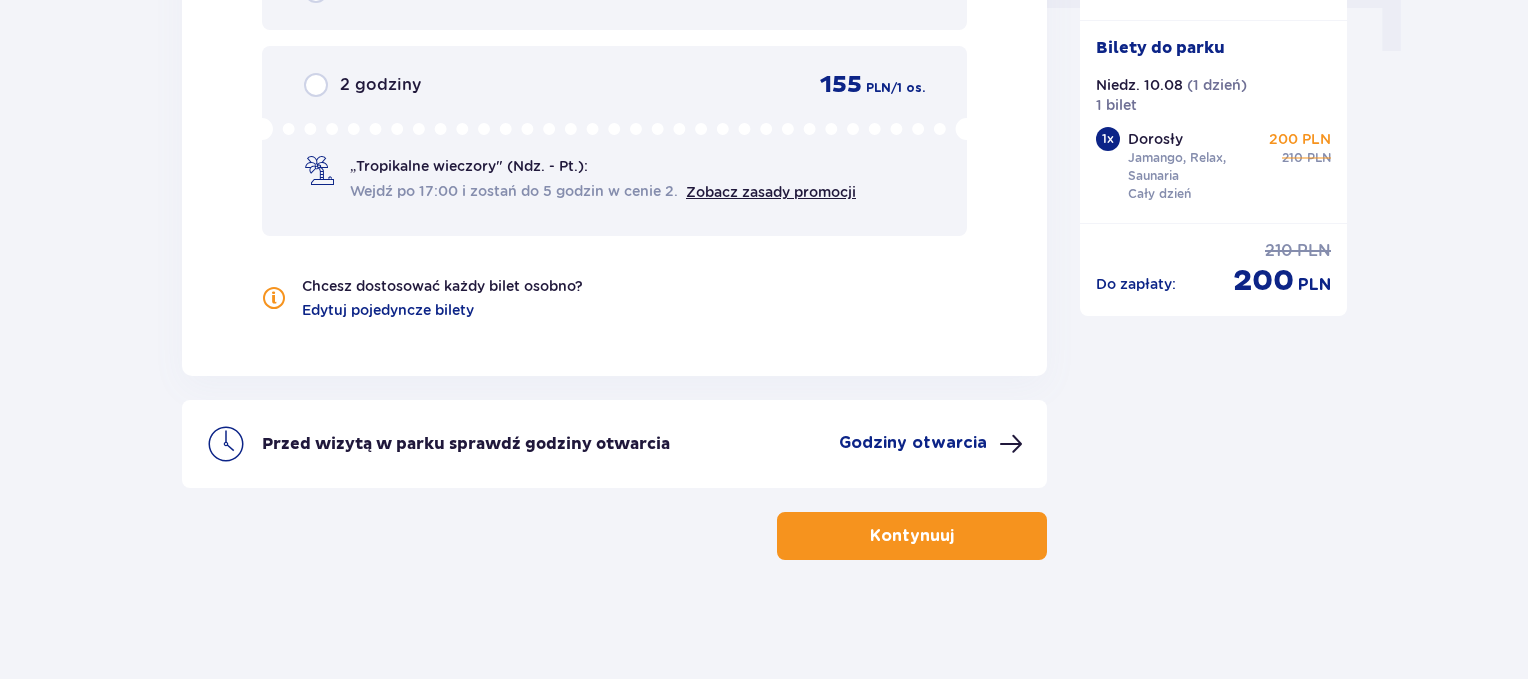click on "Kontynuuj" at bounding box center (912, 536) 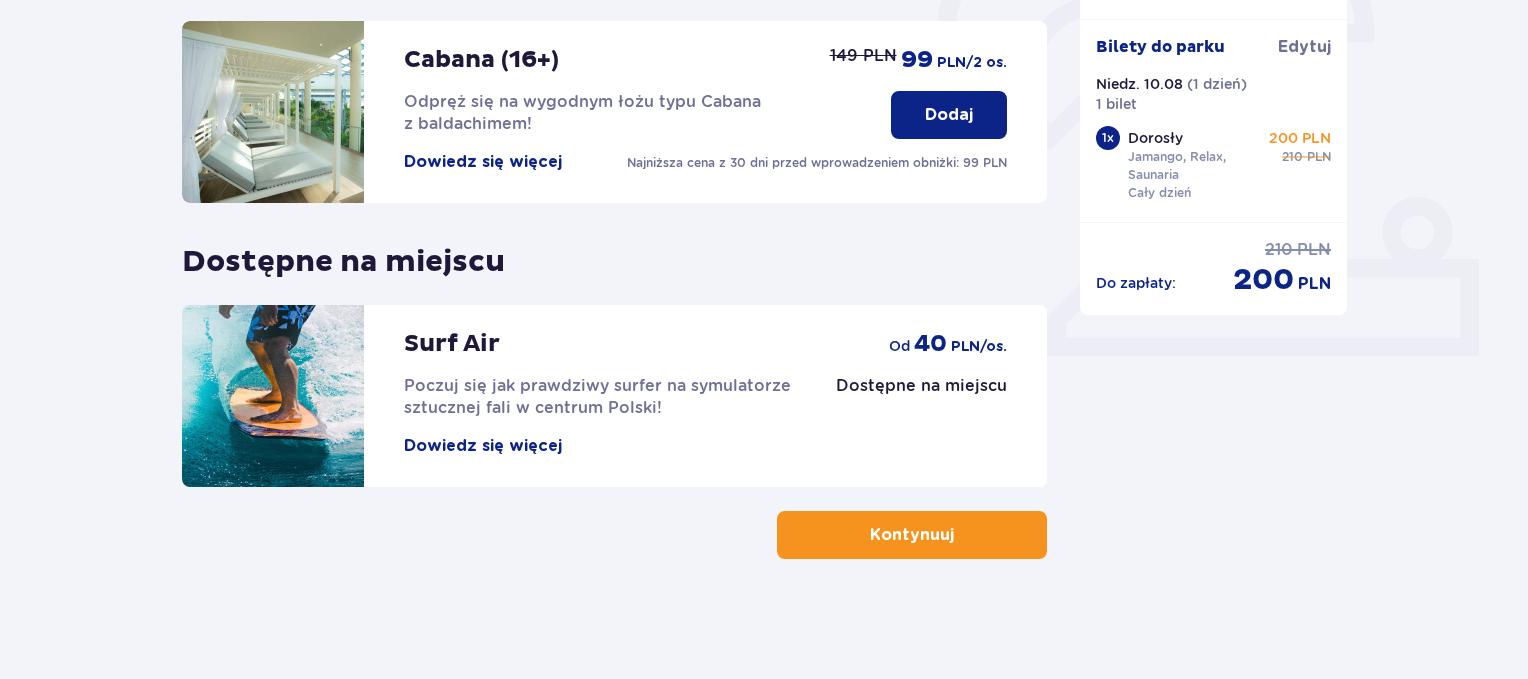 scroll, scrollTop: 0, scrollLeft: 0, axis: both 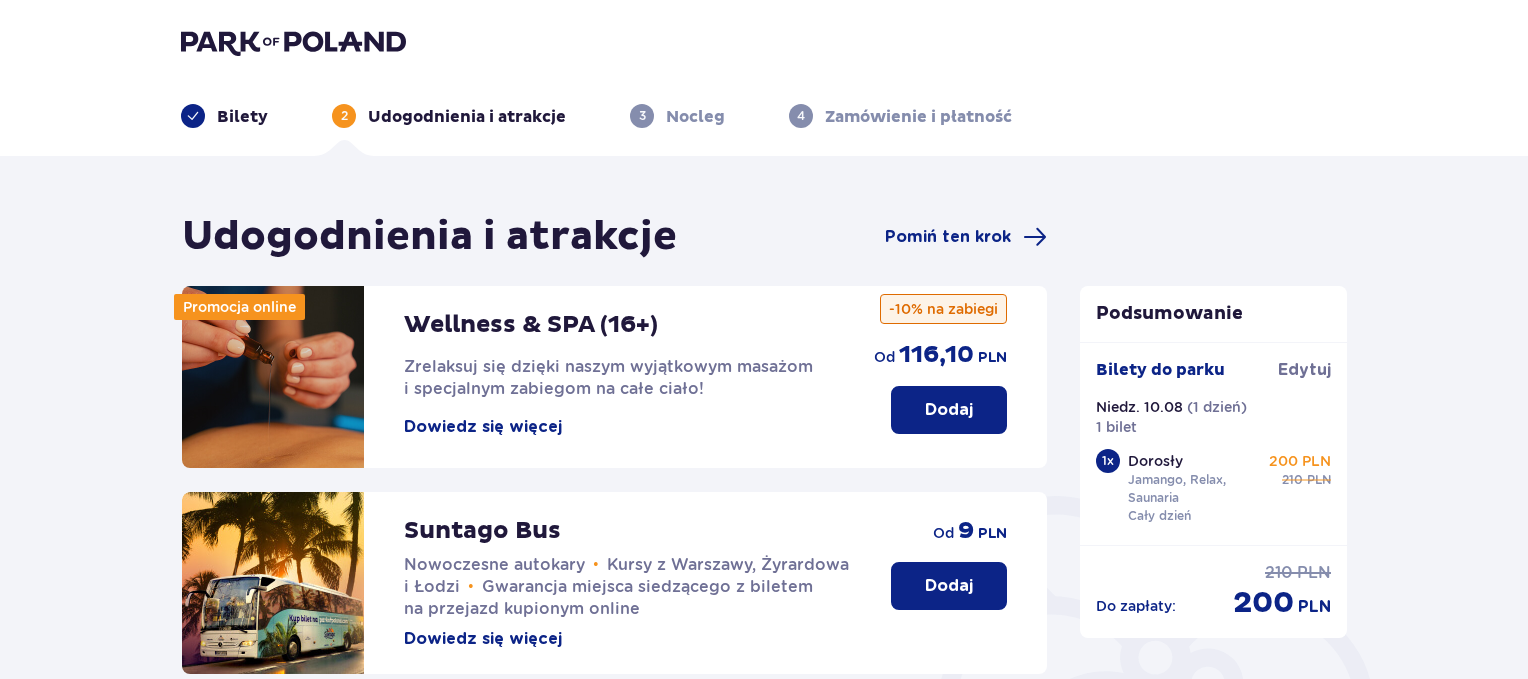 click on "Dodaj" at bounding box center [949, 586] 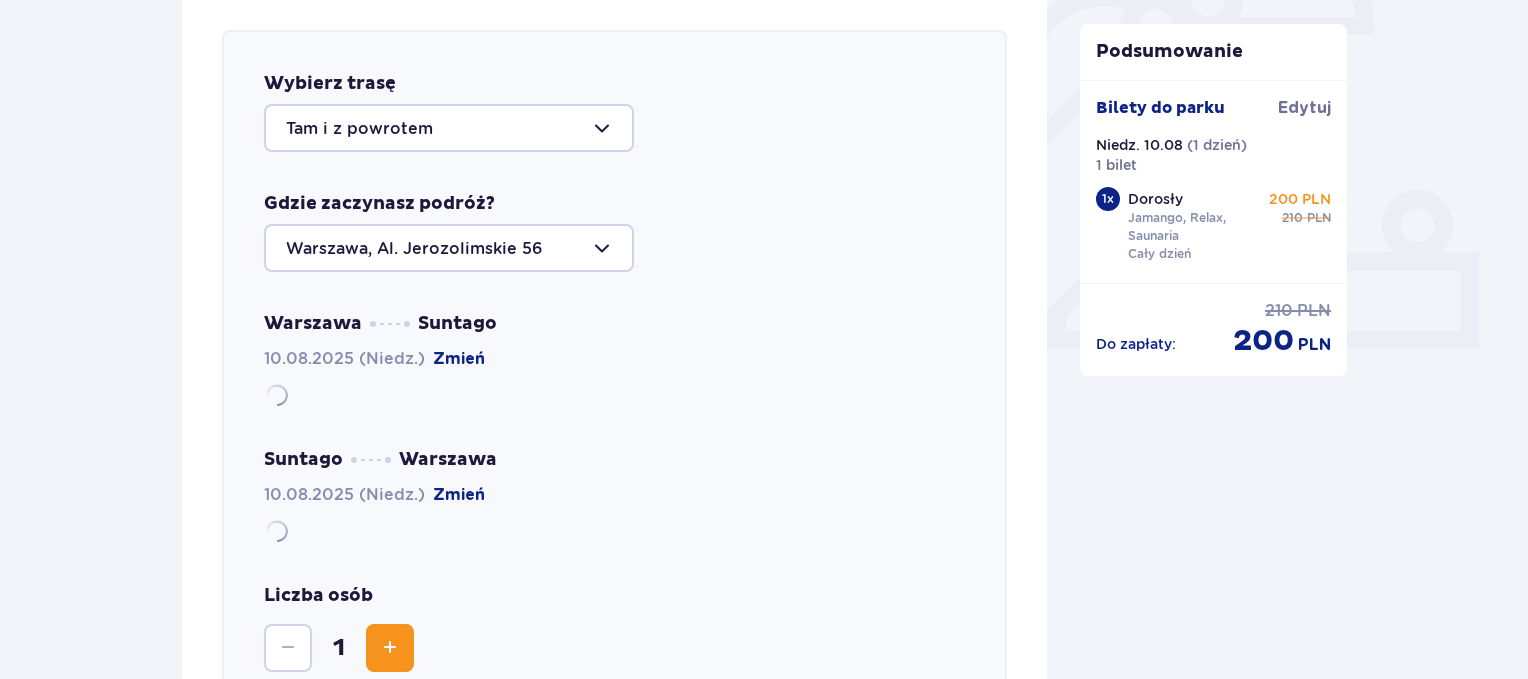 scroll, scrollTop: 690, scrollLeft: 0, axis: vertical 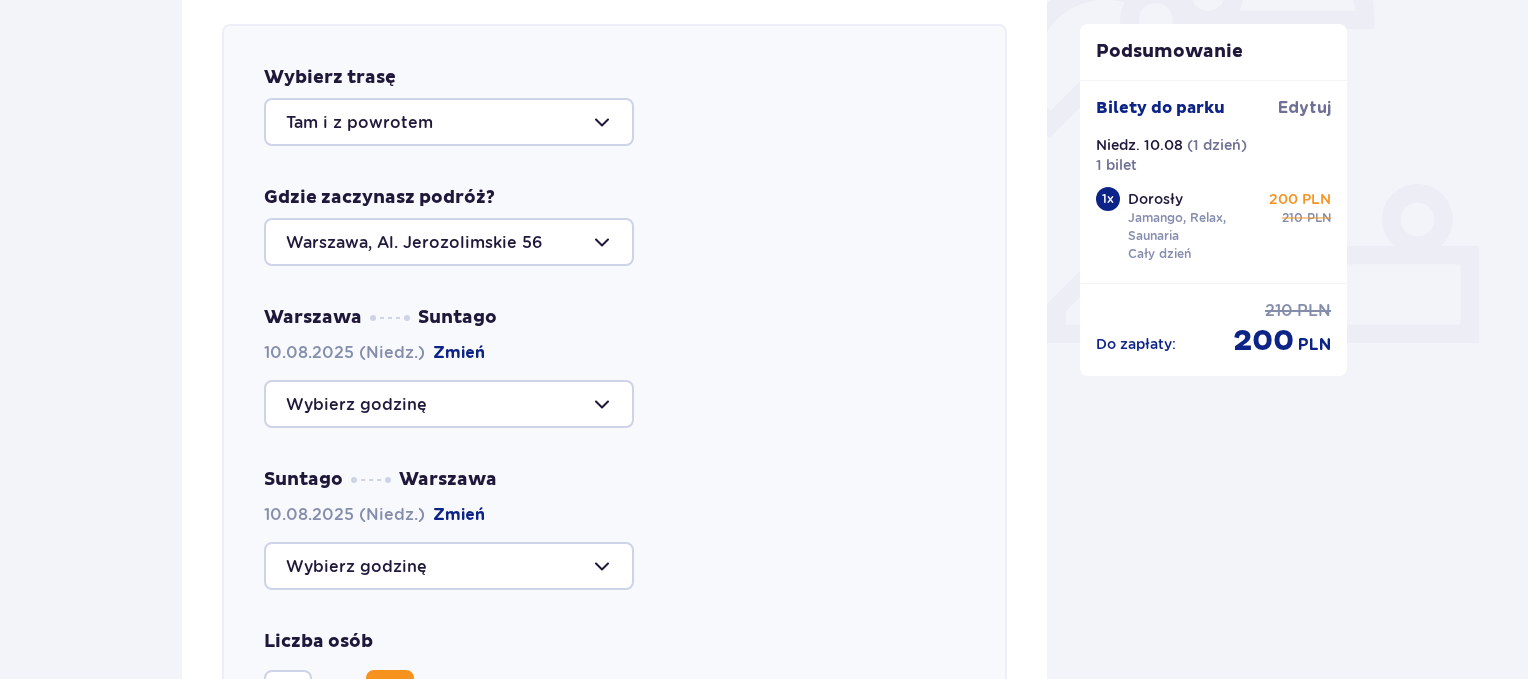 click at bounding box center [449, 404] 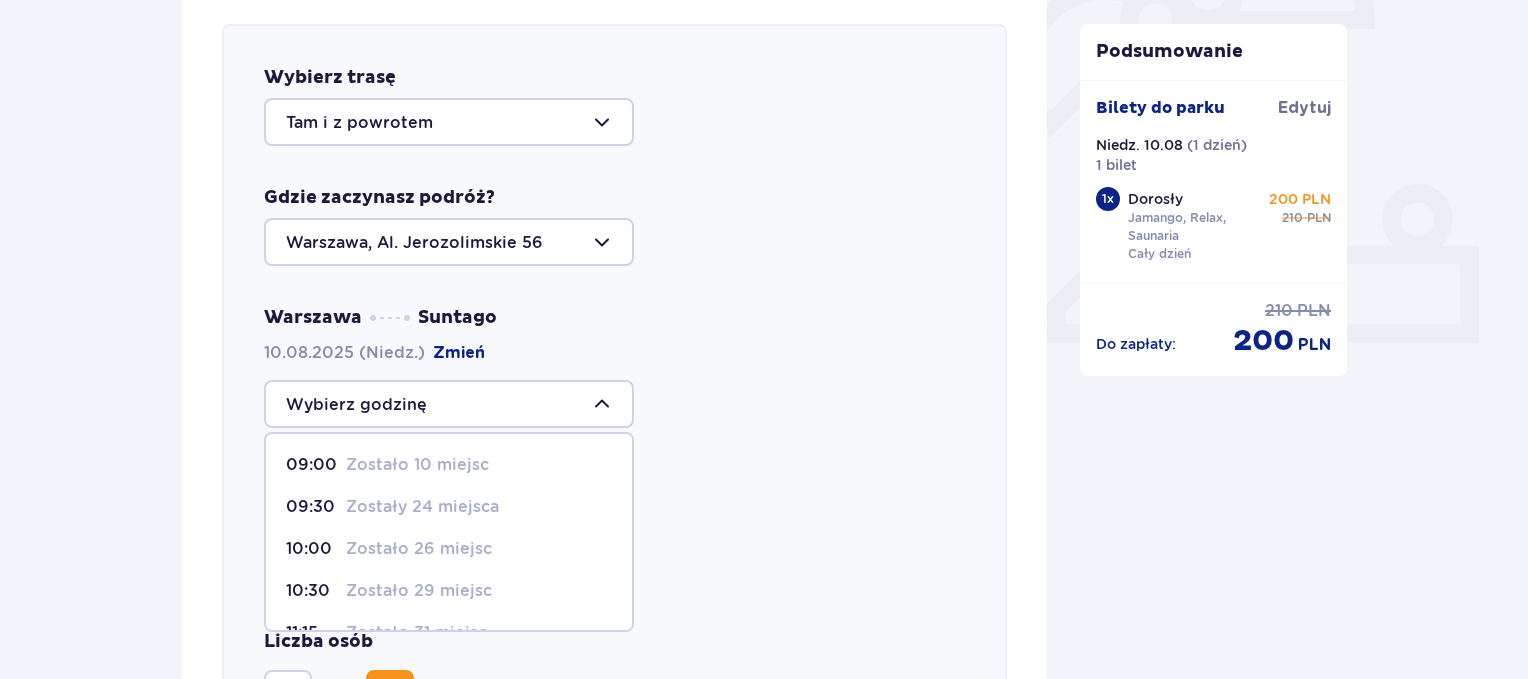 click on "Zostało 26 miejsc" at bounding box center (419, 549) 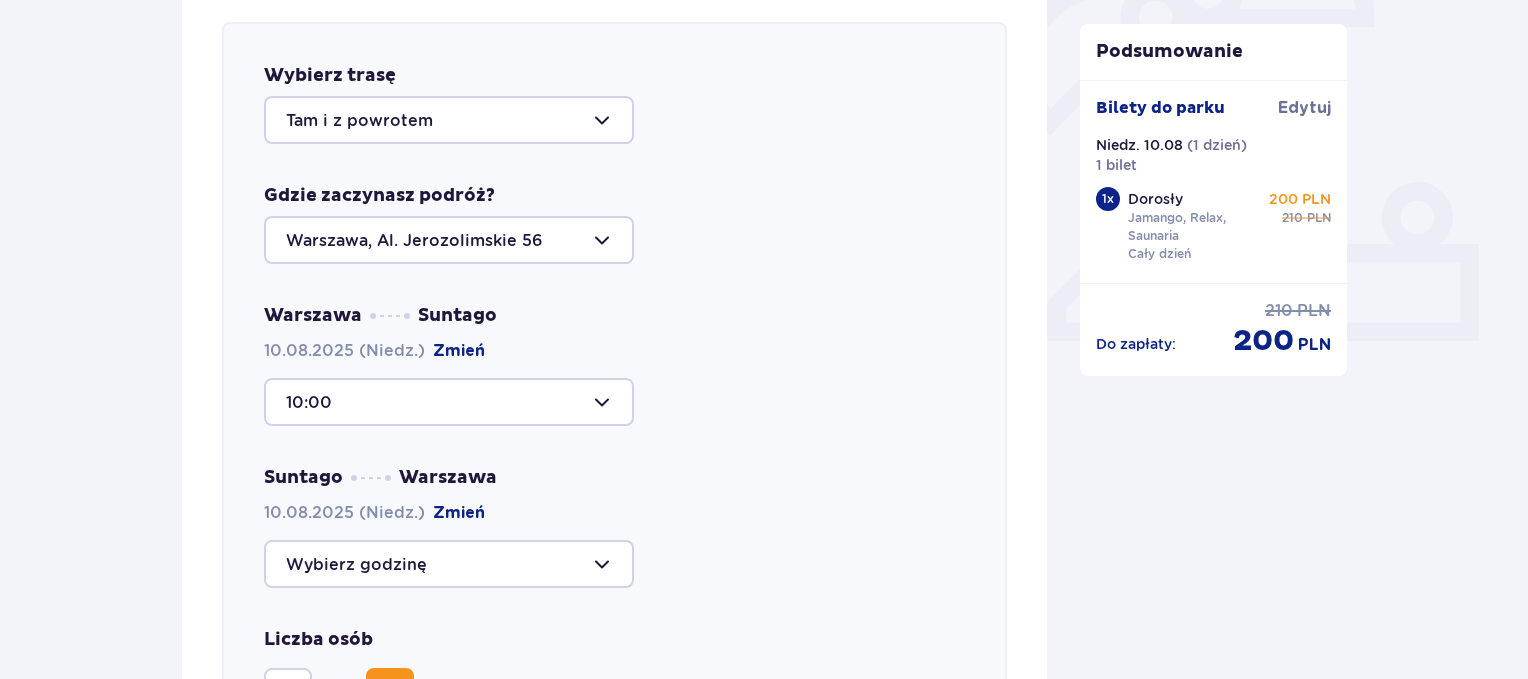 scroll, scrollTop: 693, scrollLeft: 0, axis: vertical 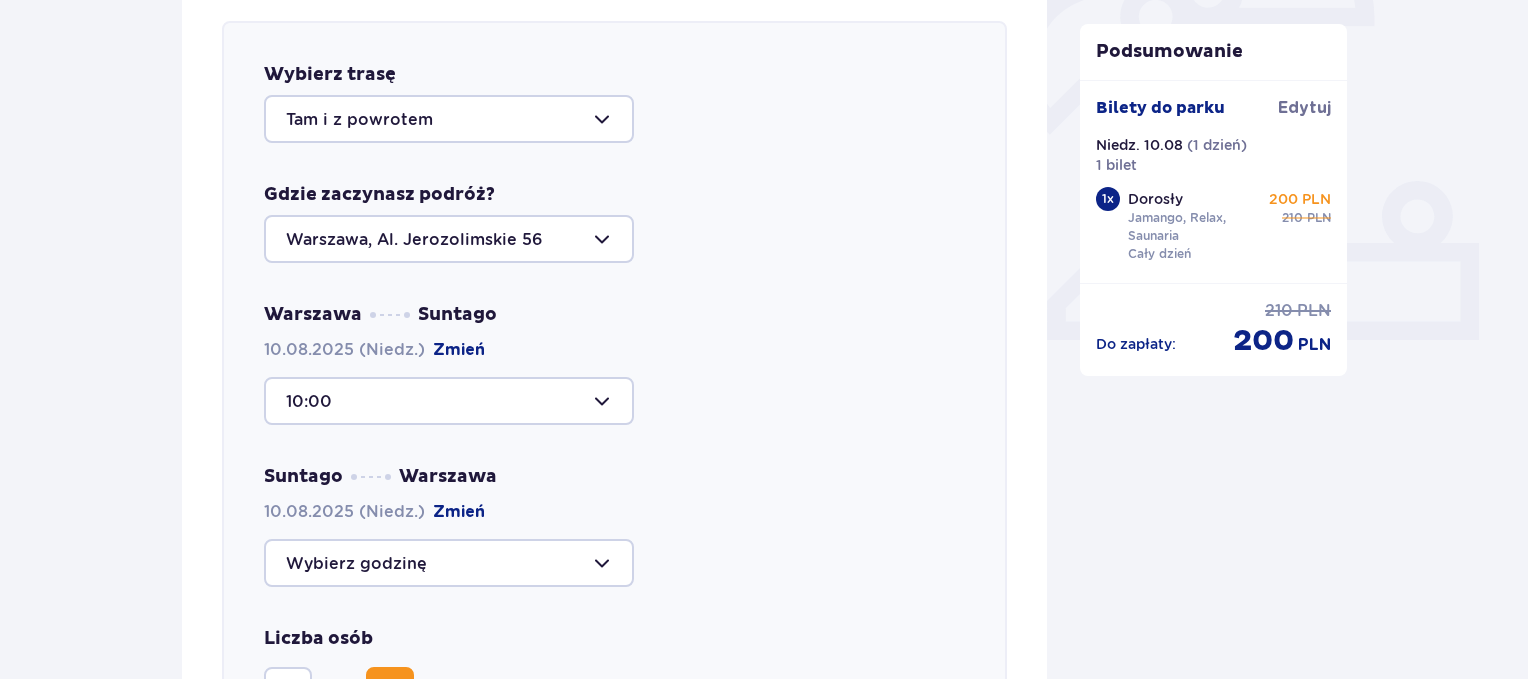 click at bounding box center (449, 563) 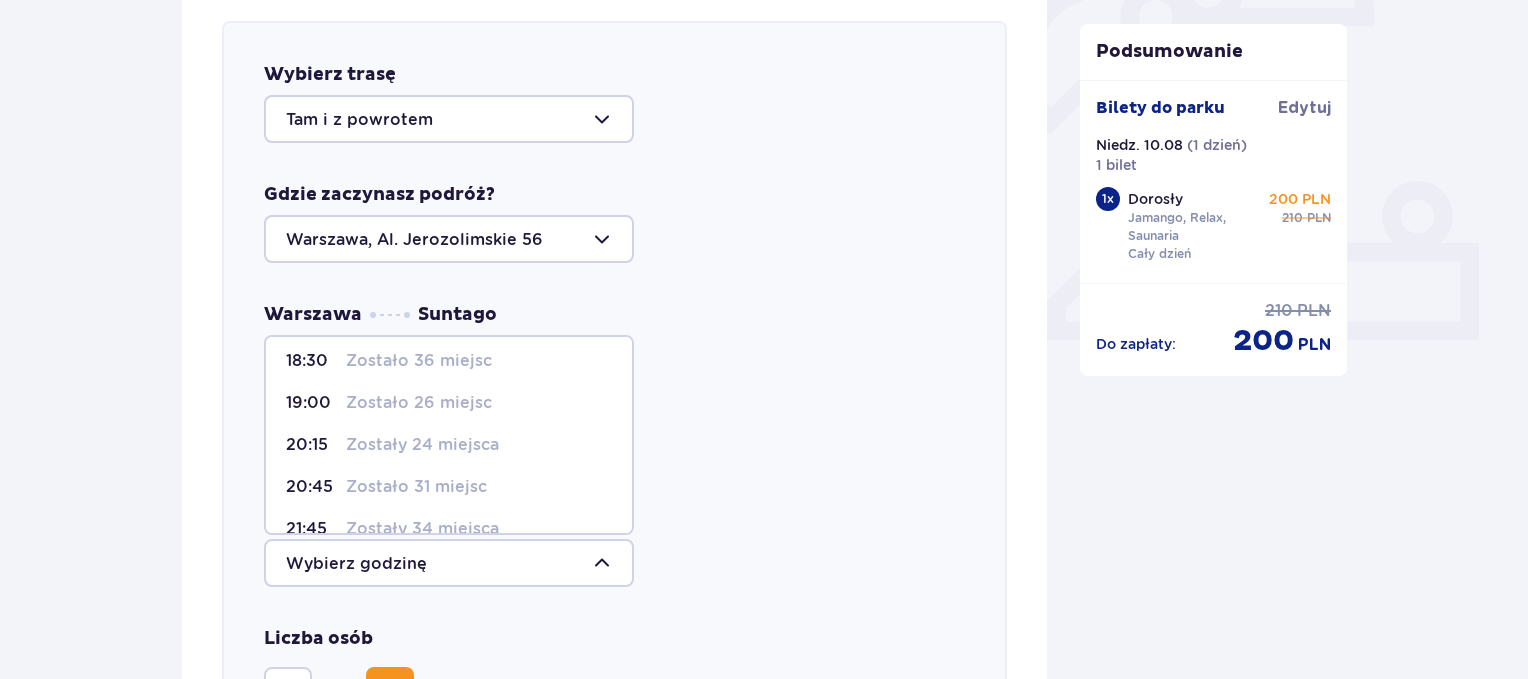 scroll, scrollTop: 209, scrollLeft: 0, axis: vertical 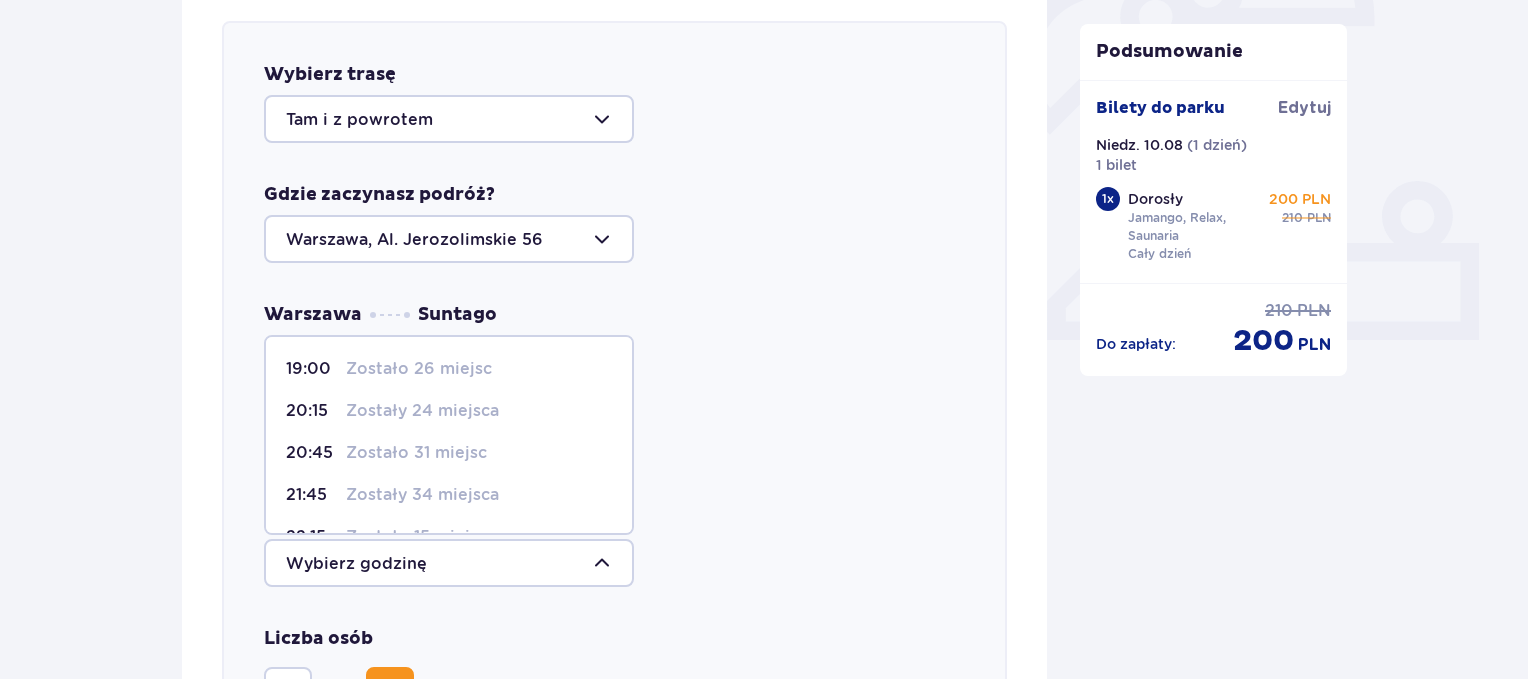 click on "Zostało 26 miejsc" at bounding box center [419, 369] 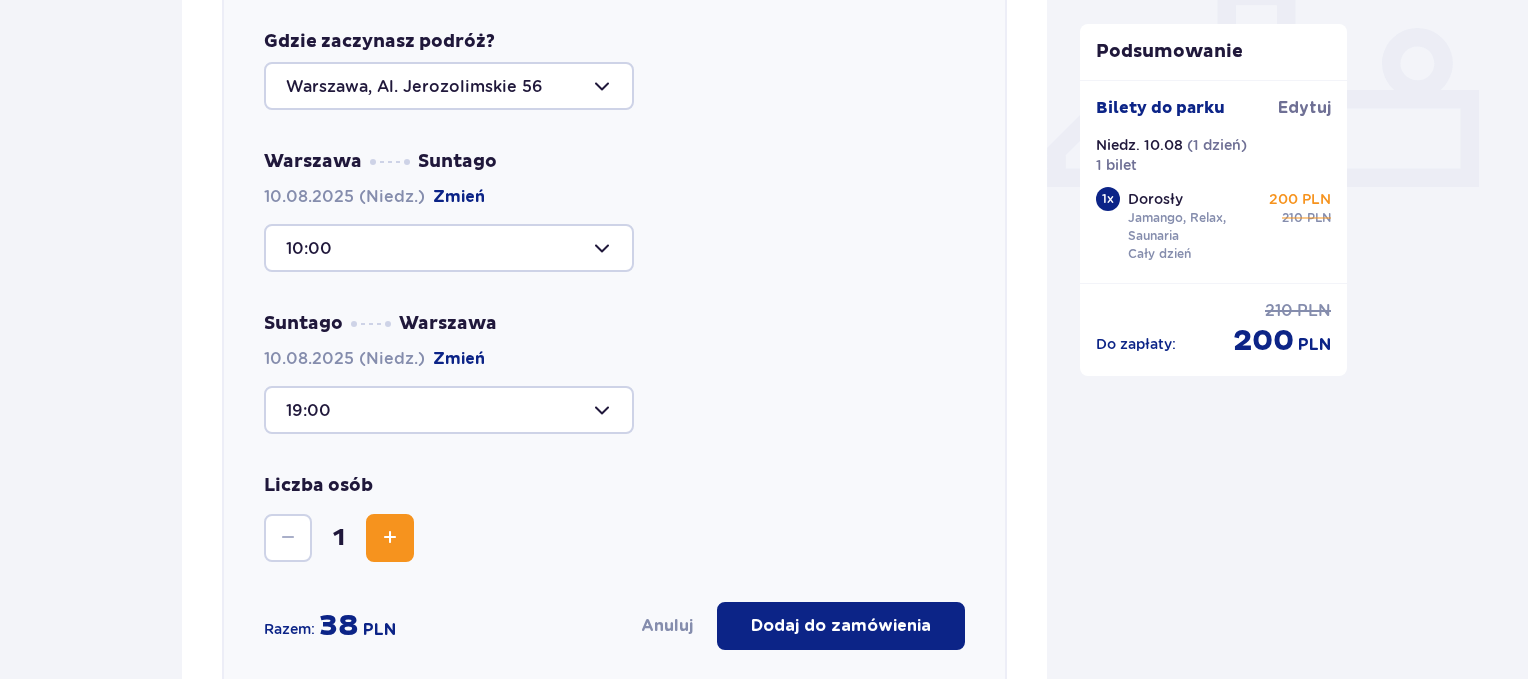 scroll, scrollTop: 1055, scrollLeft: 0, axis: vertical 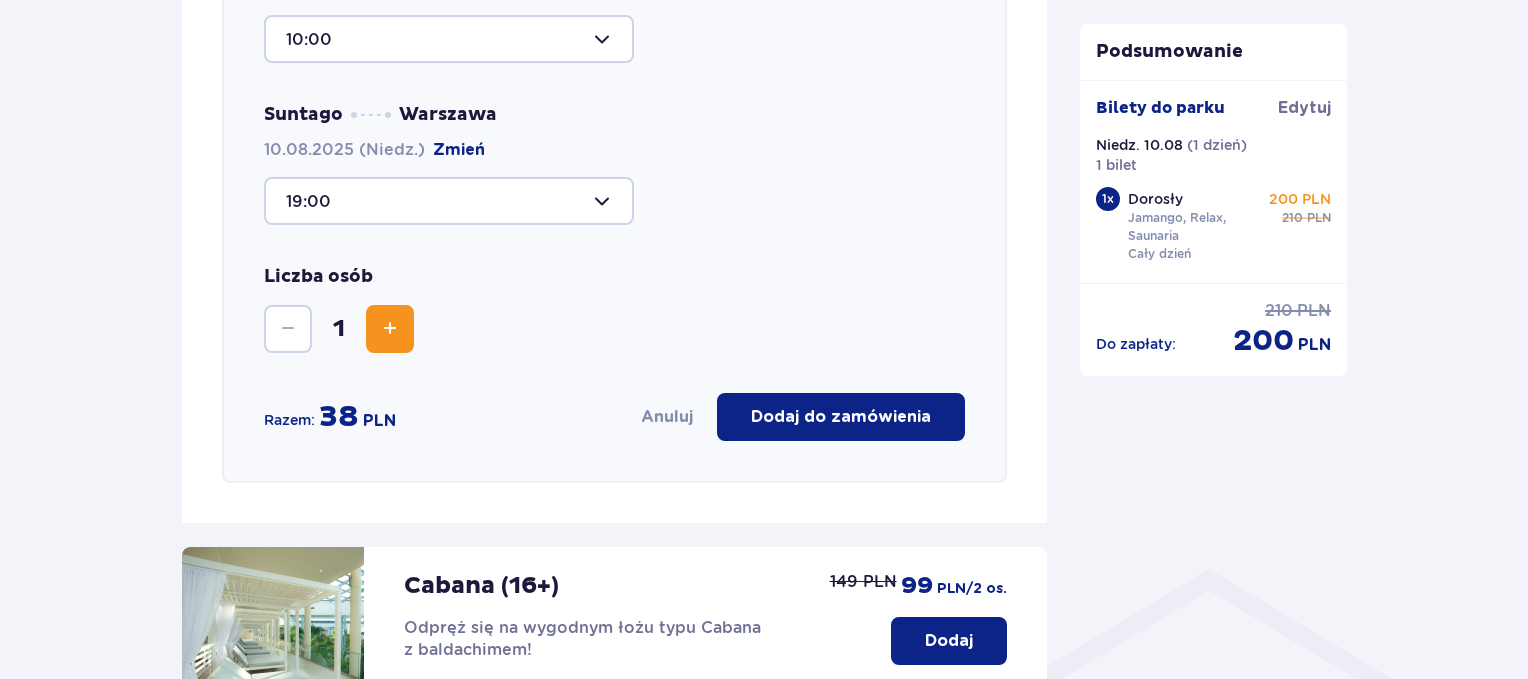 click on "Dodaj do zamówienia" at bounding box center (841, 417) 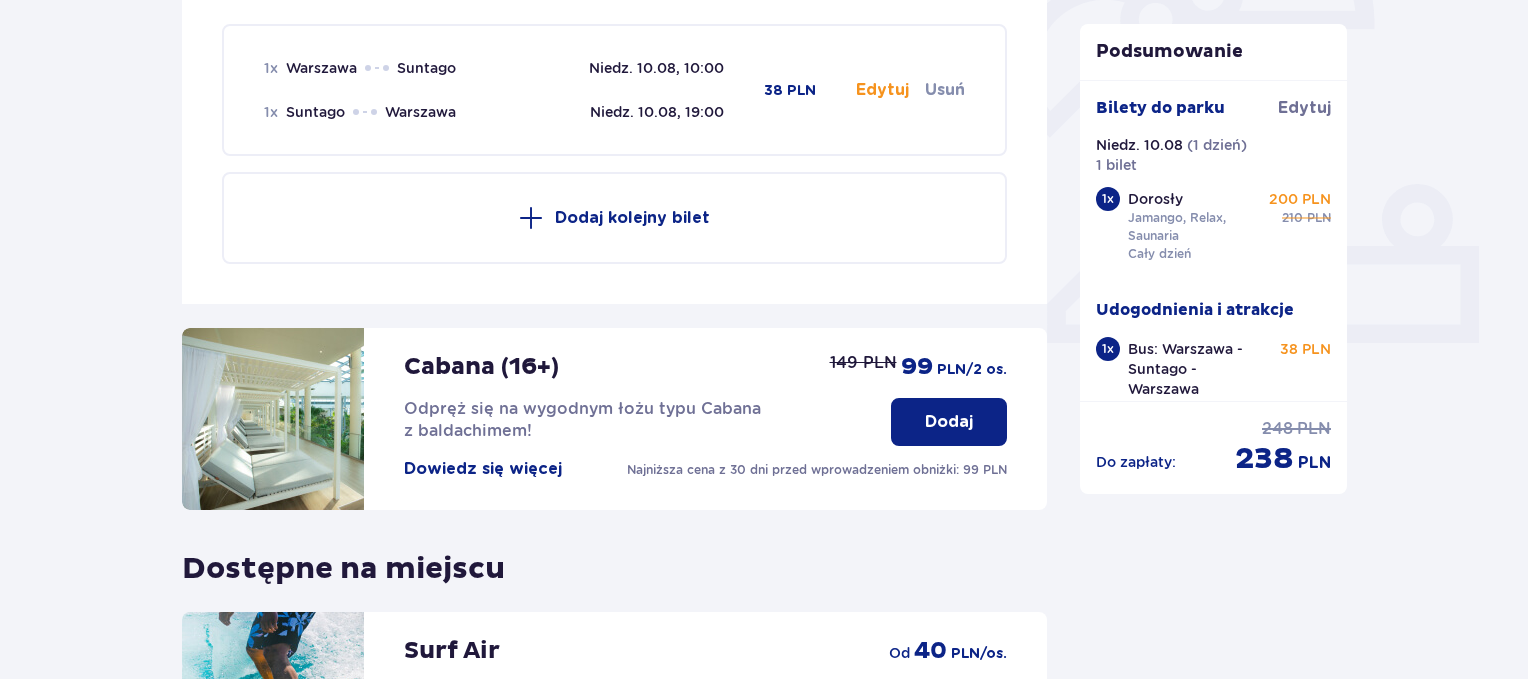 scroll, scrollTop: 996, scrollLeft: 0, axis: vertical 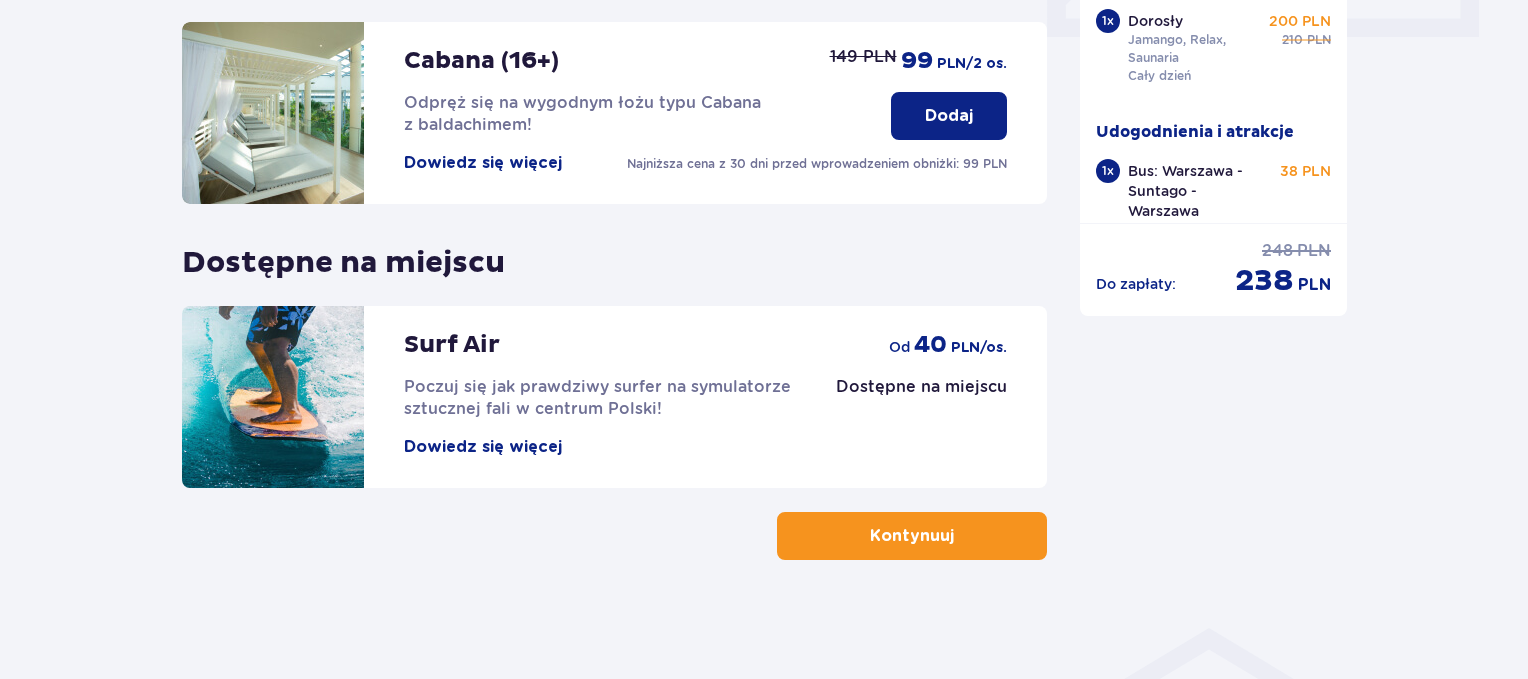 click at bounding box center [958, 536] 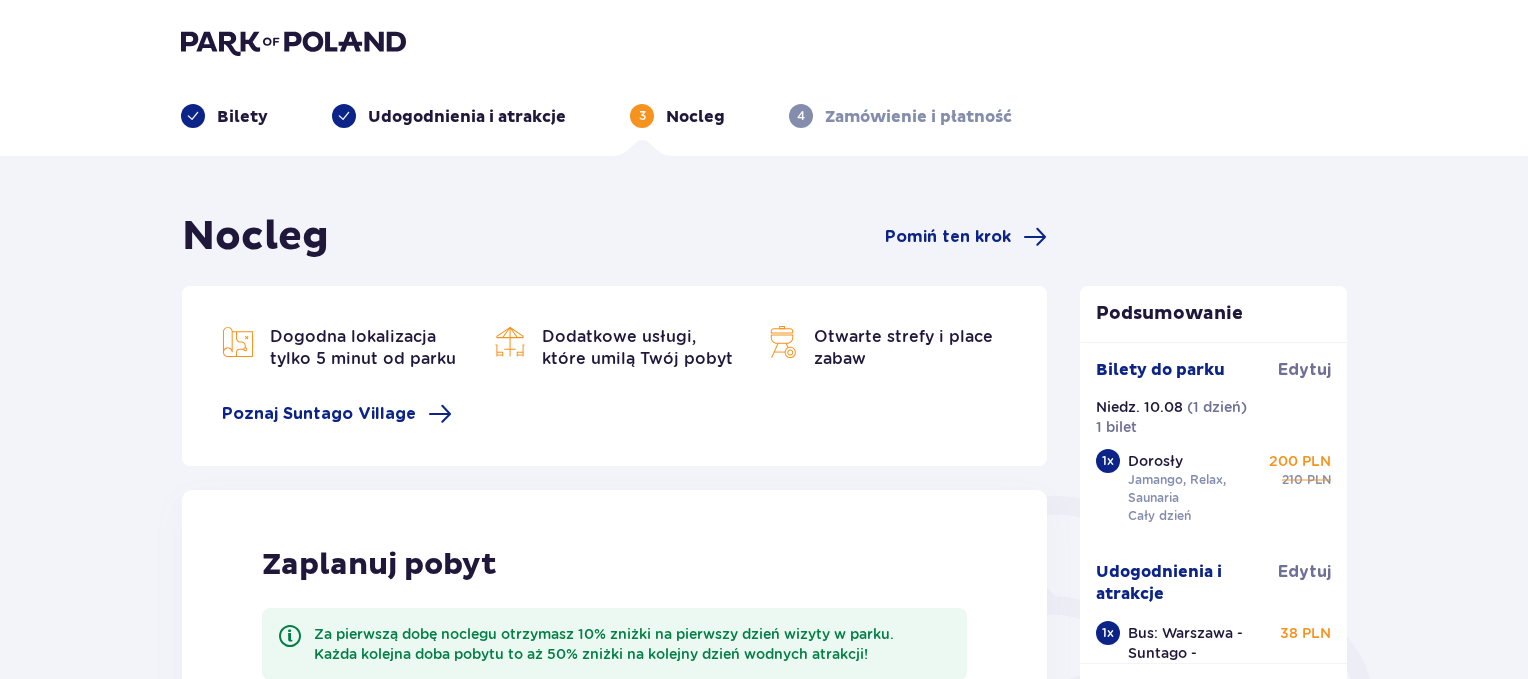 scroll, scrollTop: 0, scrollLeft: 0, axis: both 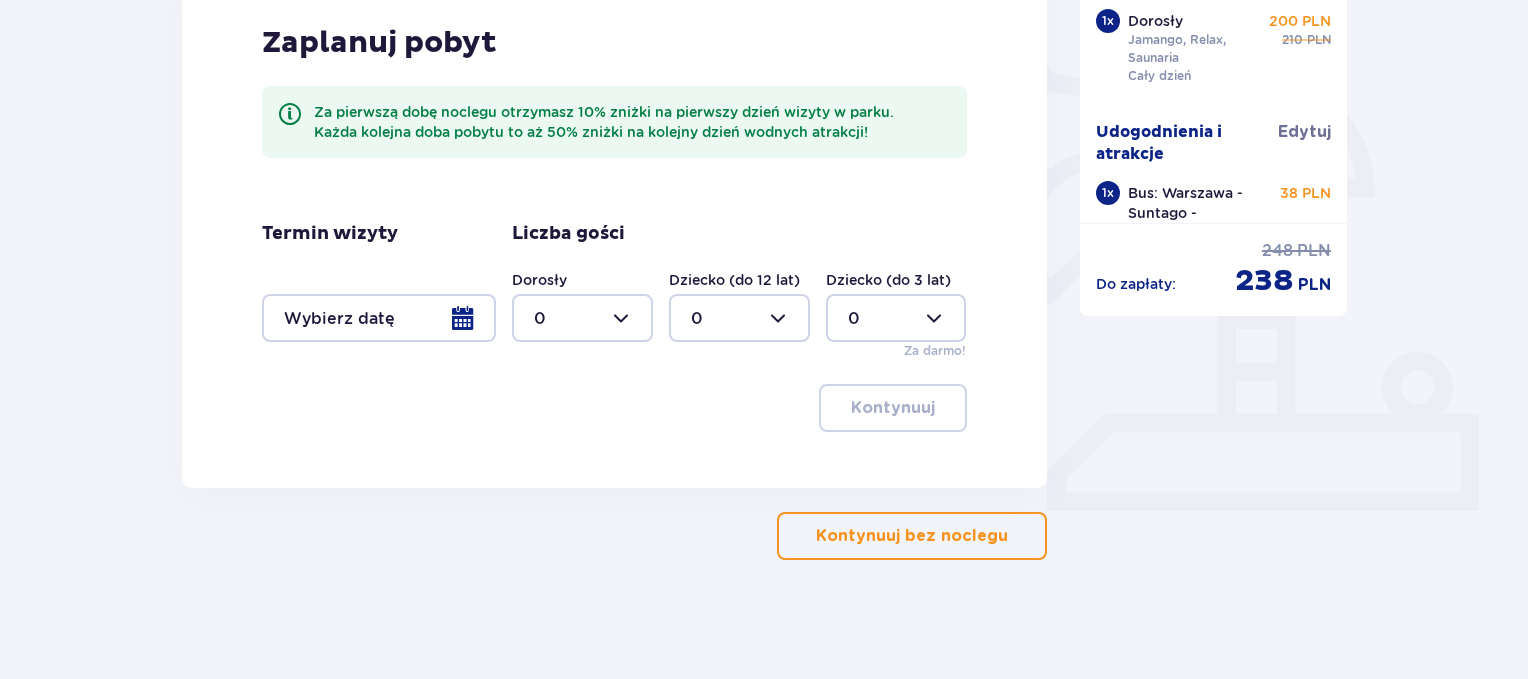 click on "Kontynuuj bez noclegu" at bounding box center (912, 536) 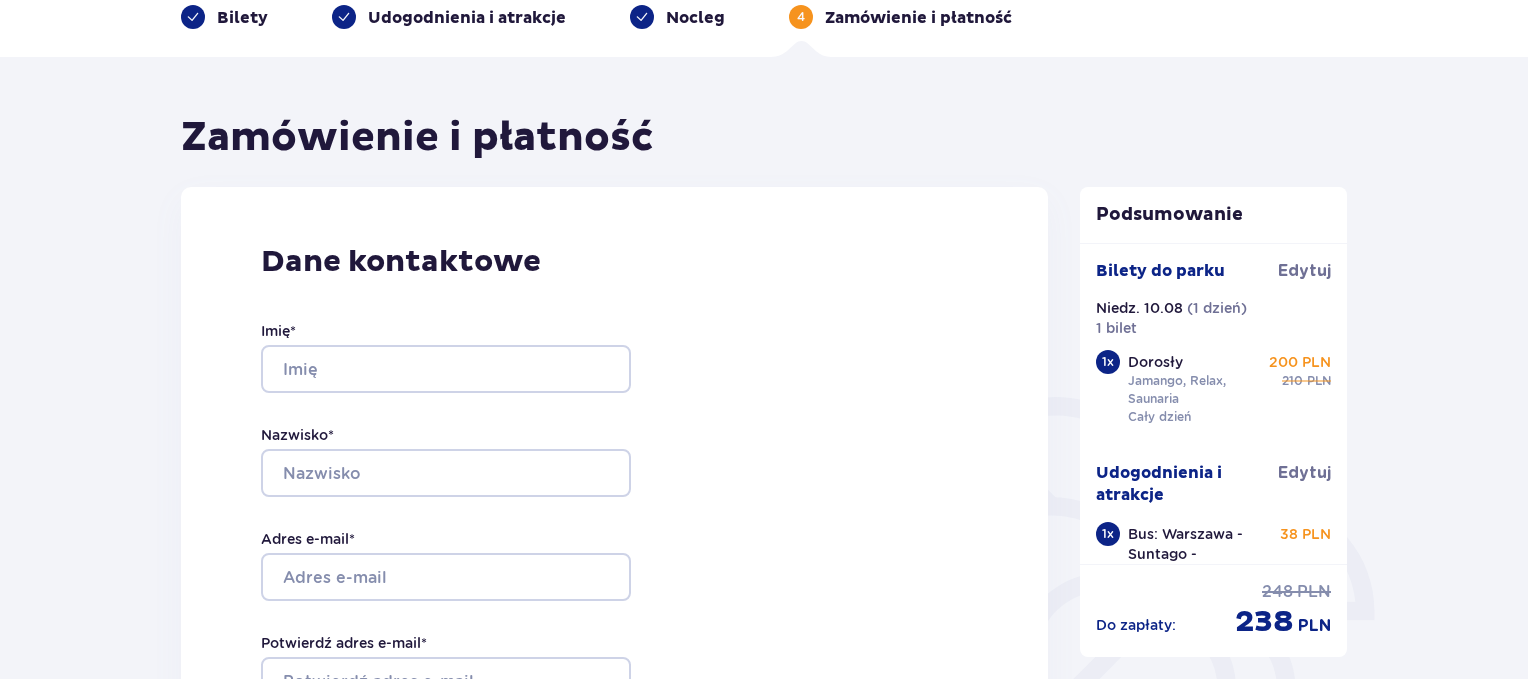 scroll, scrollTop: 140, scrollLeft: 0, axis: vertical 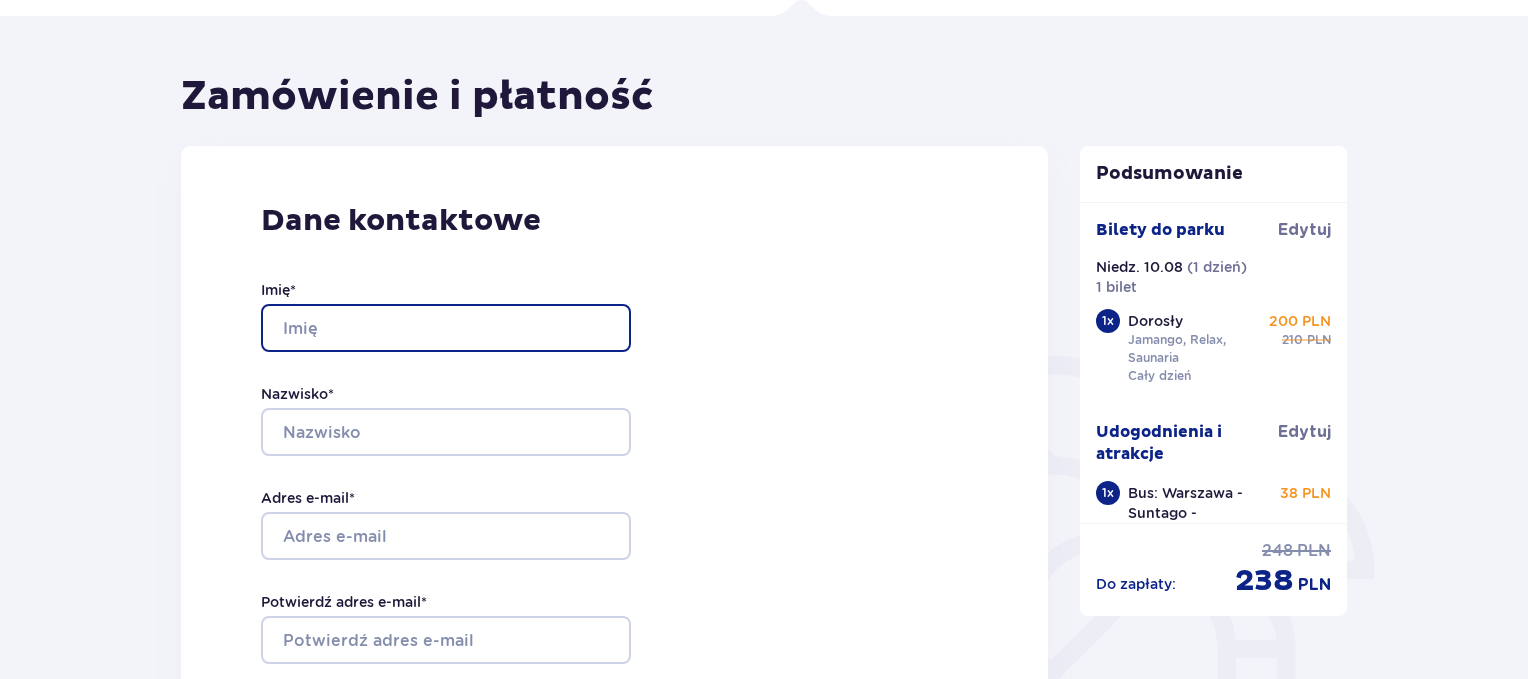 click on "Imię *" at bounding box center [446, 328] 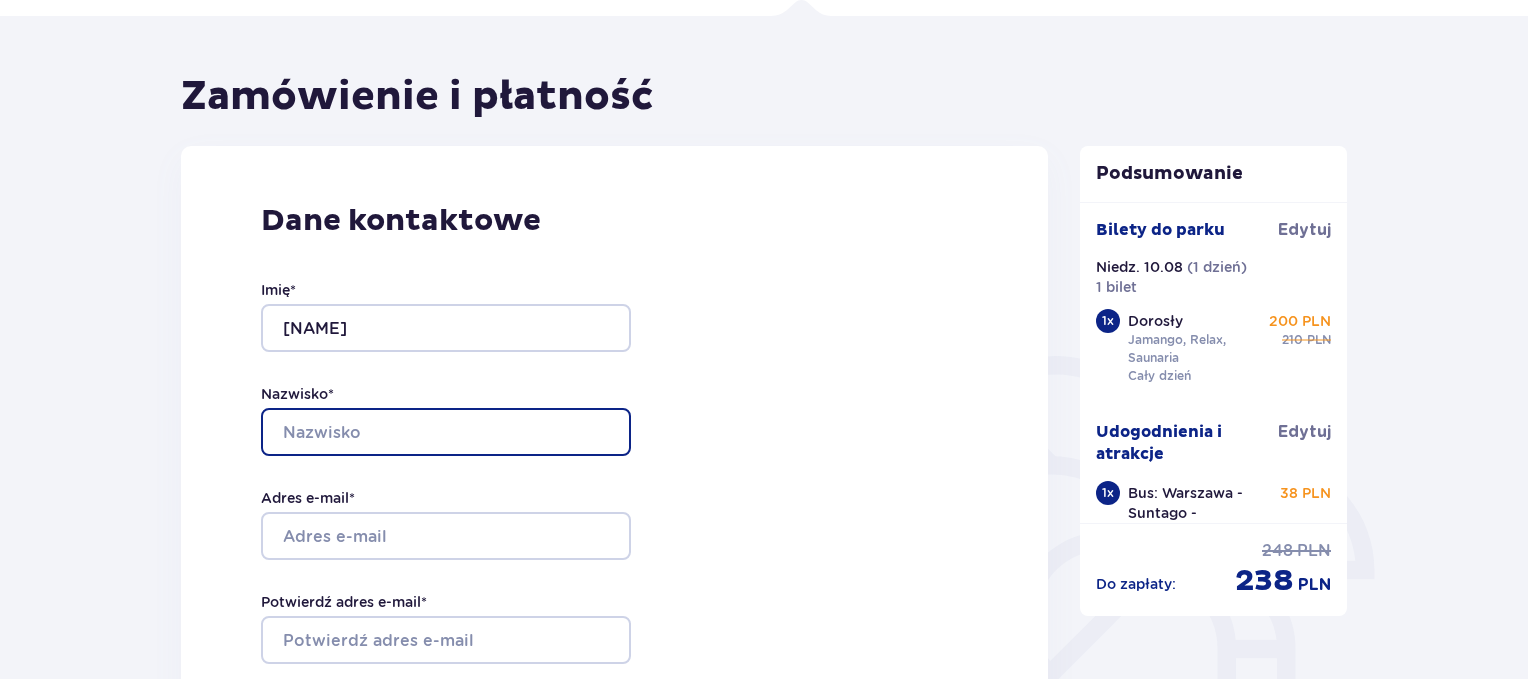 type on "Lapitski" 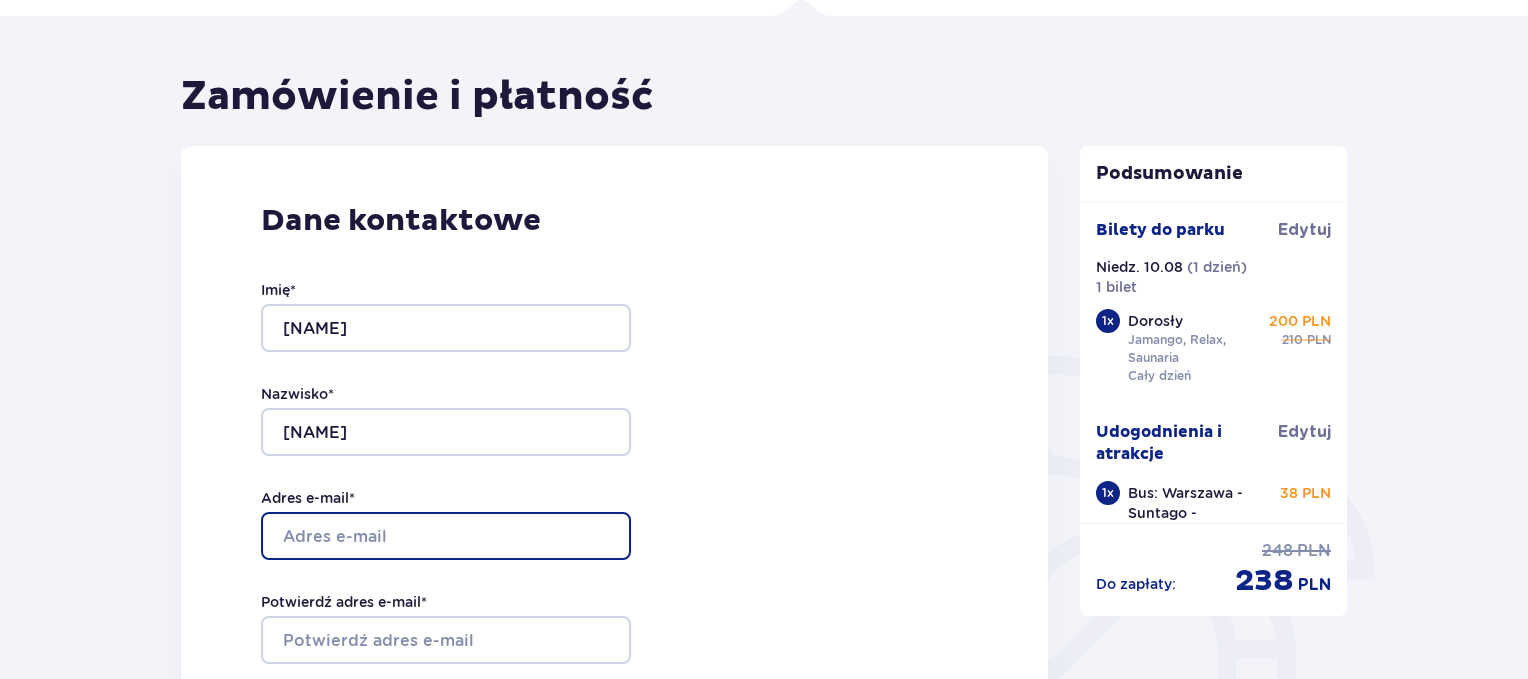 type on "artsemilapitski@gmail.com" 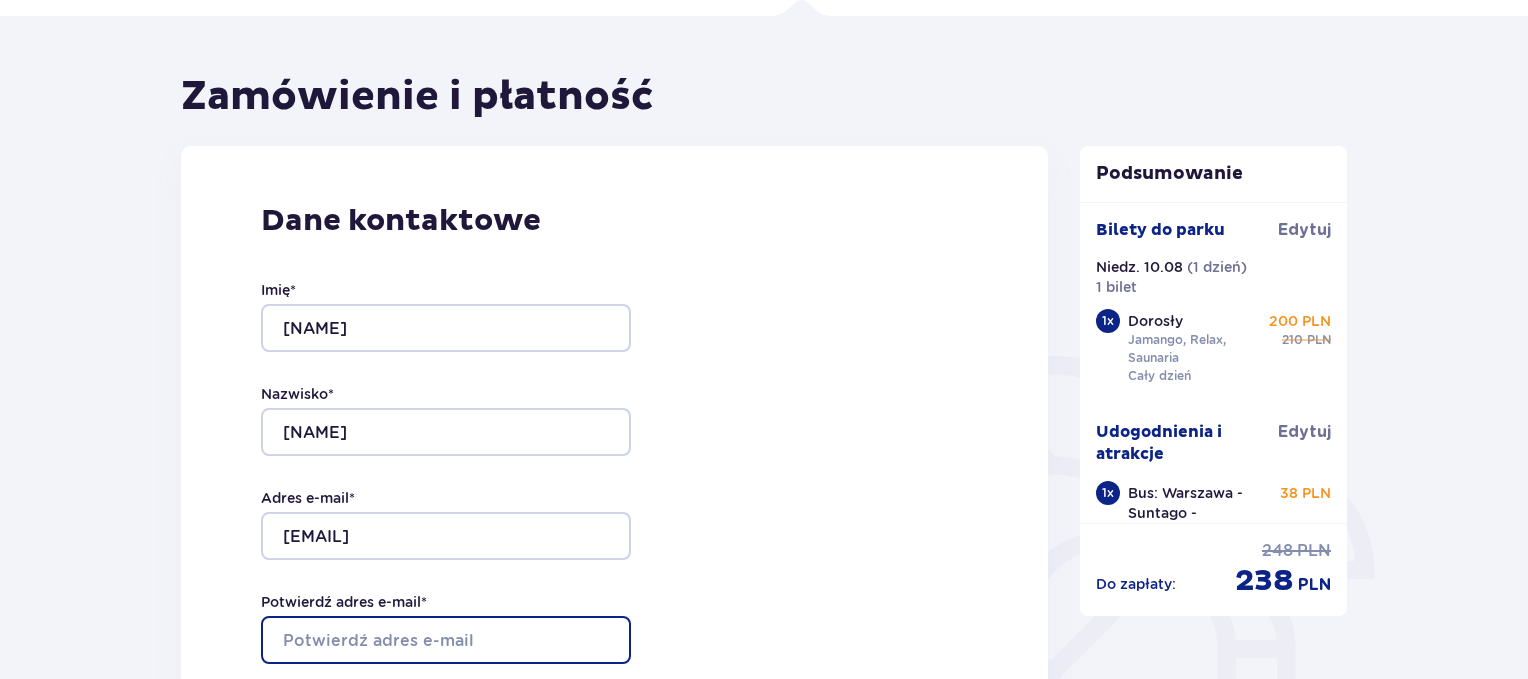 type on "artsemilapitski@gmail.com" 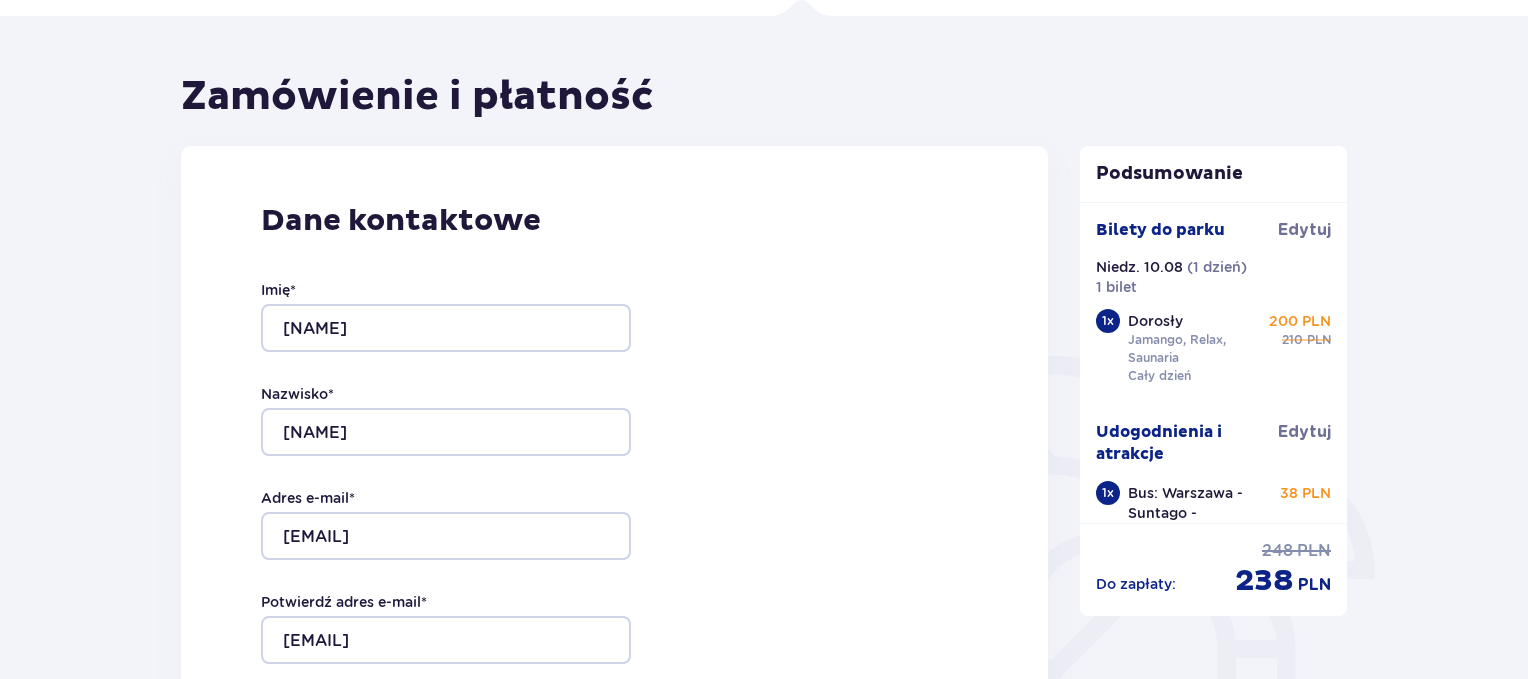 type on "533400927" 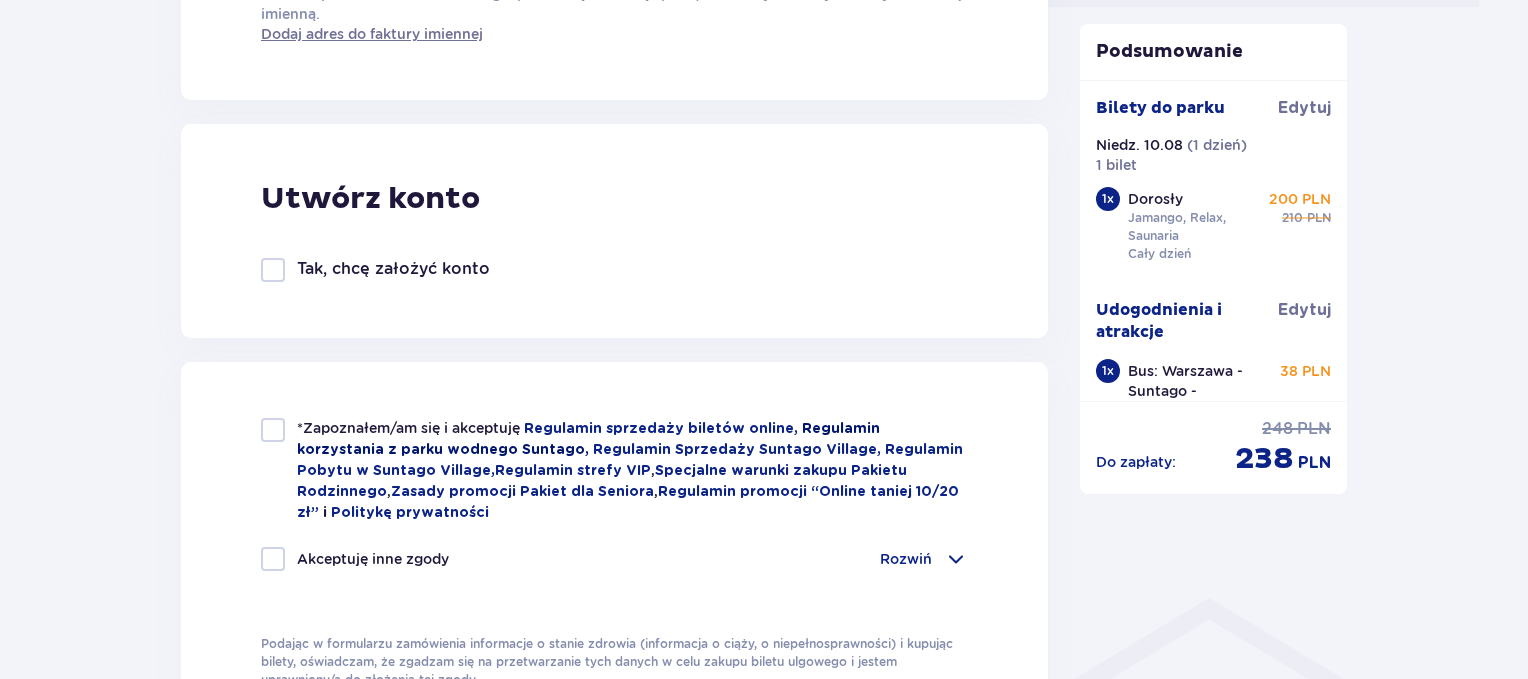 scroll, scrollTop: 1085, scrollLeft: 0, axis: vertical 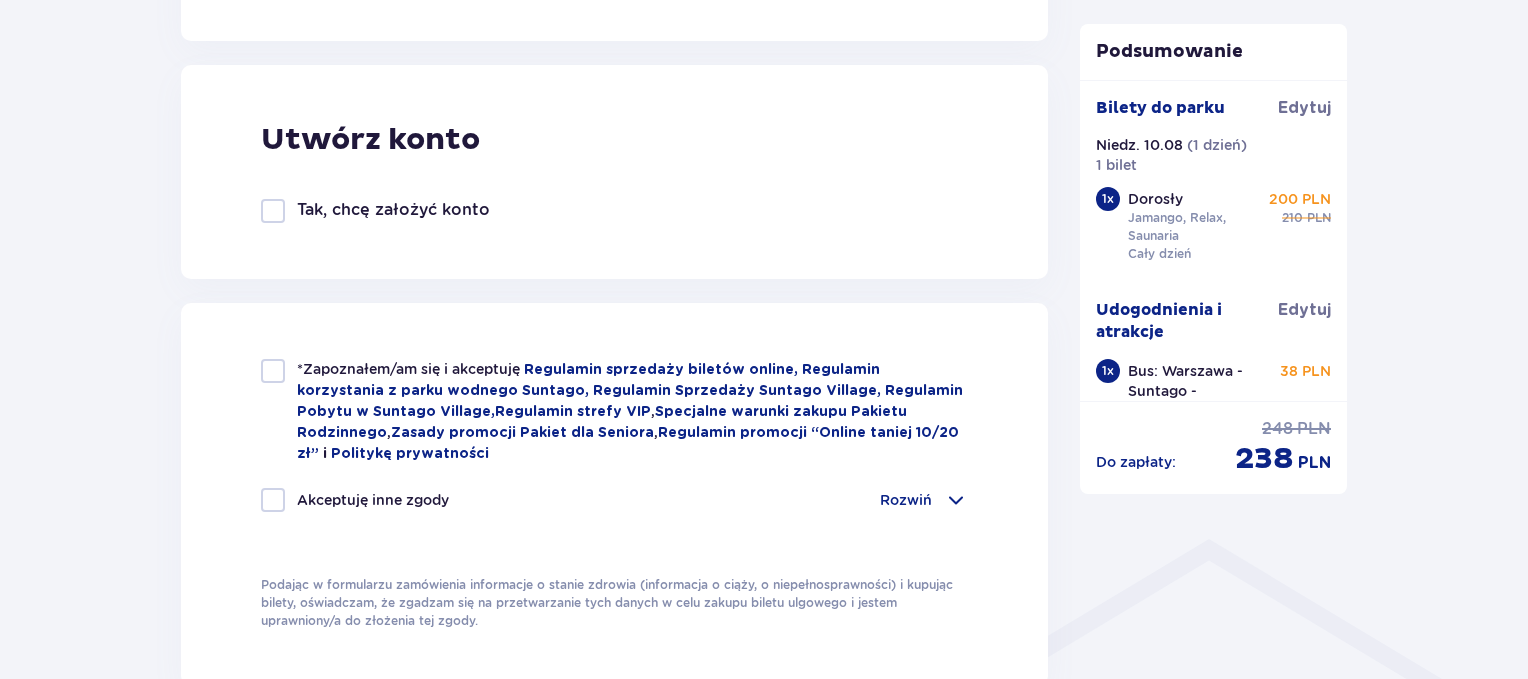 click at bounding box center [273, 371] 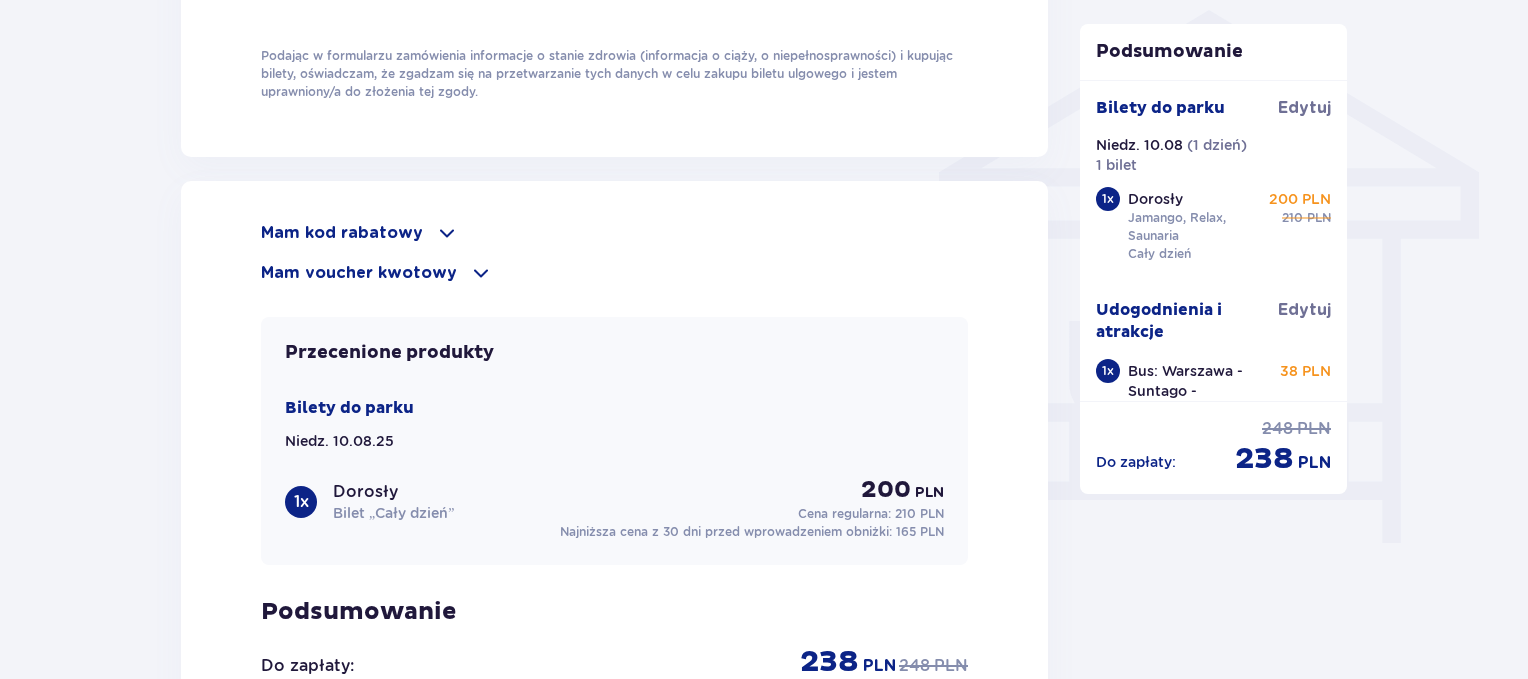 scroll, scrollTop: 1684, scrollLeft: 0, axis: vertical 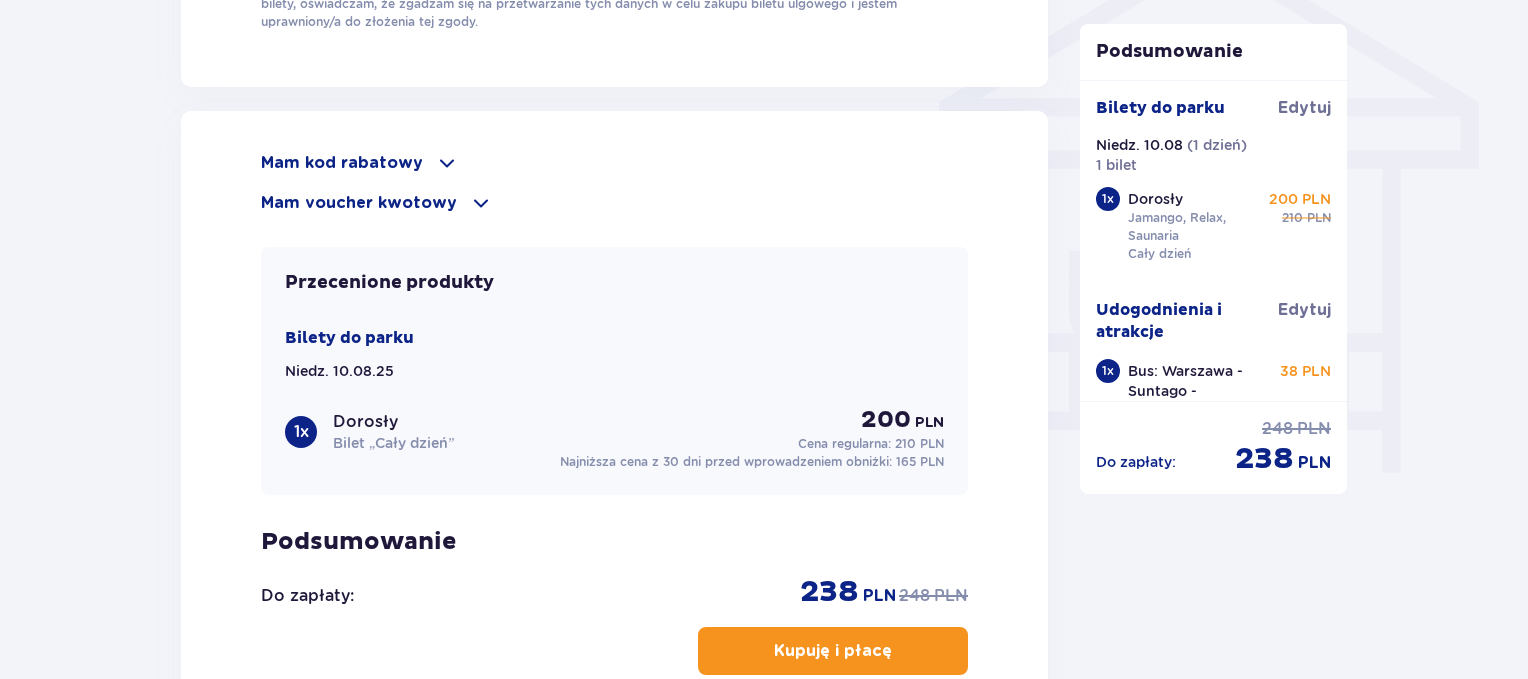 click on "Mam voucher kwotowy" at bounding box center [359, 203] 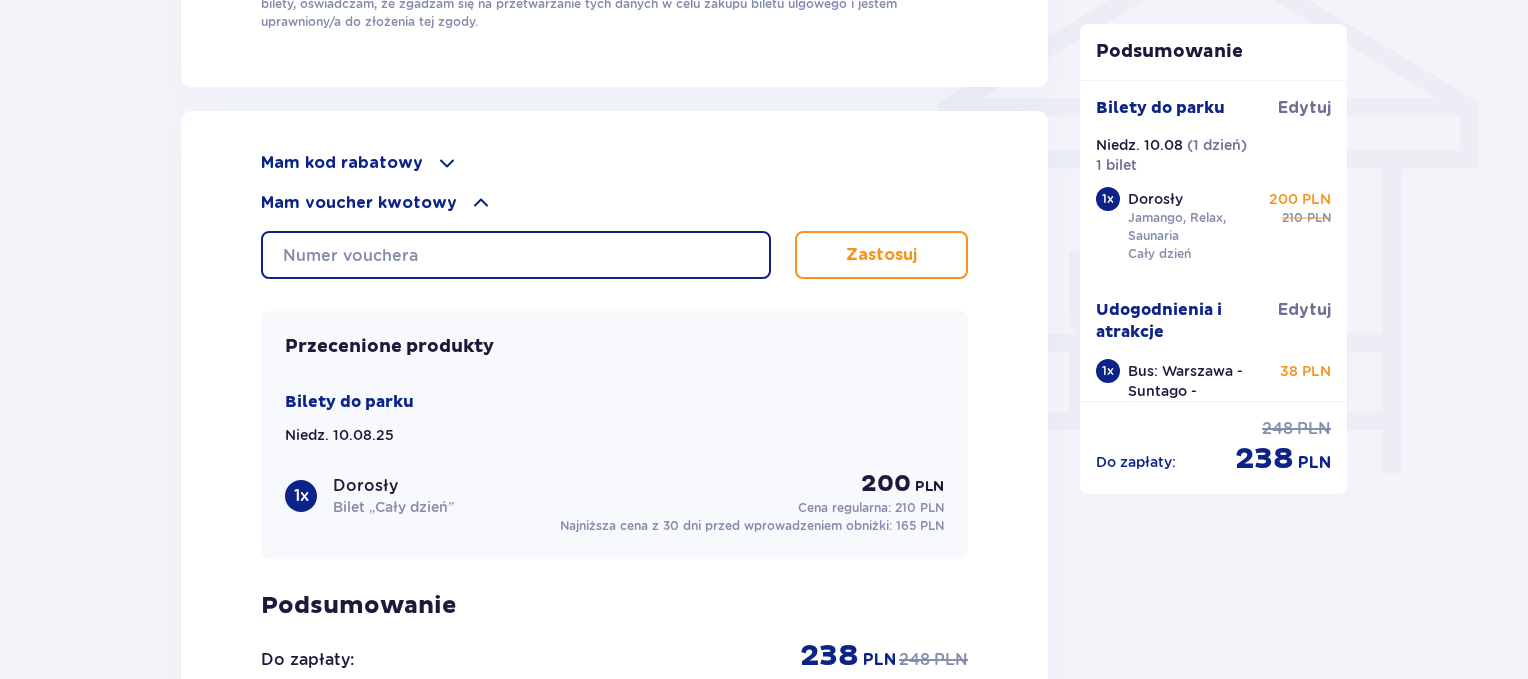 click at bounding box center (516, 255) 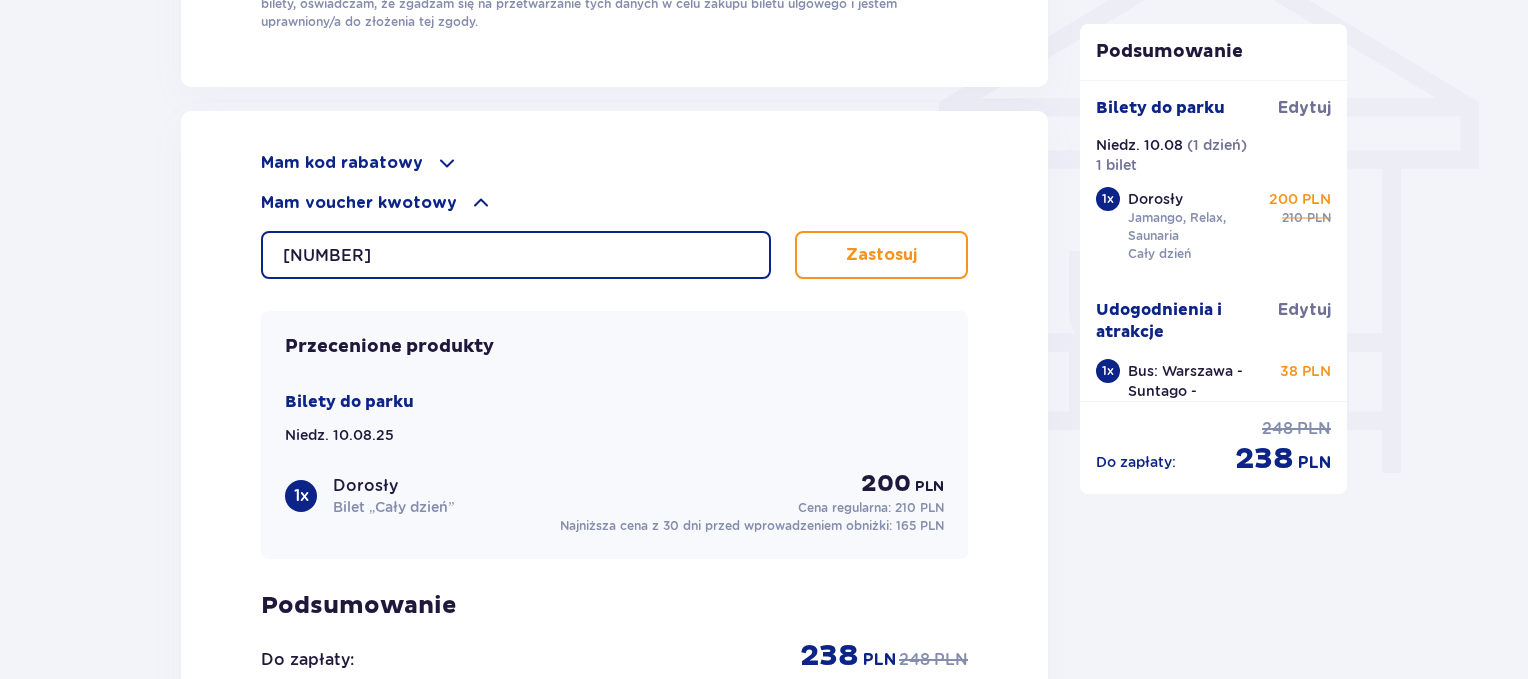 drag, startPoint x: 396, startPoint y: 258, endPoint x: 253, endPoint y: 250, distance: 143.2236 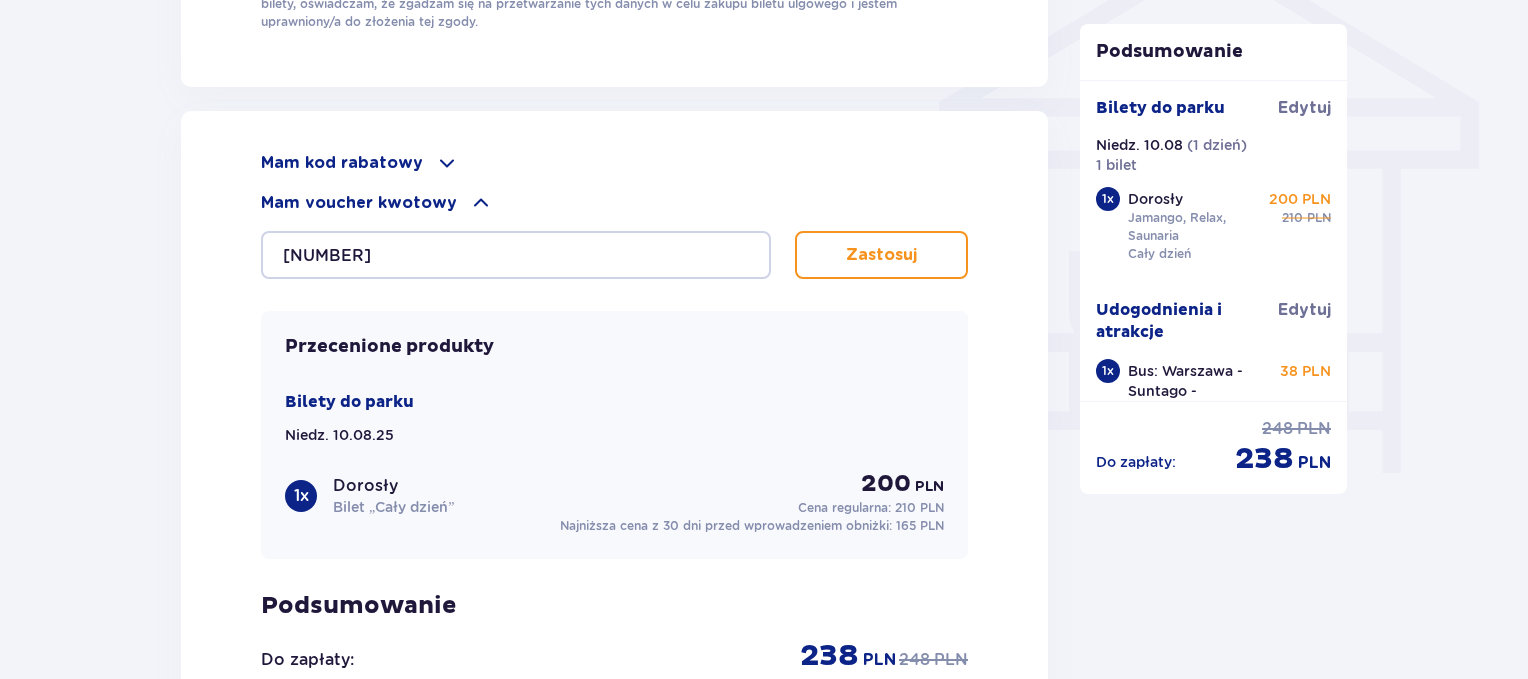 click on "Zastosuj" at bounding box center [881, 255] 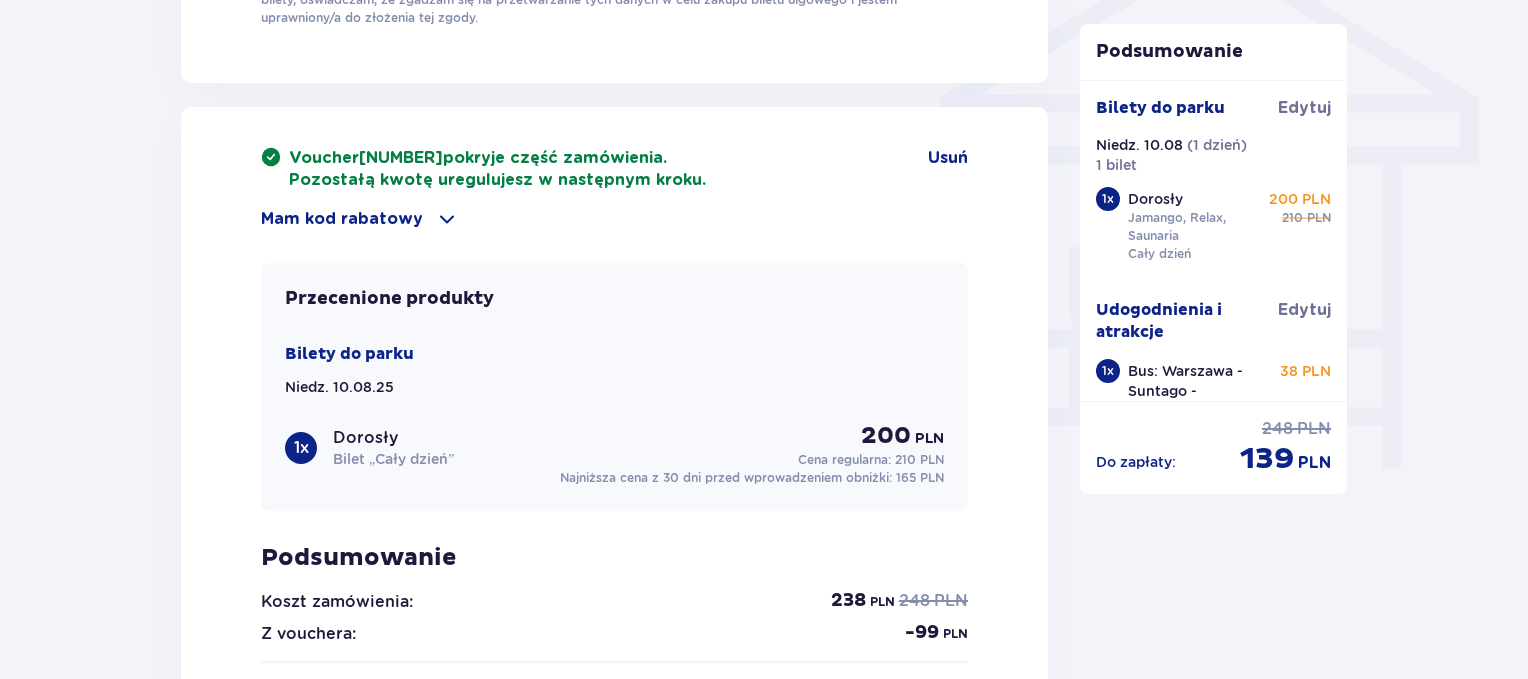 scroll, scrollTop: 1681, scrollLeft: 0, axis: vertical 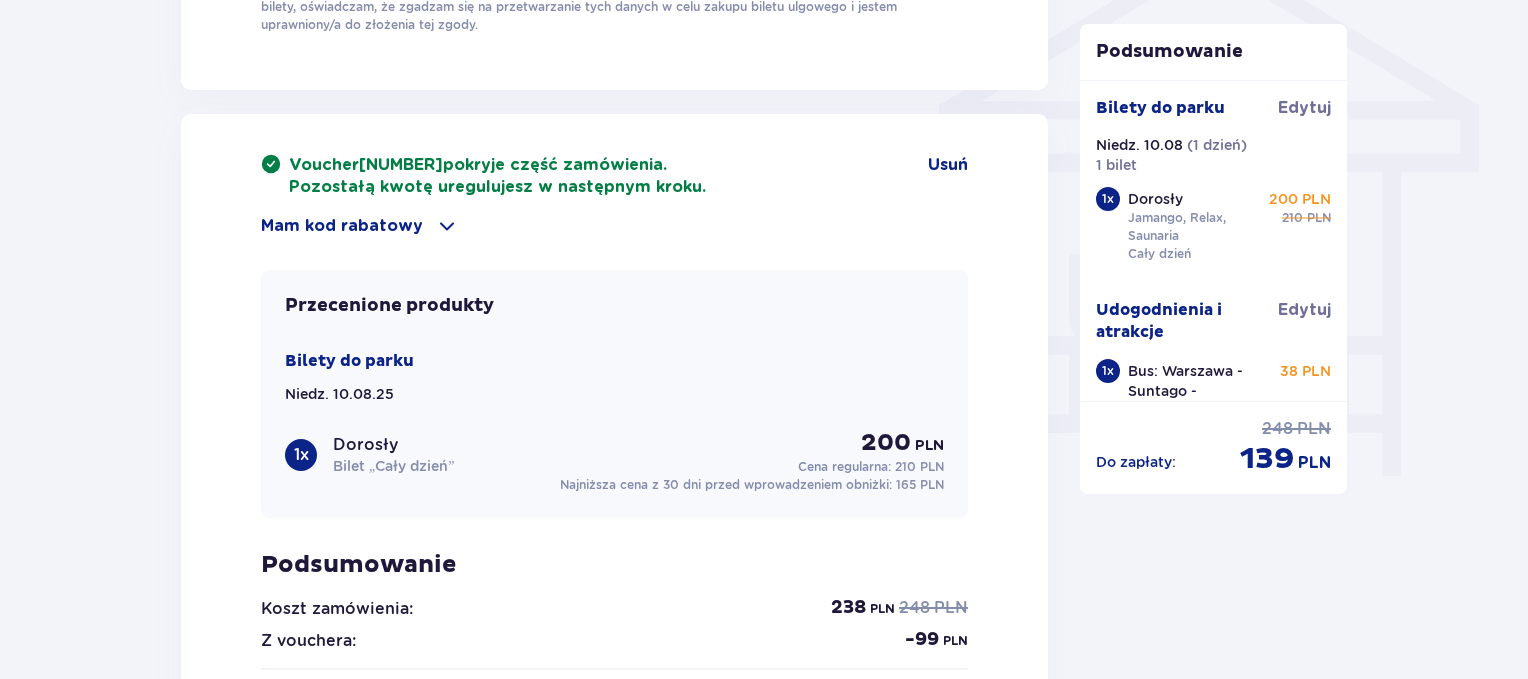 click on "Mam kod rabatowy" at bounding box center (342, 226) 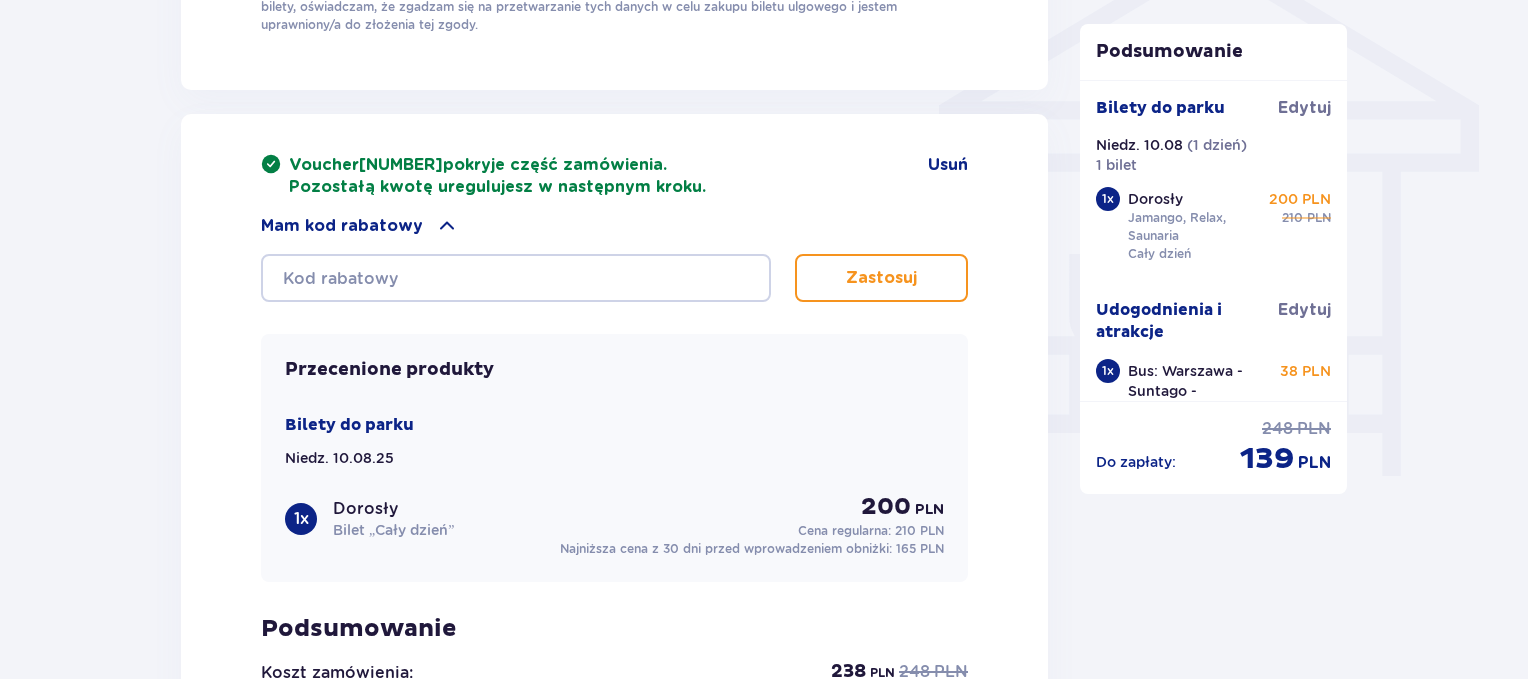 click on "Mam kod rabatowy" at bounding box center (342, 226) 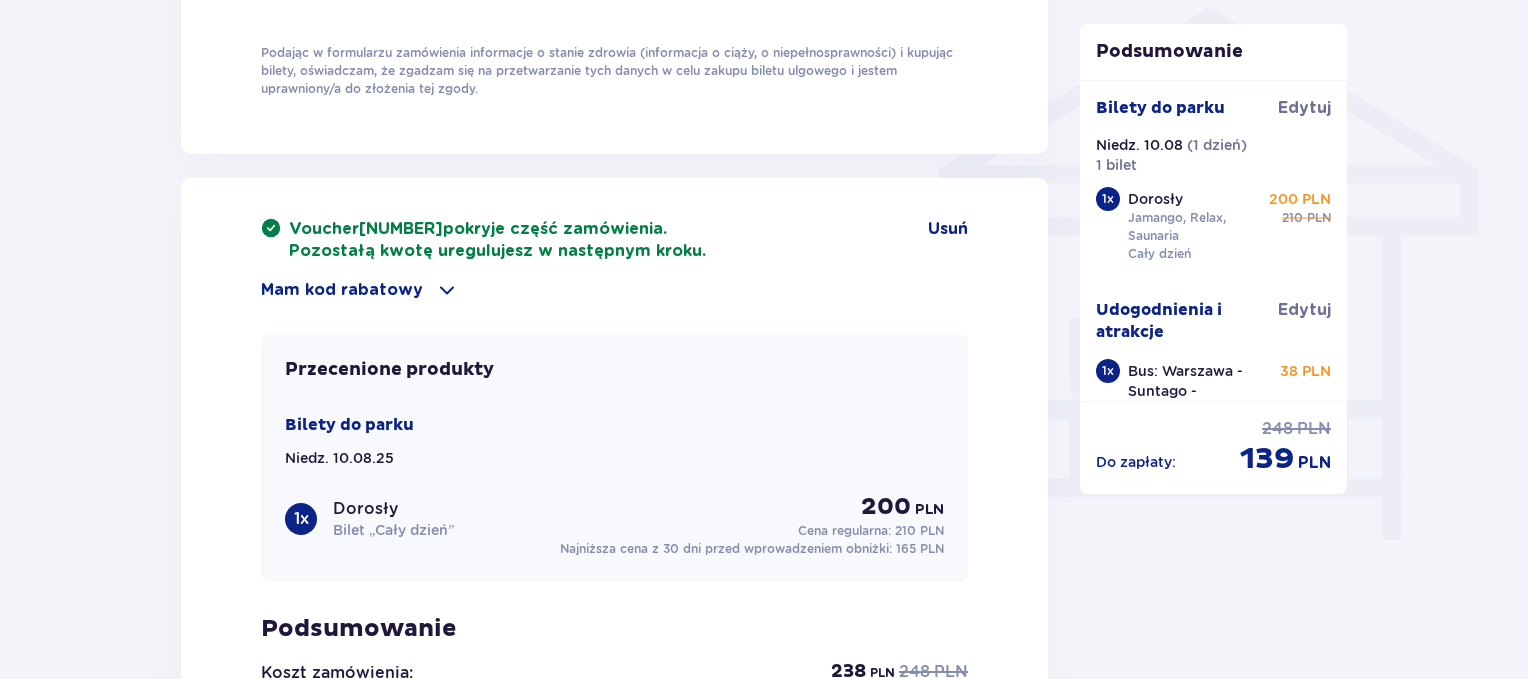 scroll, scrollTop: 1354, scrollLeft: 0, axis: vertical 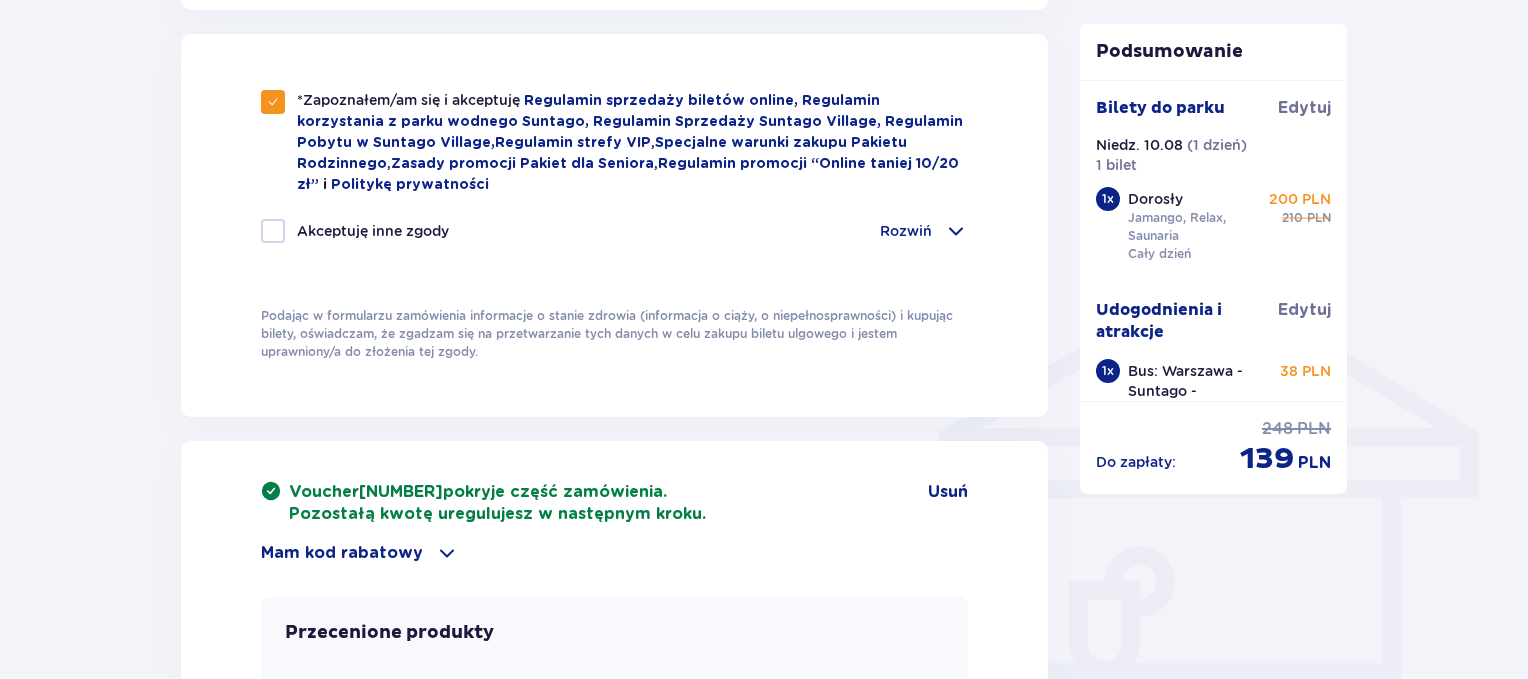 click on "0610003095401209" at bounding box center (401, 492) 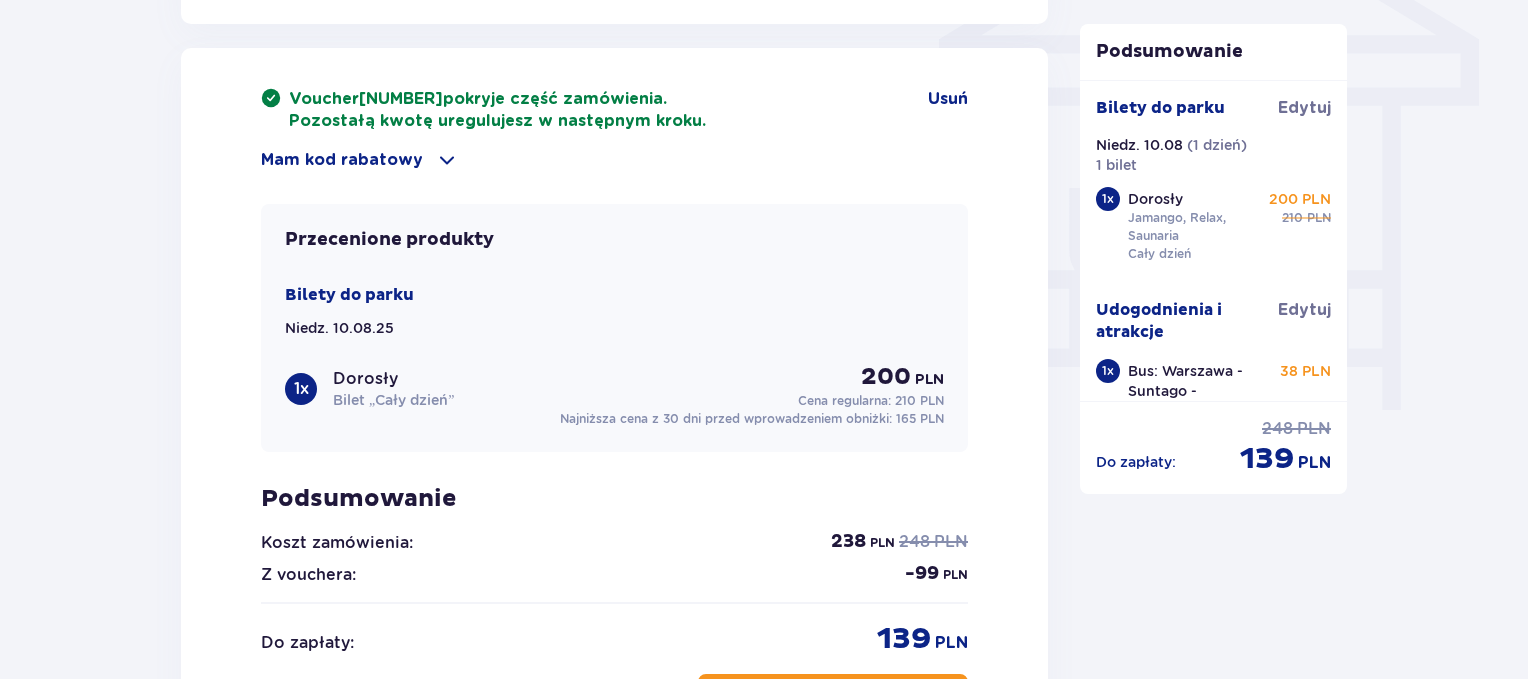 scroll, scrollTop: 1832, scrollLeft: 0, axis: vertical 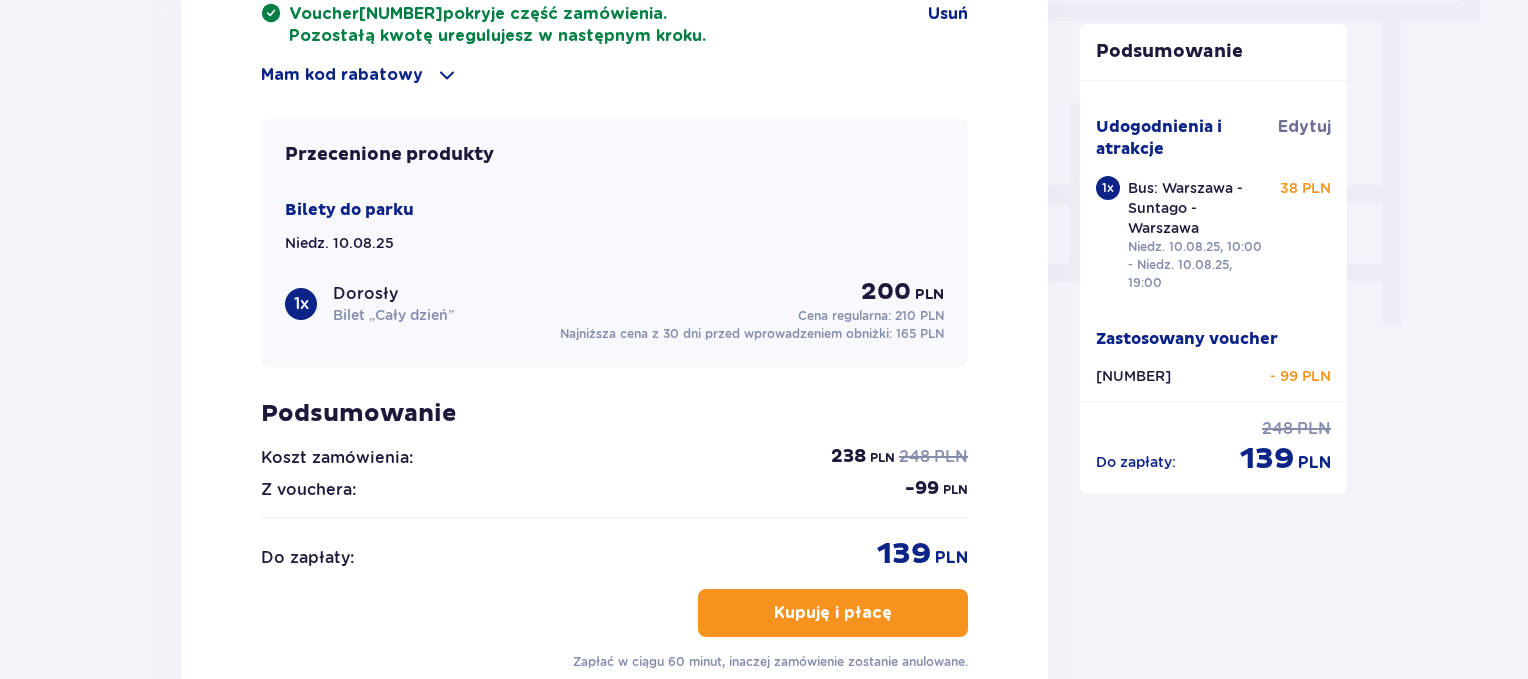 click on "Zastosowany voucher" at bounding box center [1187, 339] 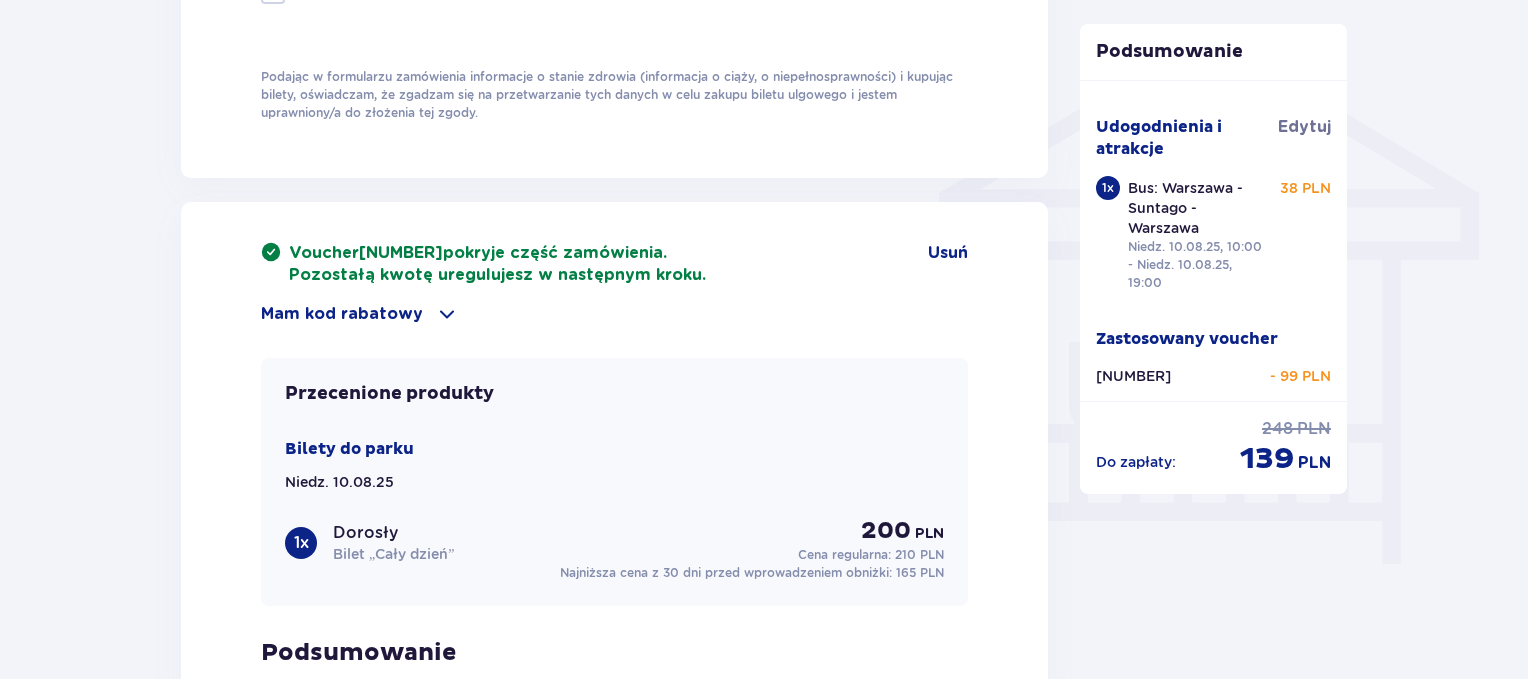 scroll, scrollTop: 1377, scrollLeft: 0, axis: vertical 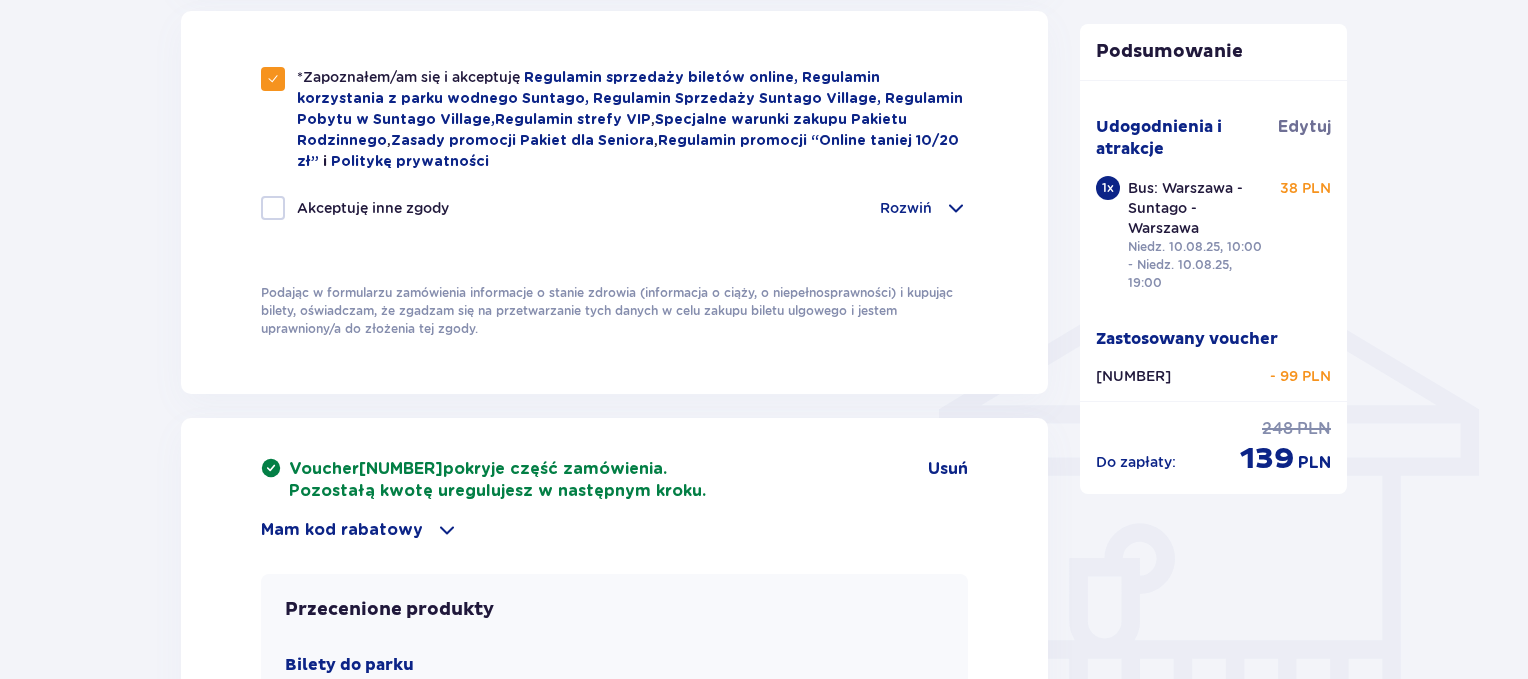 click on "Voucher   0610003095401209  pokryje część zamówienia.  Pozostałą kwotę uregulujesz w następnym kroku." at bounding box center [497, 480] 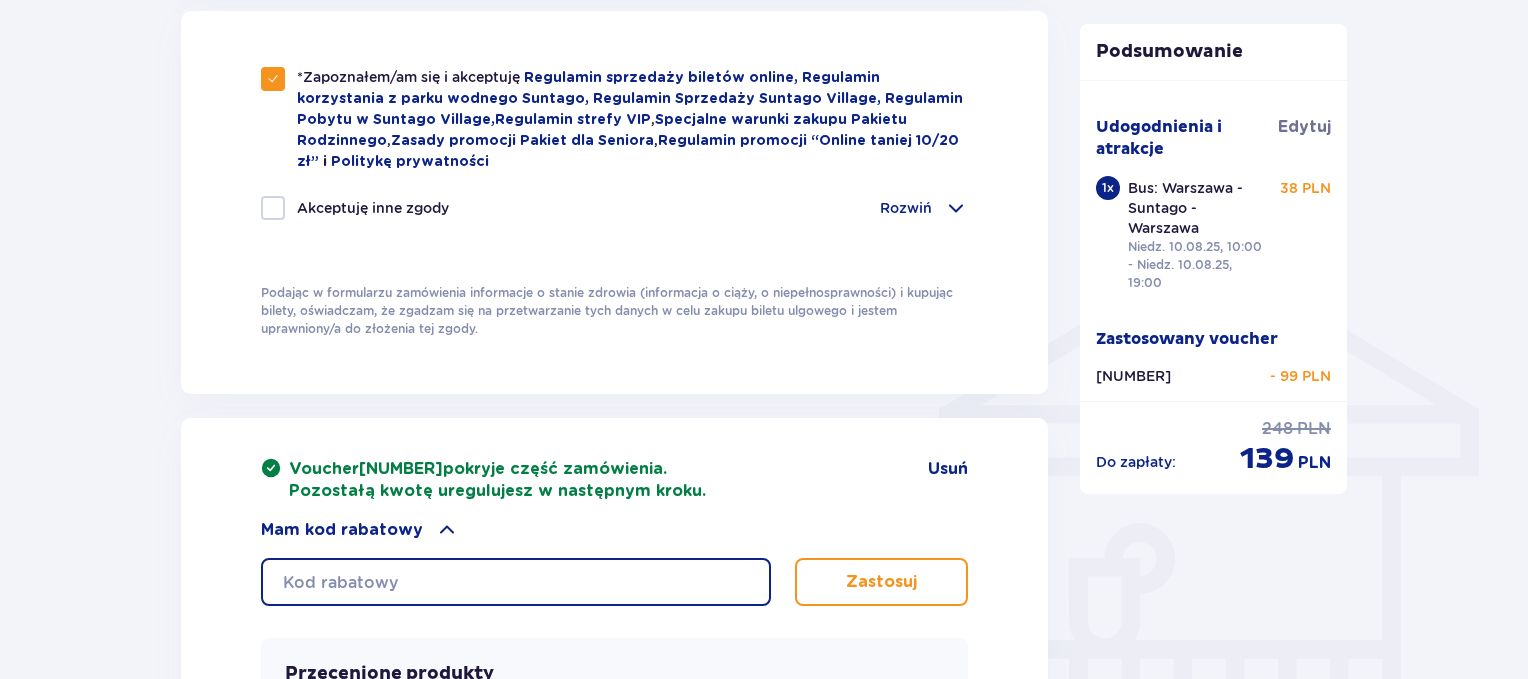 click at bounding box center (516, 582) 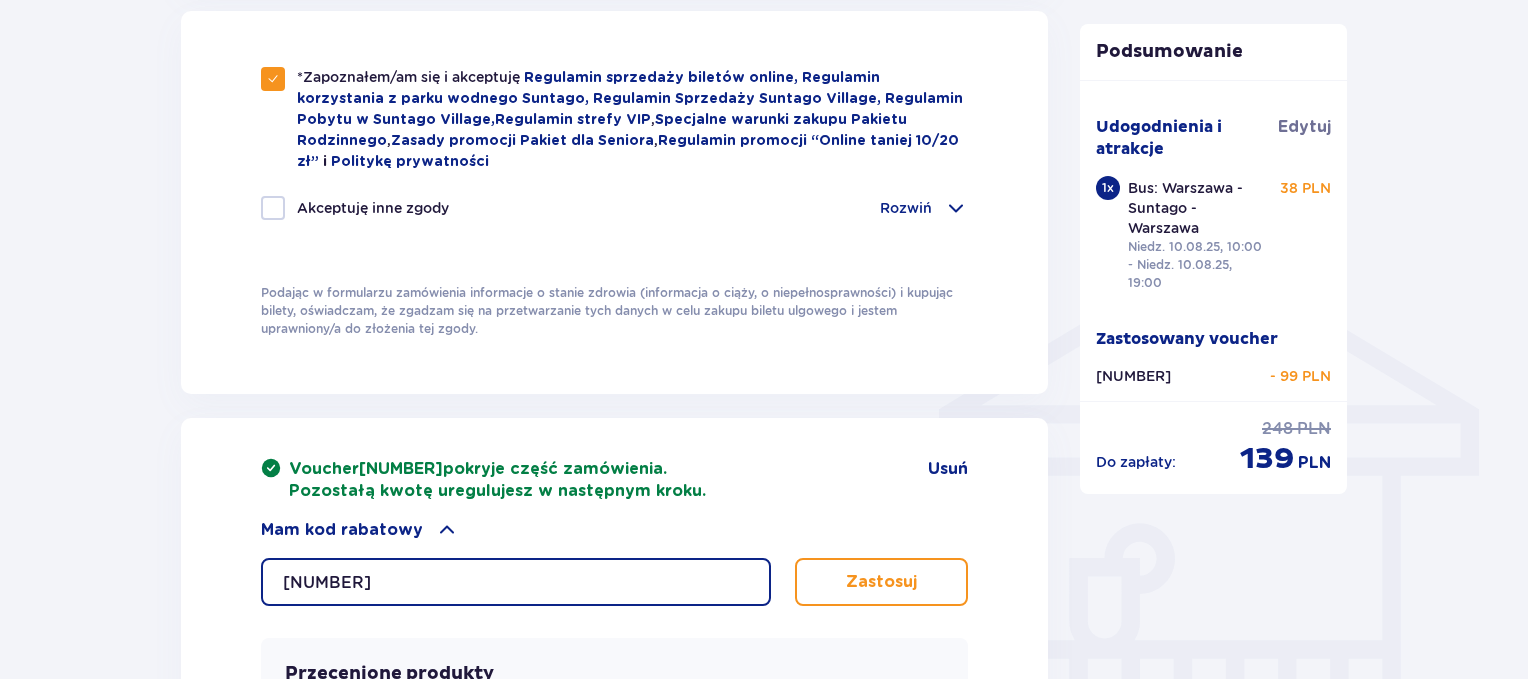 type on "0610004099298988" 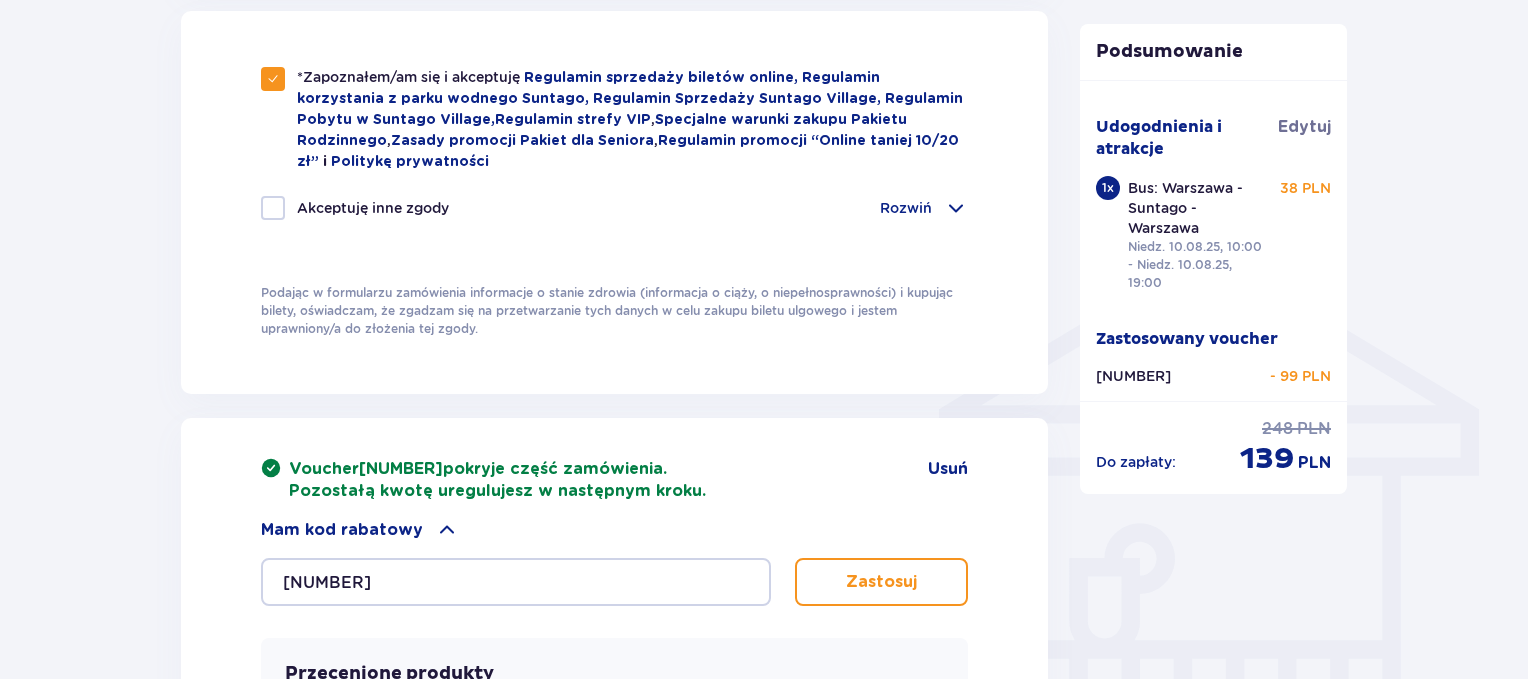 click on "Zastosuj" at bounding box center (881, 582) 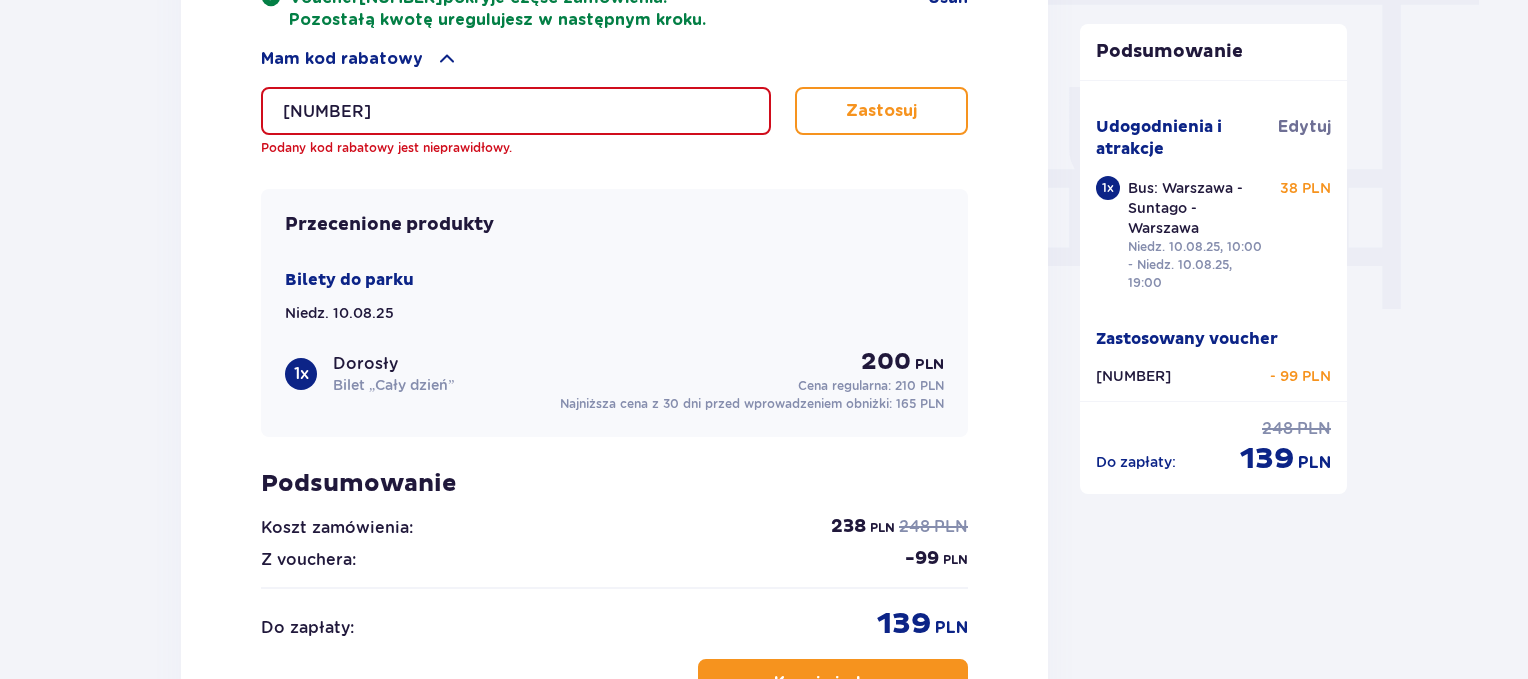 scroll, scrollTop: 1850, scrollLeft: 0, axis: vertical 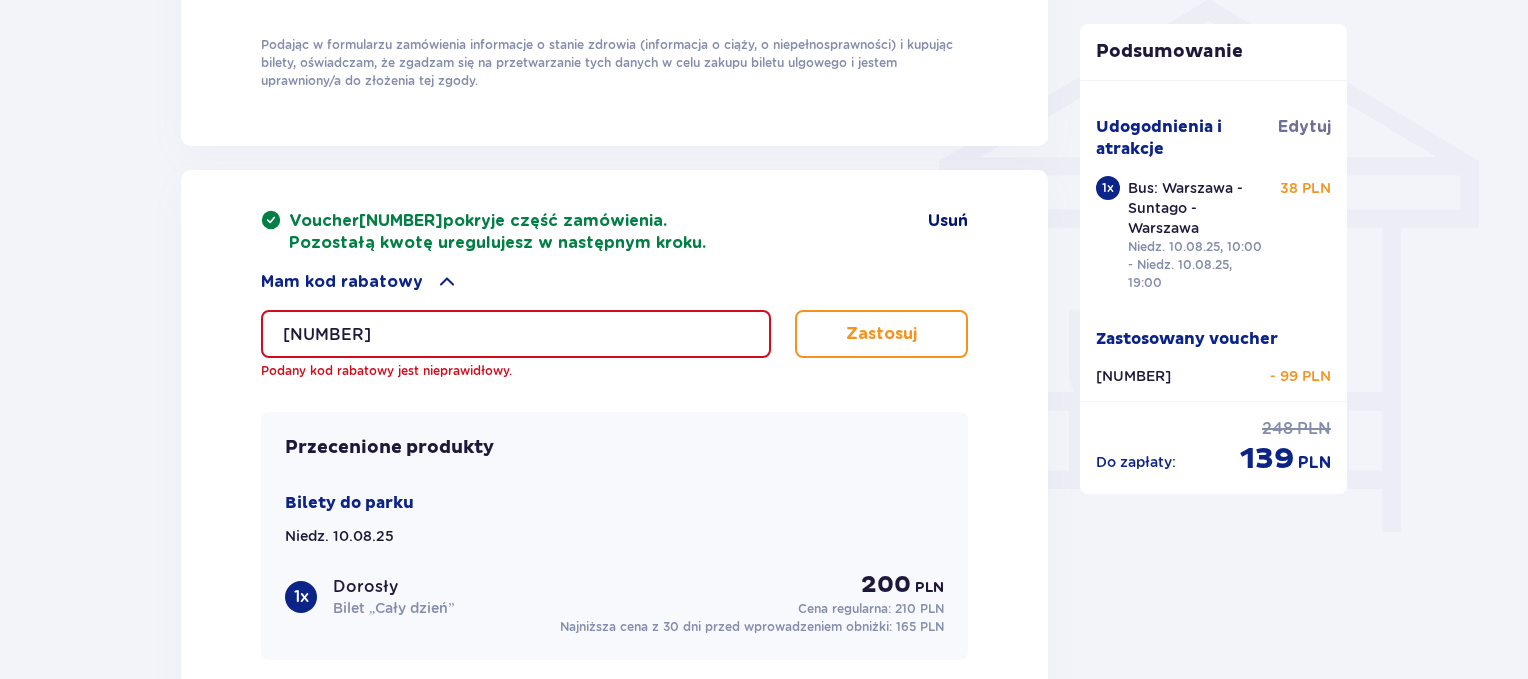 click on "Usuń" at bounding box center [948, 221] 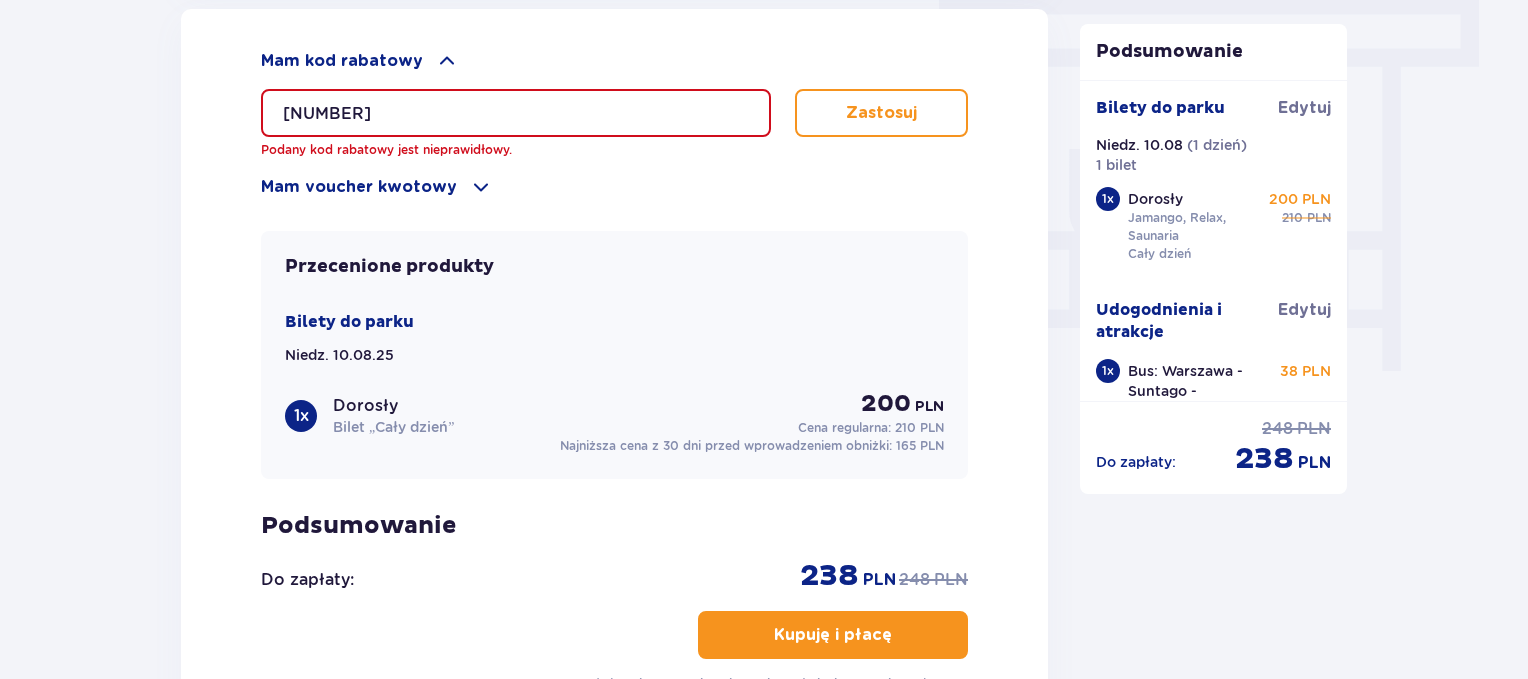 scroll, scrollTop: 1292, scrollLeft: 0, axis: vertical 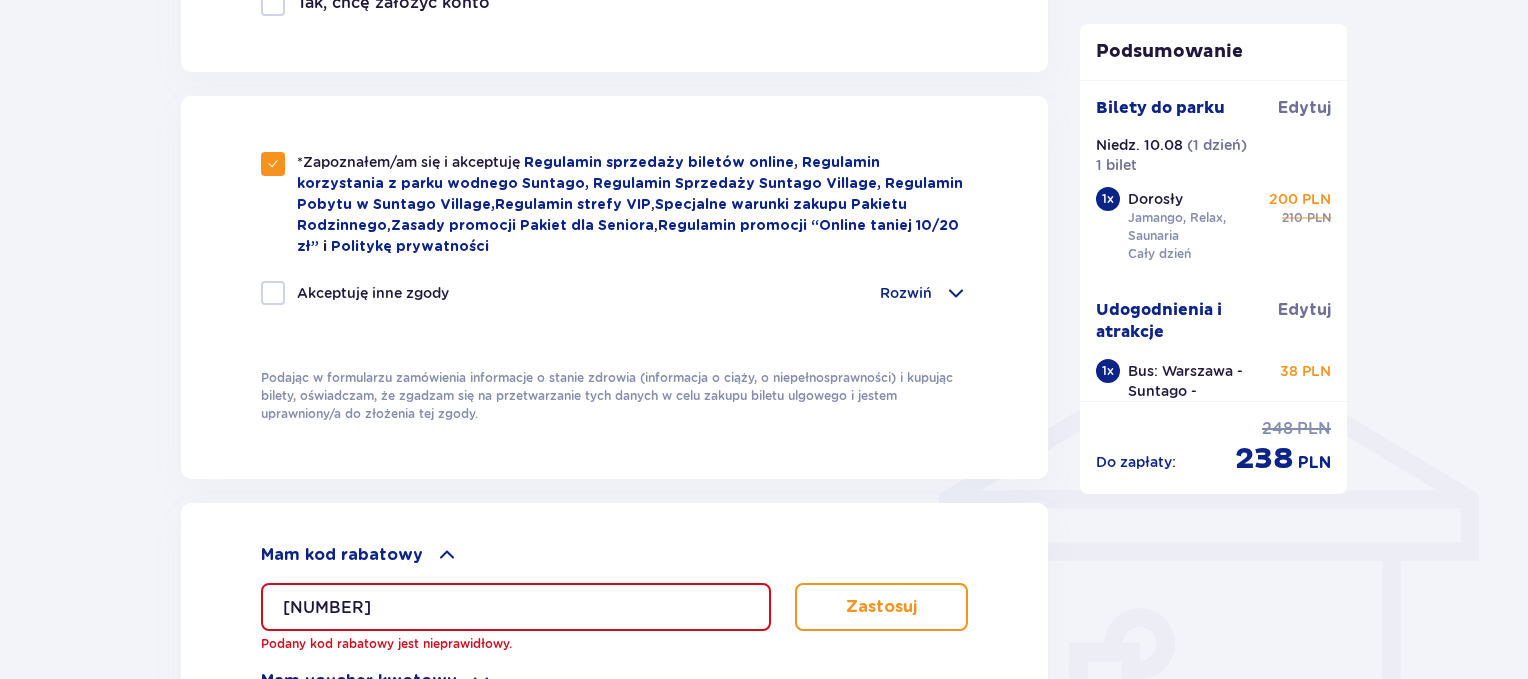 click at bounding box center [447, 555] 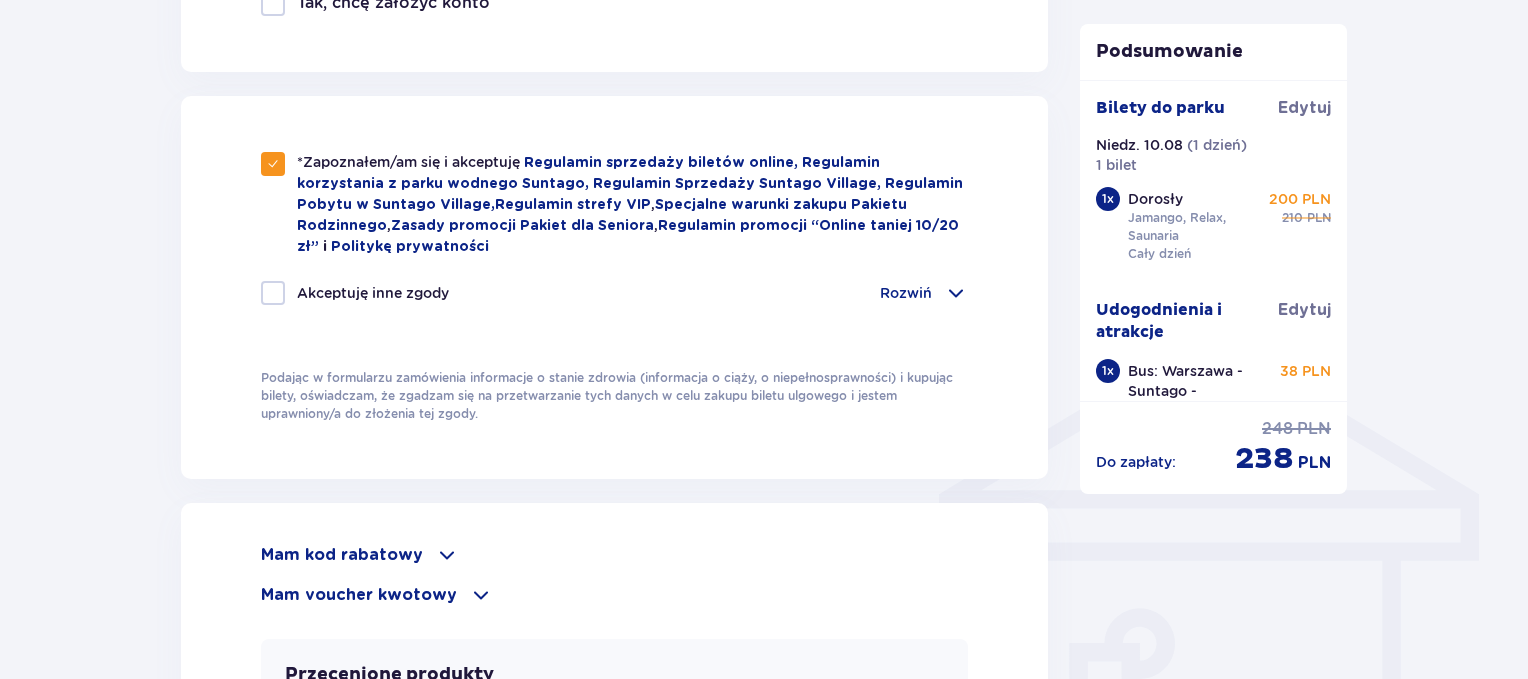 click on "Mam voucher kwotowy" at bounding box center (359, 595) 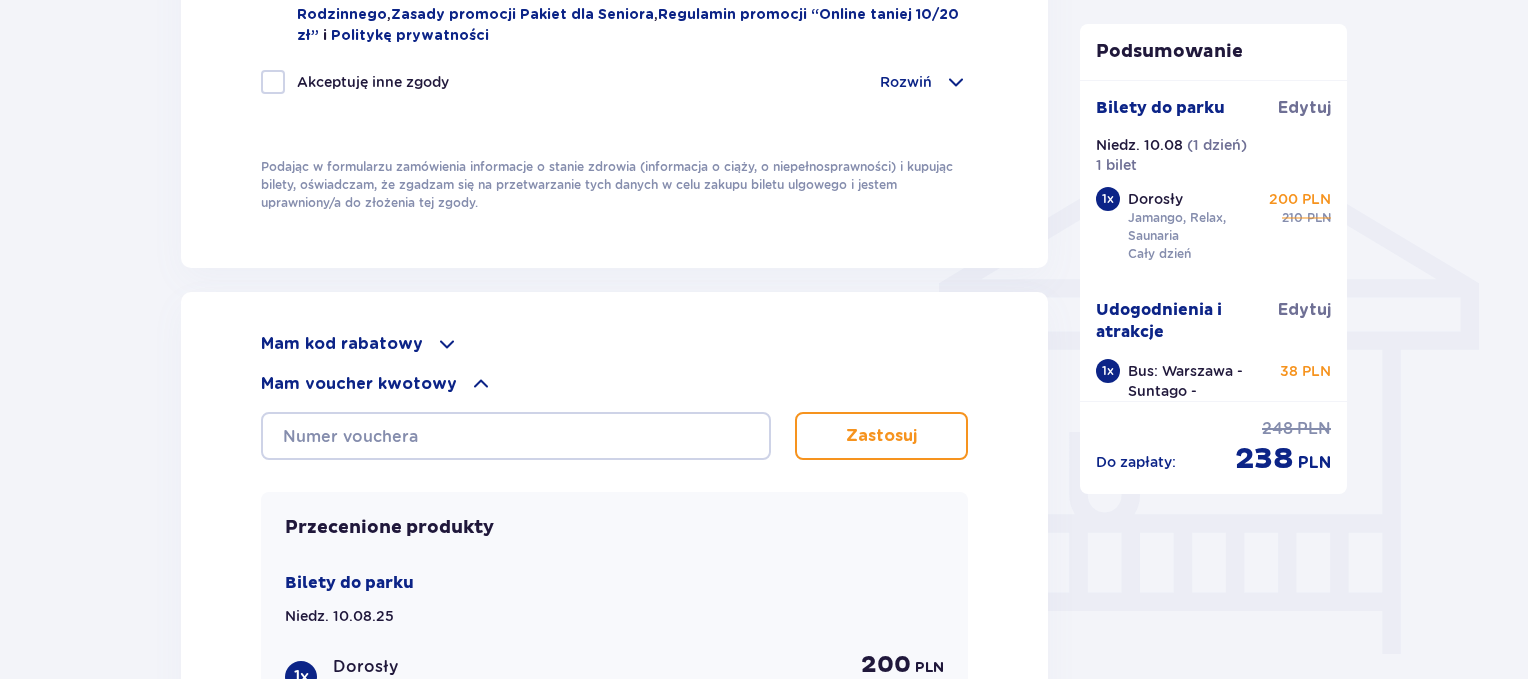 scroll, scrollTop: 1611, scrollLeft: 0, axis: vertical 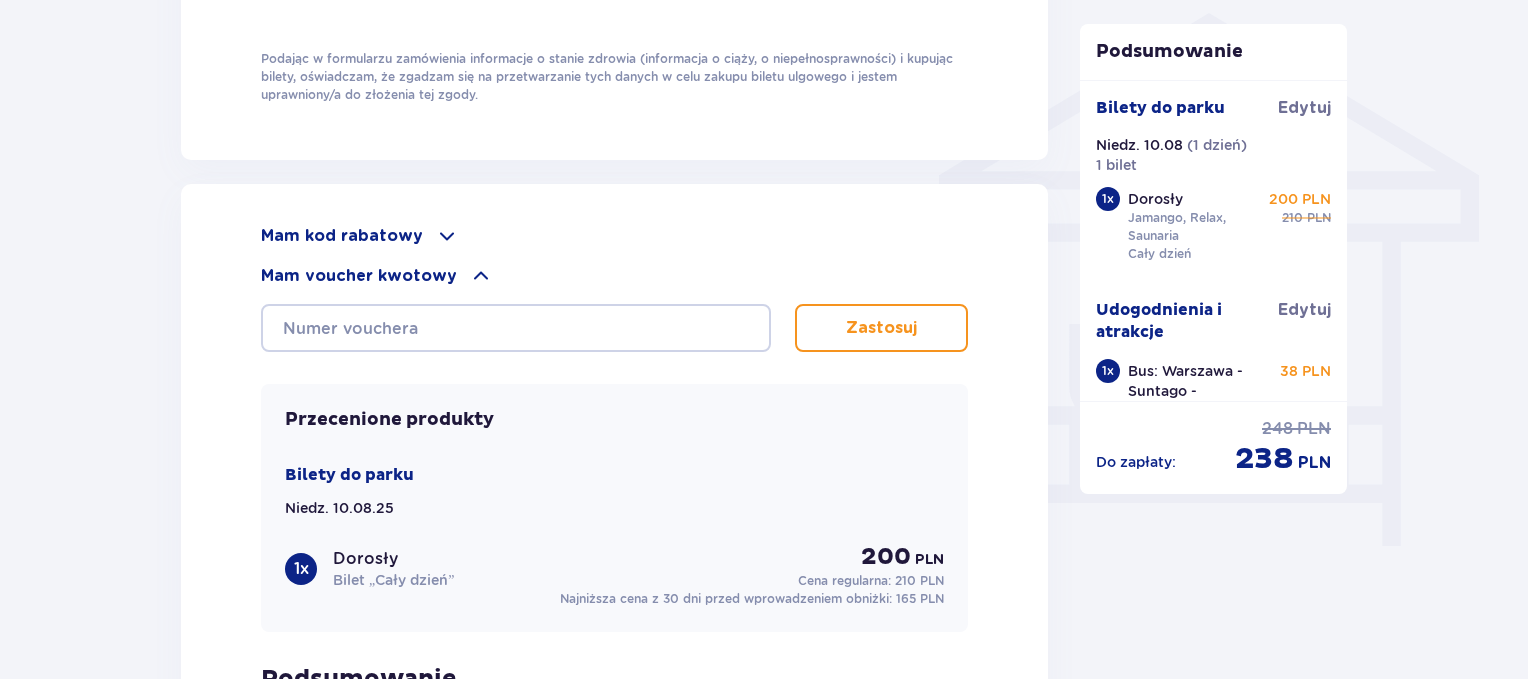 click on "Mam voucher kwotowy" at bounding box center [359, 276] 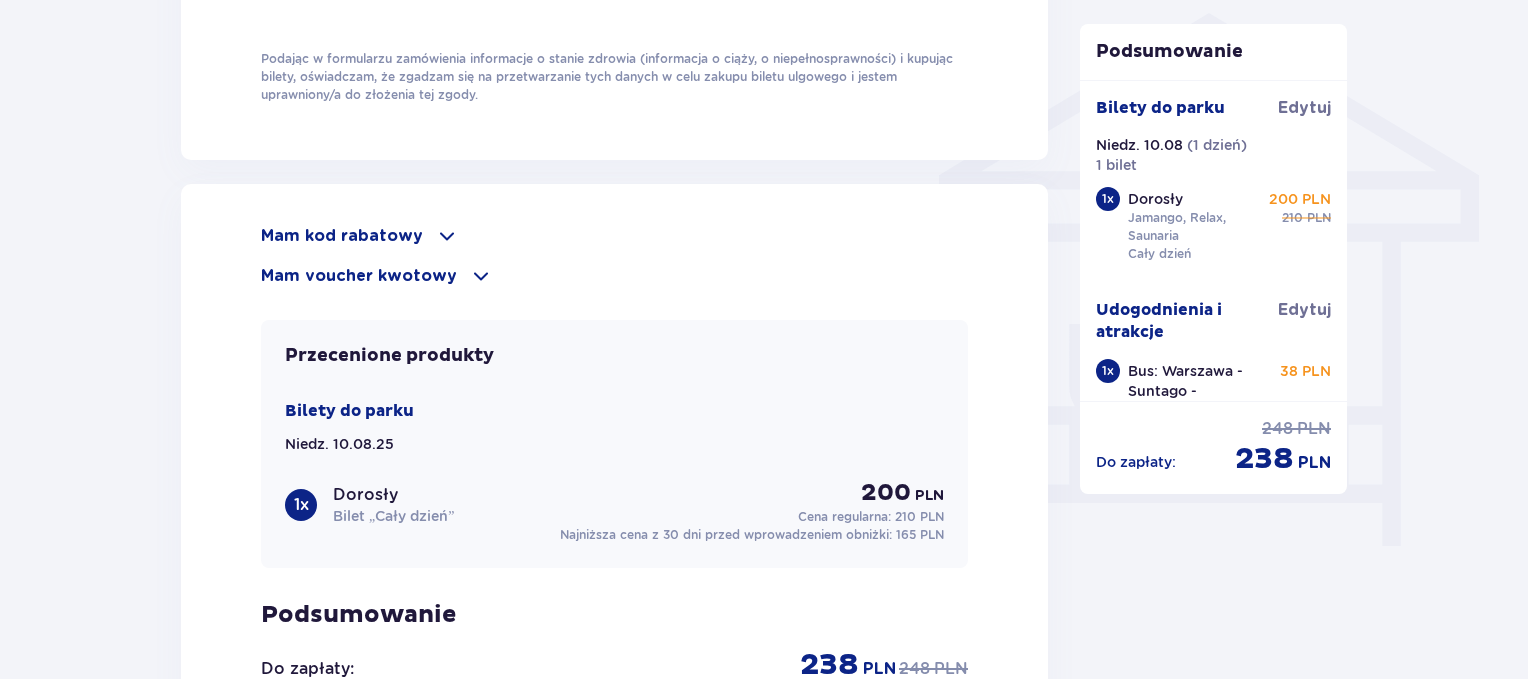 click on "Mam voucher kwotowy" at bounding box center [359, 276] 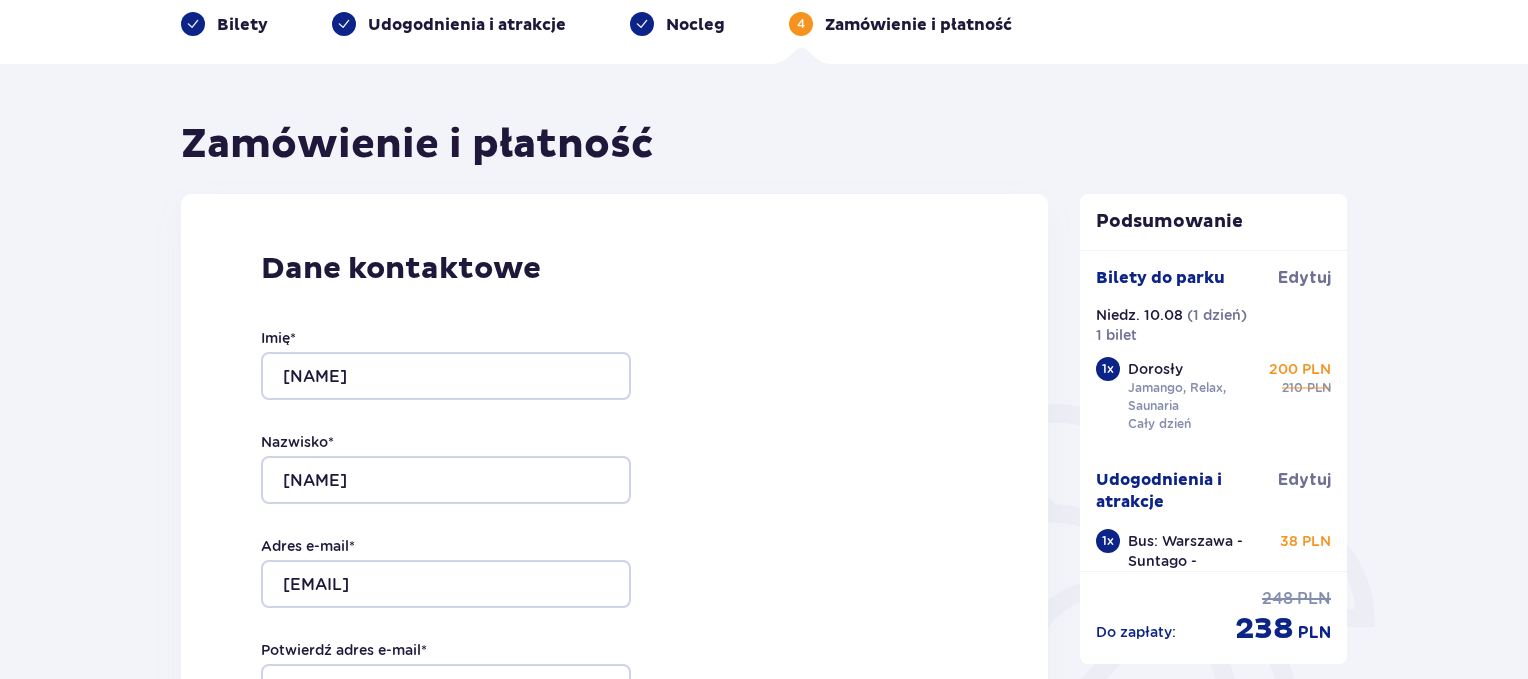 scroll, scrollTop: 0, scrollLeft: 0, axis: both 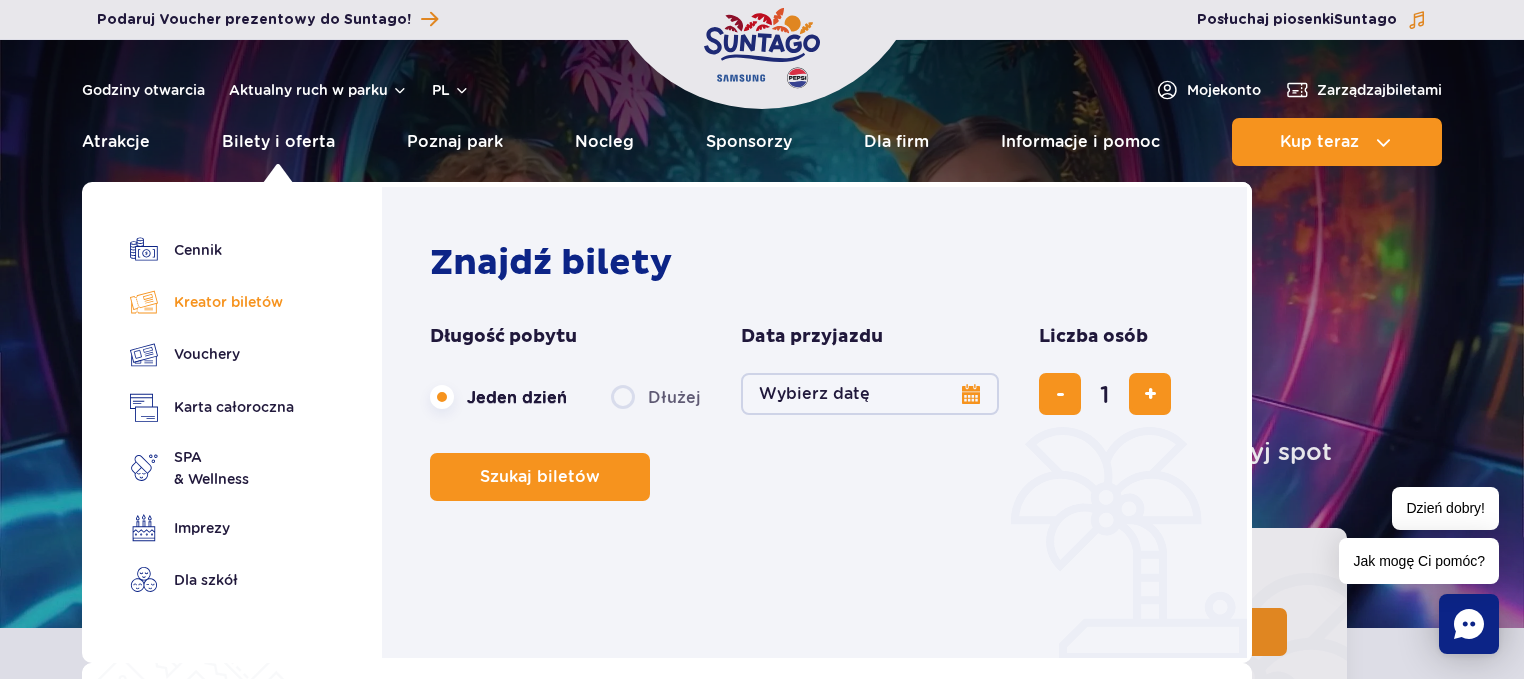click on "Kreator biletów" at bounding box center [212, 302] 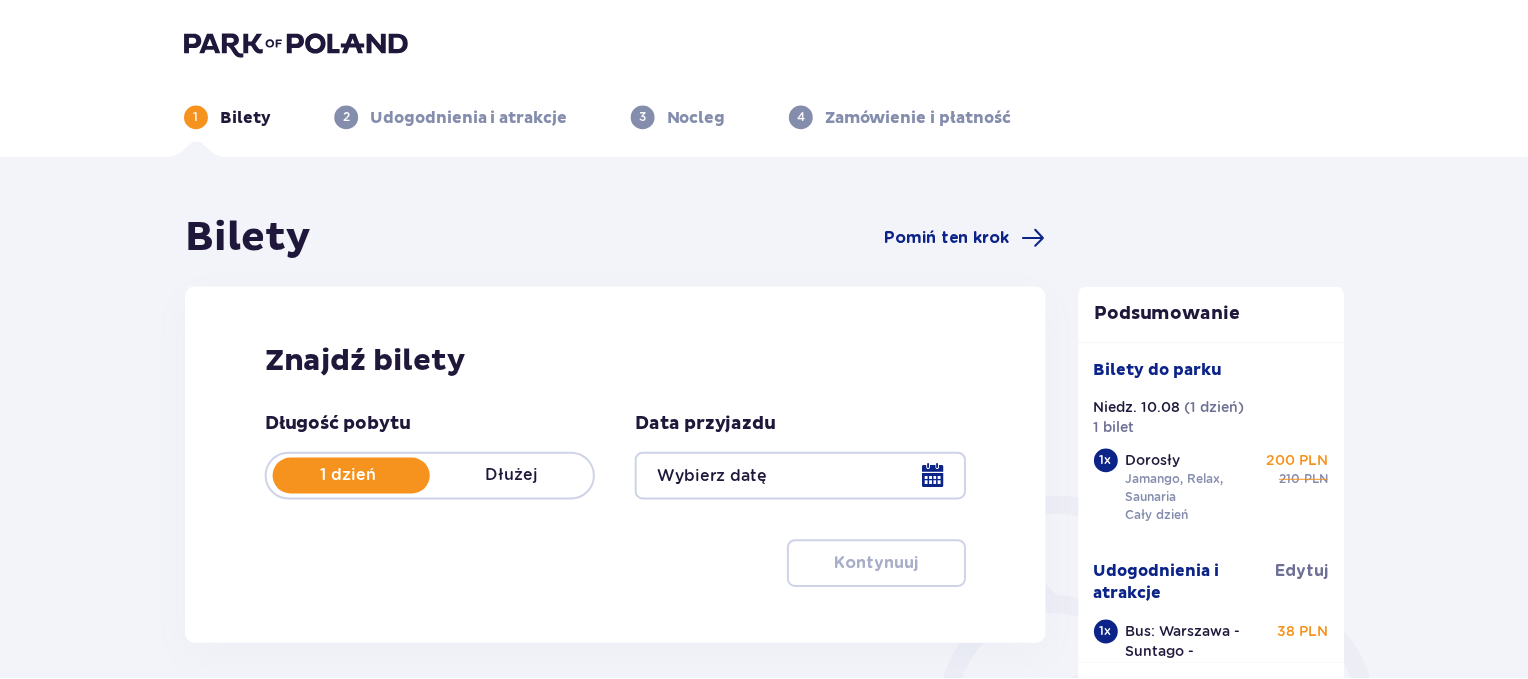 scroll, scrollTop: 0, scrollLeft: 0, axis: both 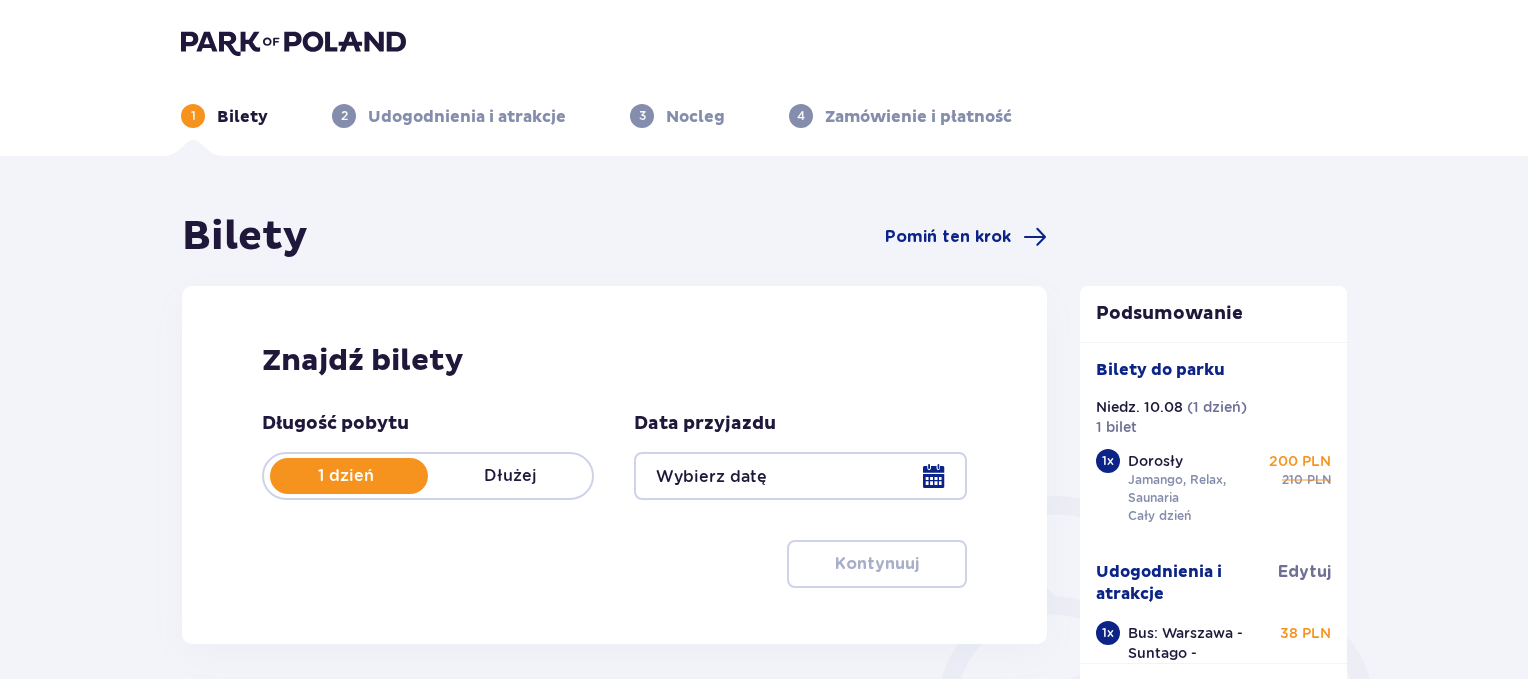 type on "10.08.25" 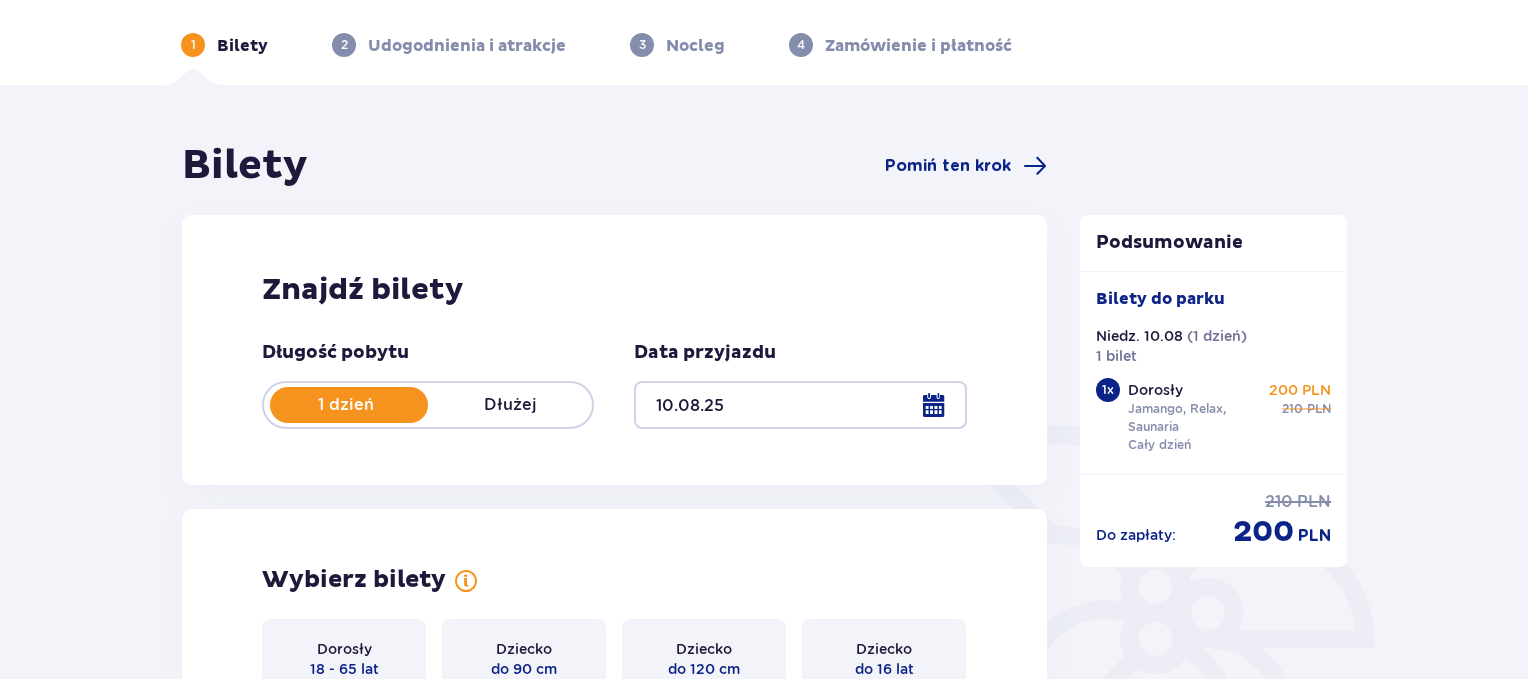 scroll, scrollTop: 0, scrollLeft: 0, axis: both 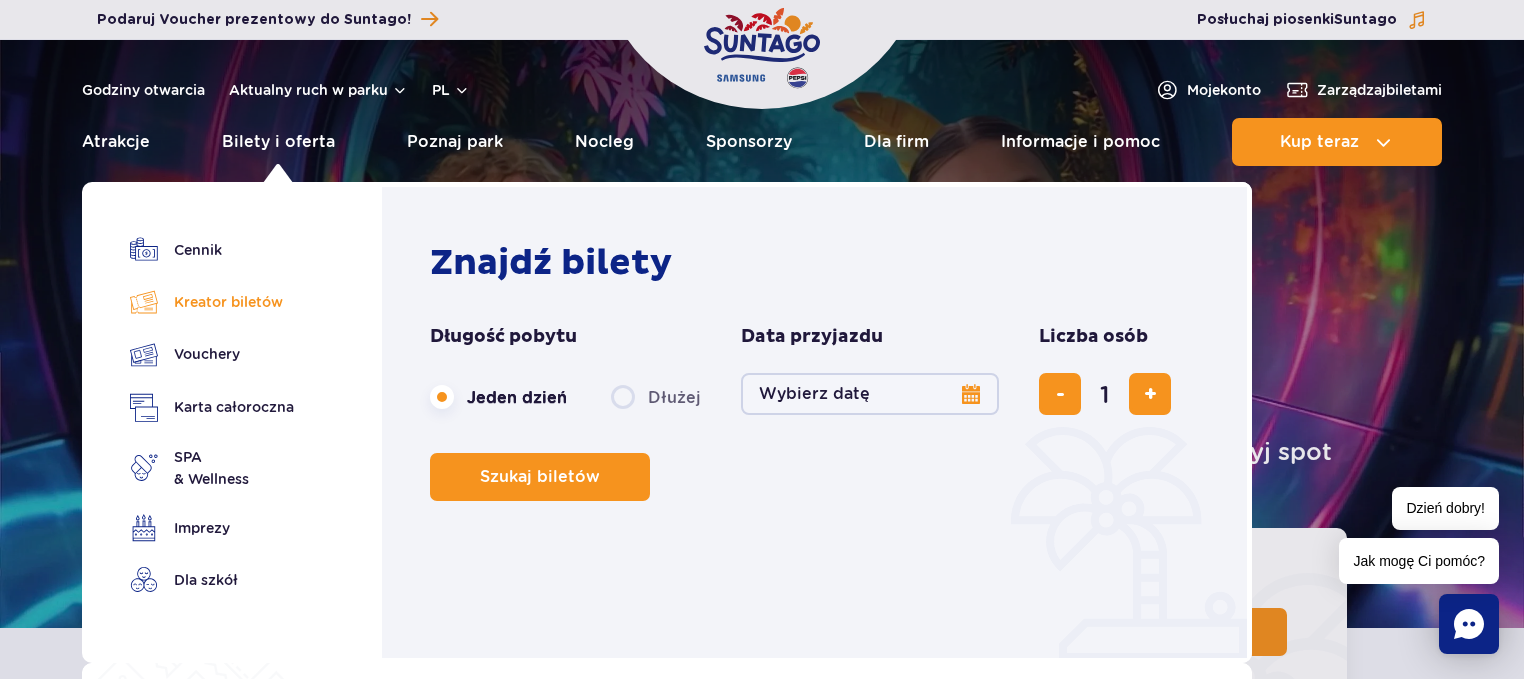 click on "Kreator biletów" at bounding box center [212, 302] 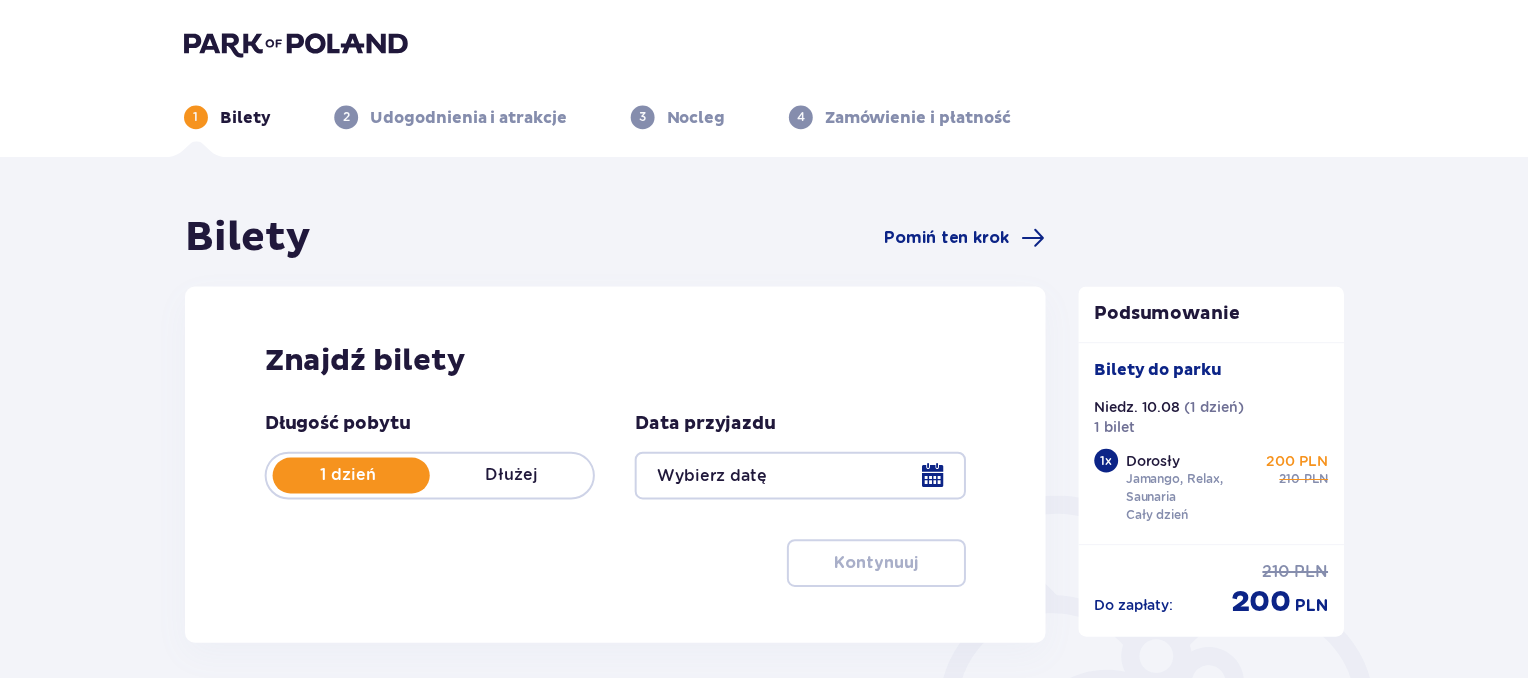 scroll, scrollTop: 0, scrollLeft: 0, axis: both 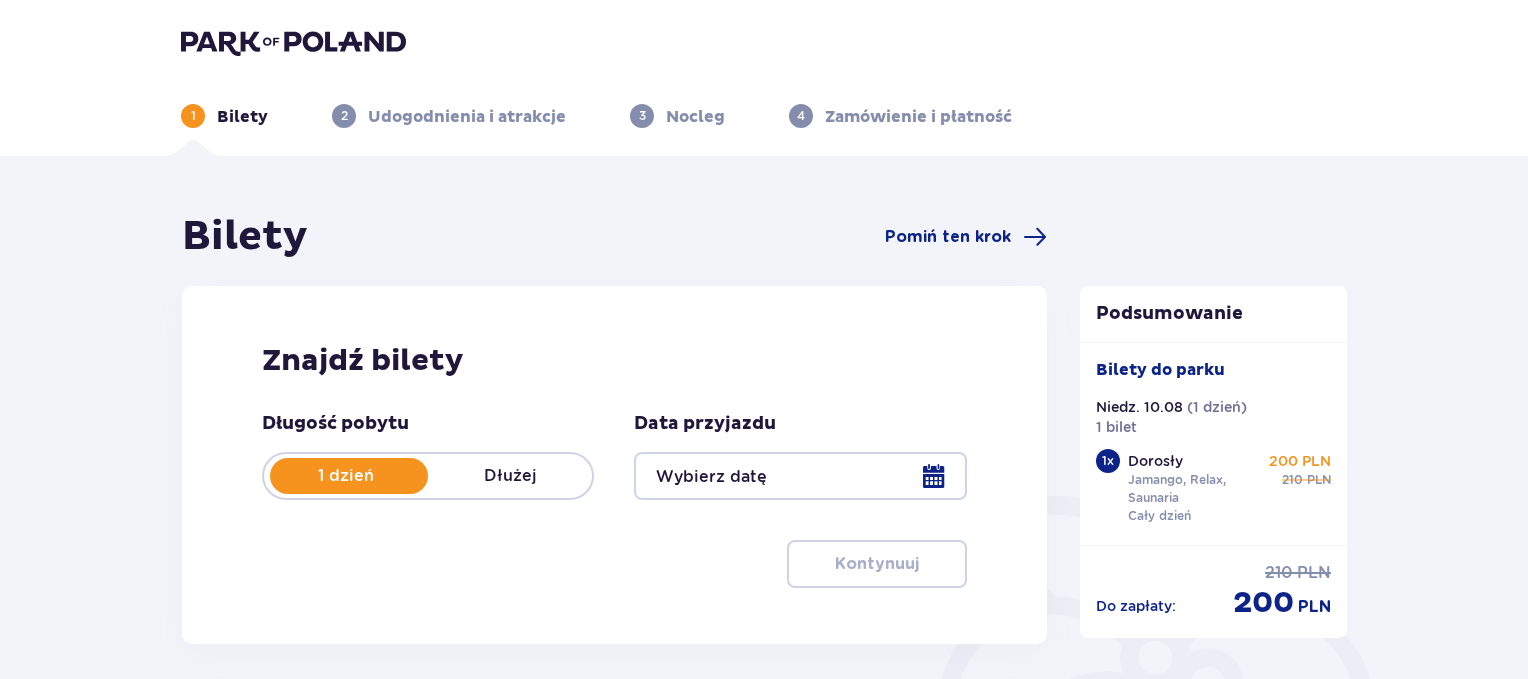 type on "10.08.25" 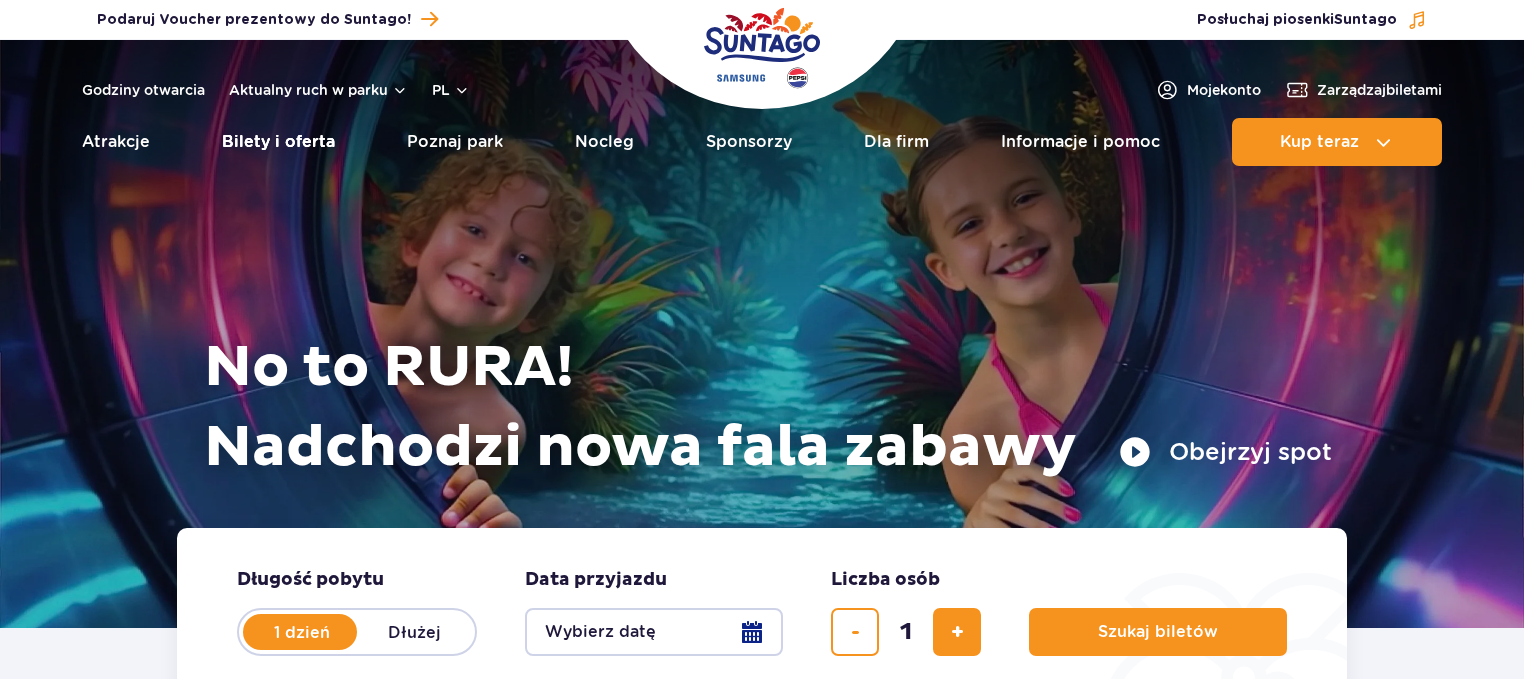 scroll, scrollTop: 0, scrollLeft: 0, axis: both 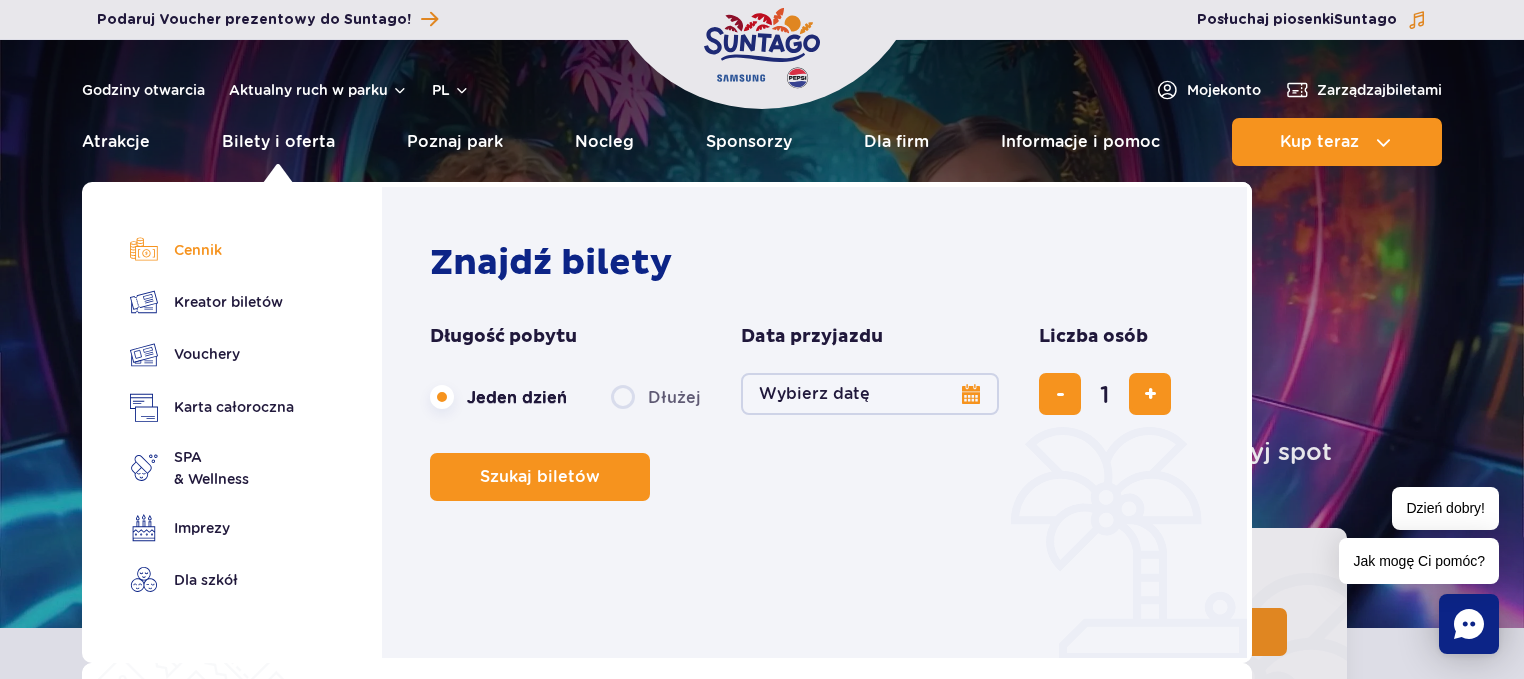 click on "Cennik" at bounding box center [212, 250] 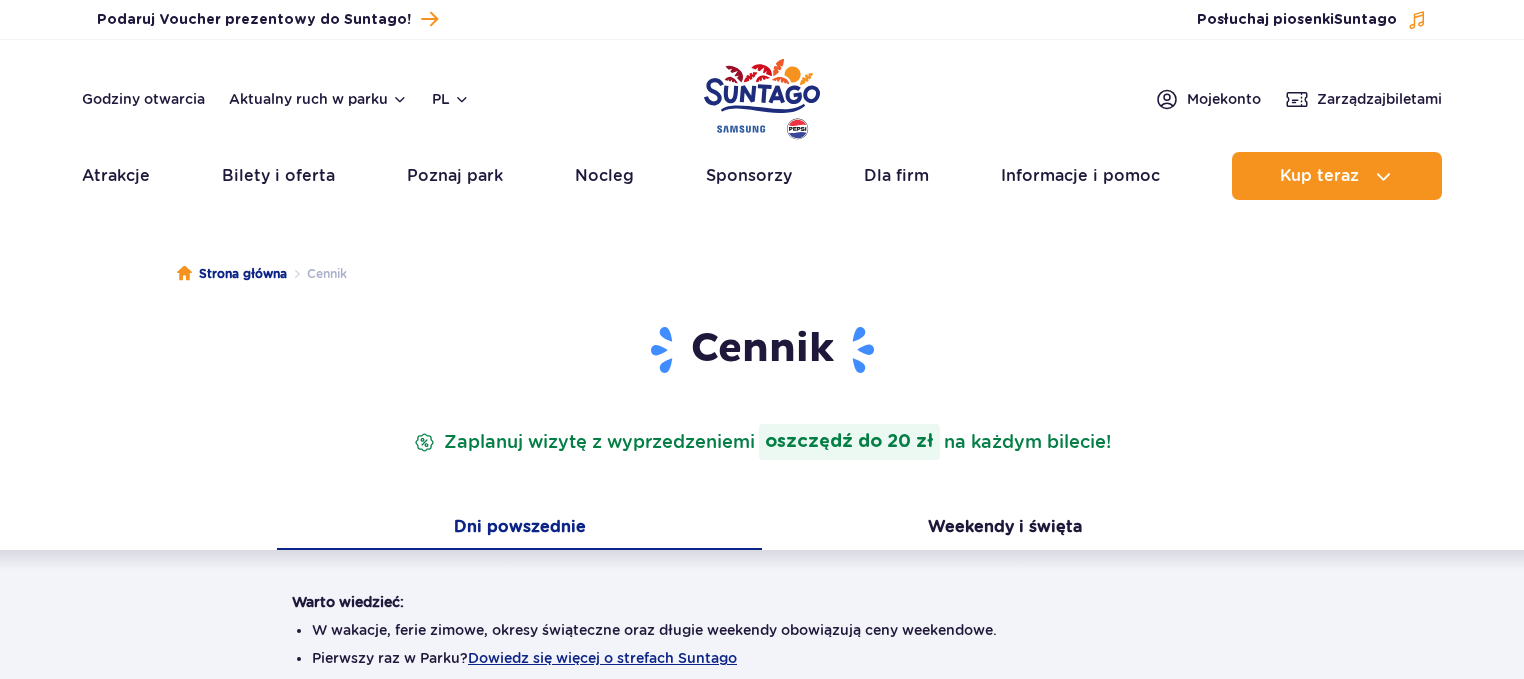 scroll, scrollTop: 0, scrollLeft: 0, axis: both 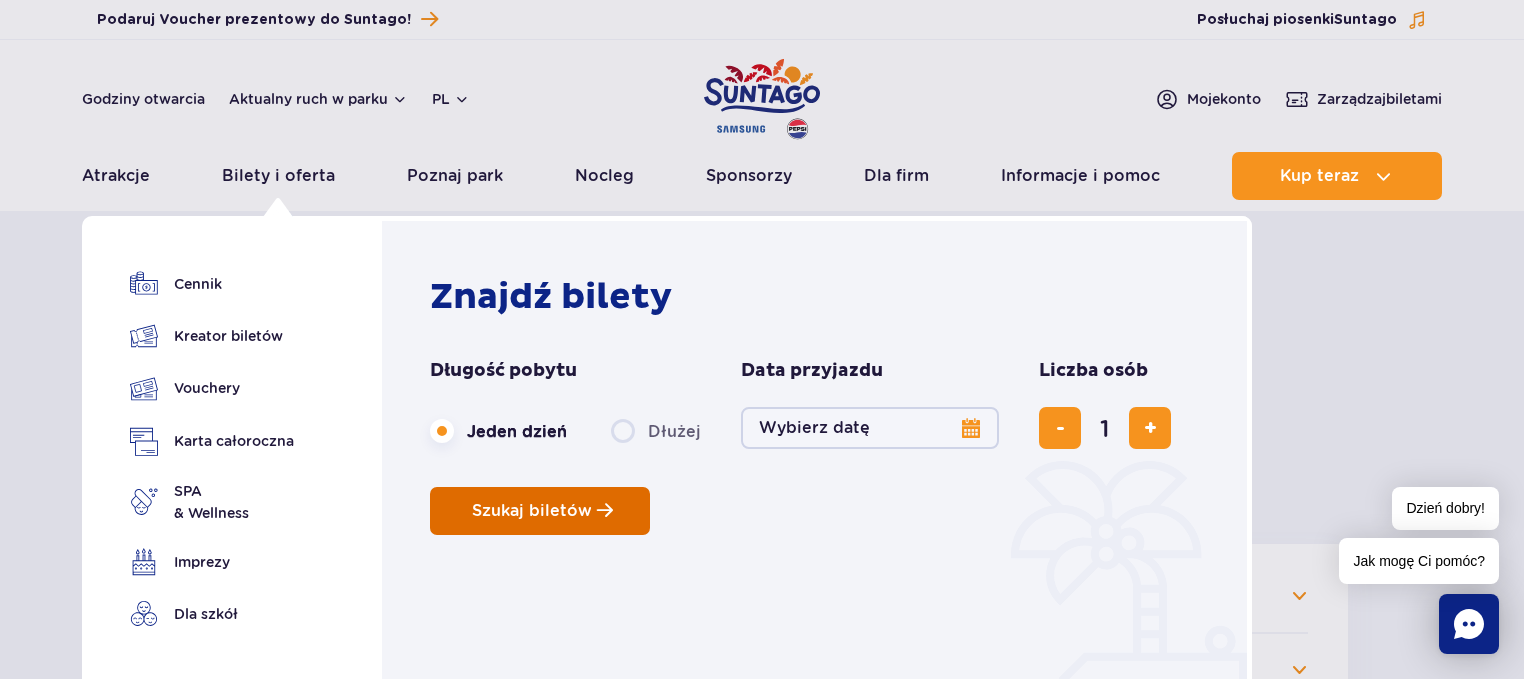 click on "Szukaj biletów" at bounding box center [532, 511] 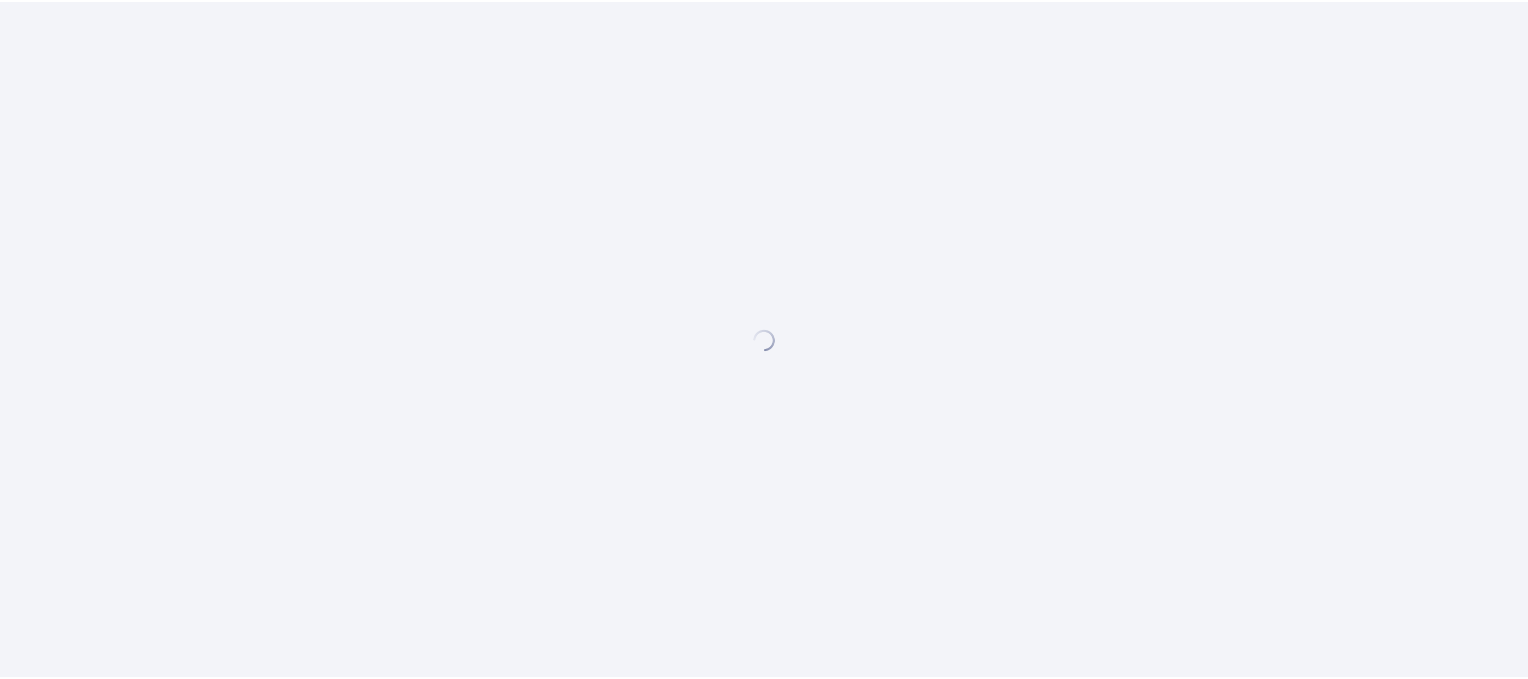 scroll, scrollTop: 0, scrollLeft: 0, axis: both 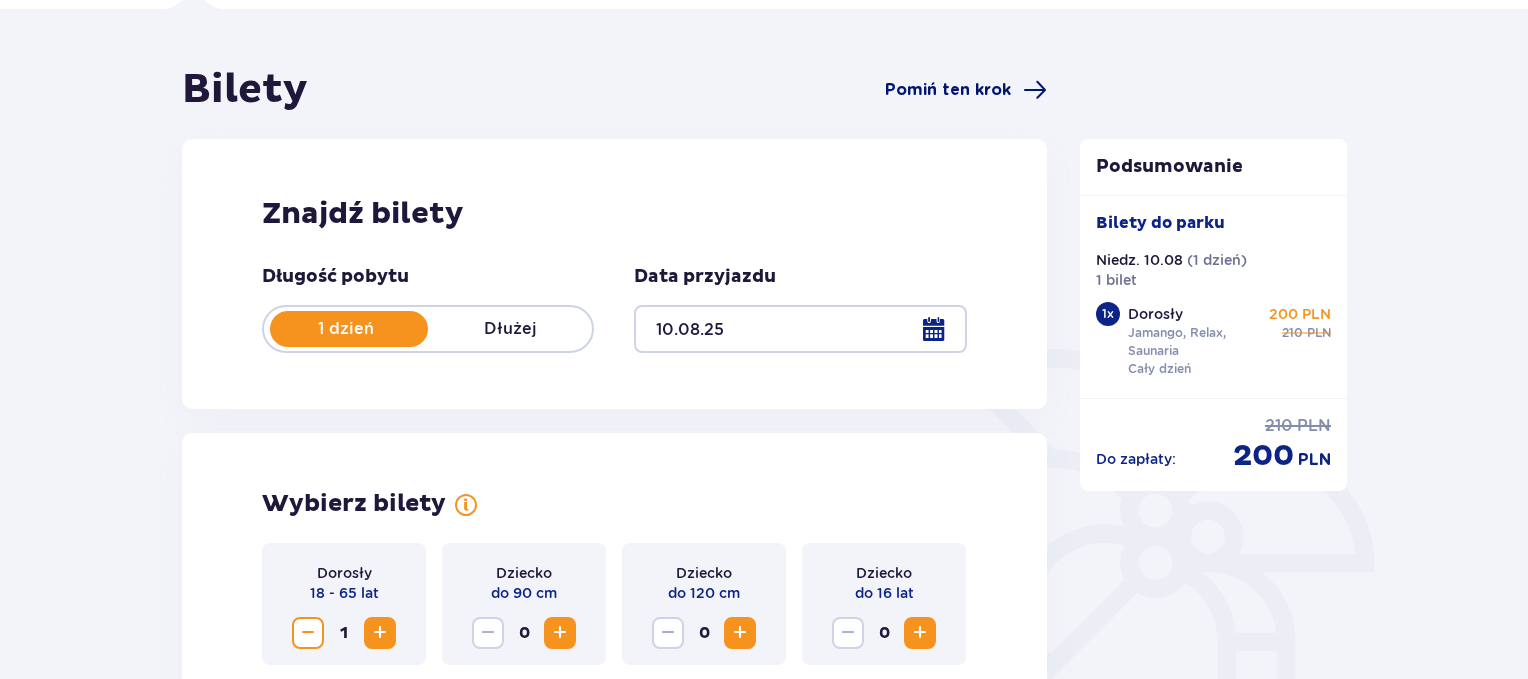 click on "Pomiń ten krok" at bounding box center [948, 90] 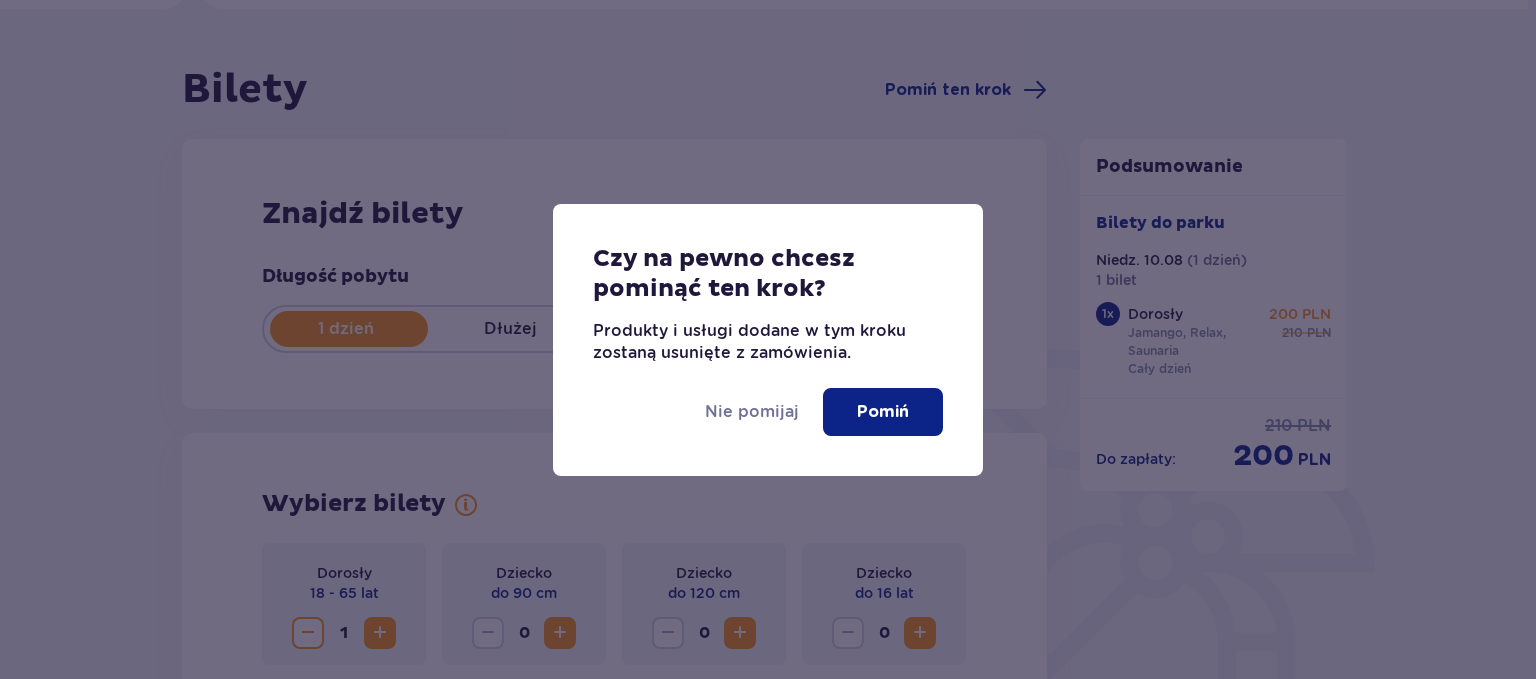 click on "Pomiń" at bounding box center (883, 412) 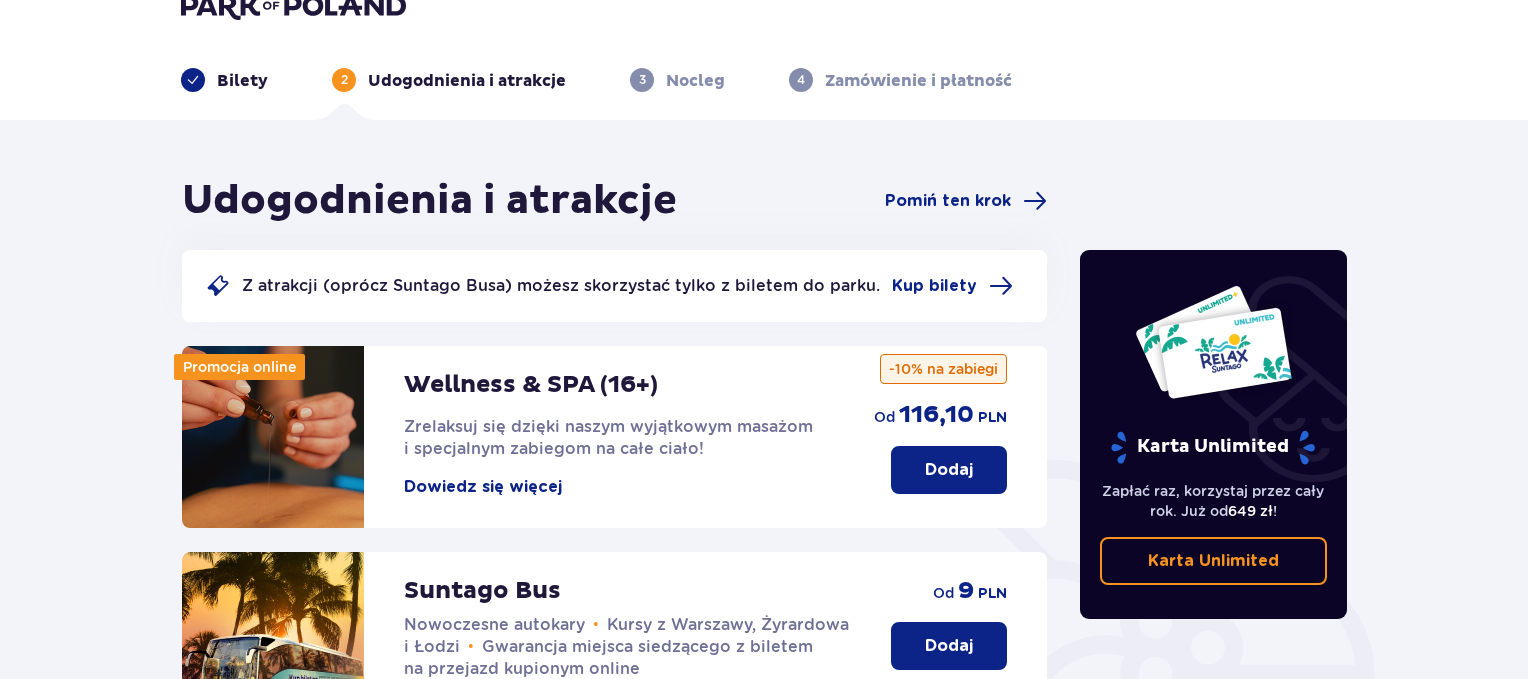 scroll, scrollTop: 260, scrollLeft: 0, axis: vertical 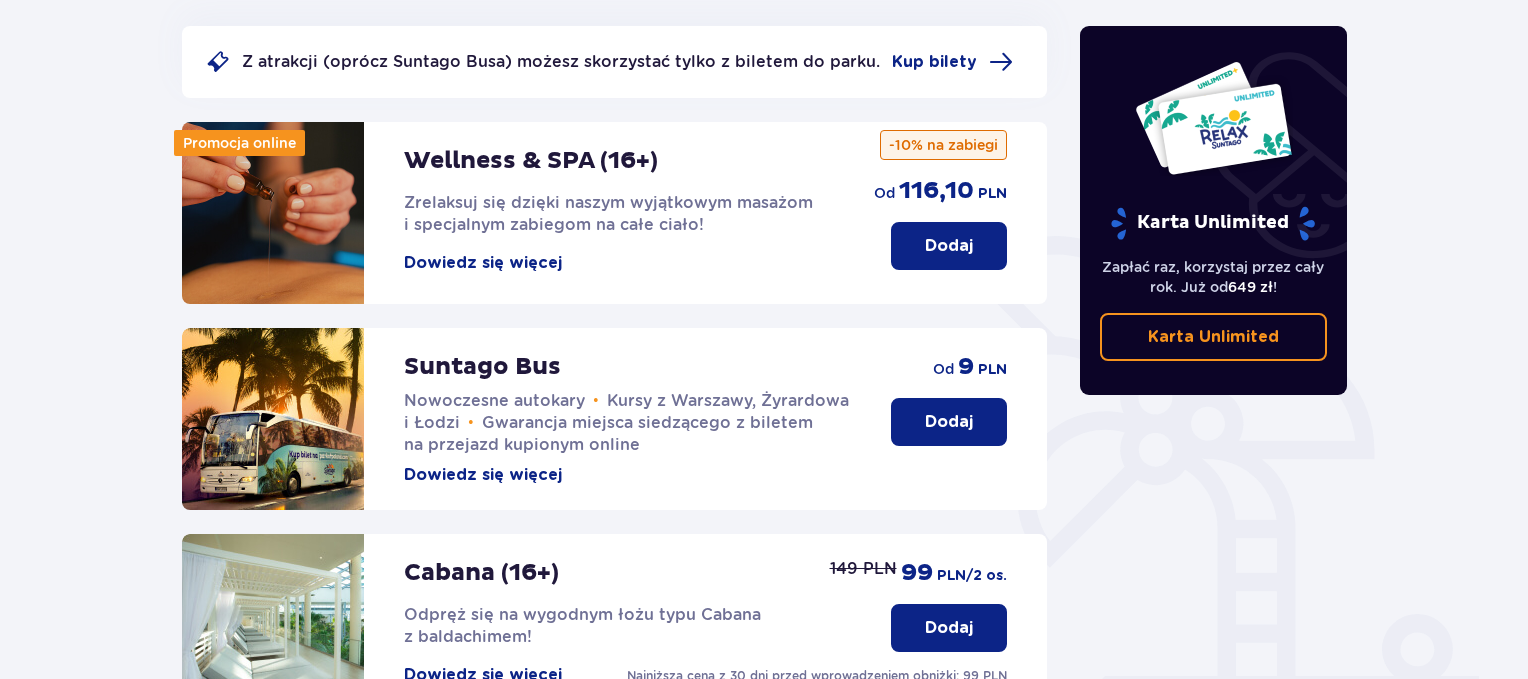 click on "Dodaj" at bounding box center [949, 422] 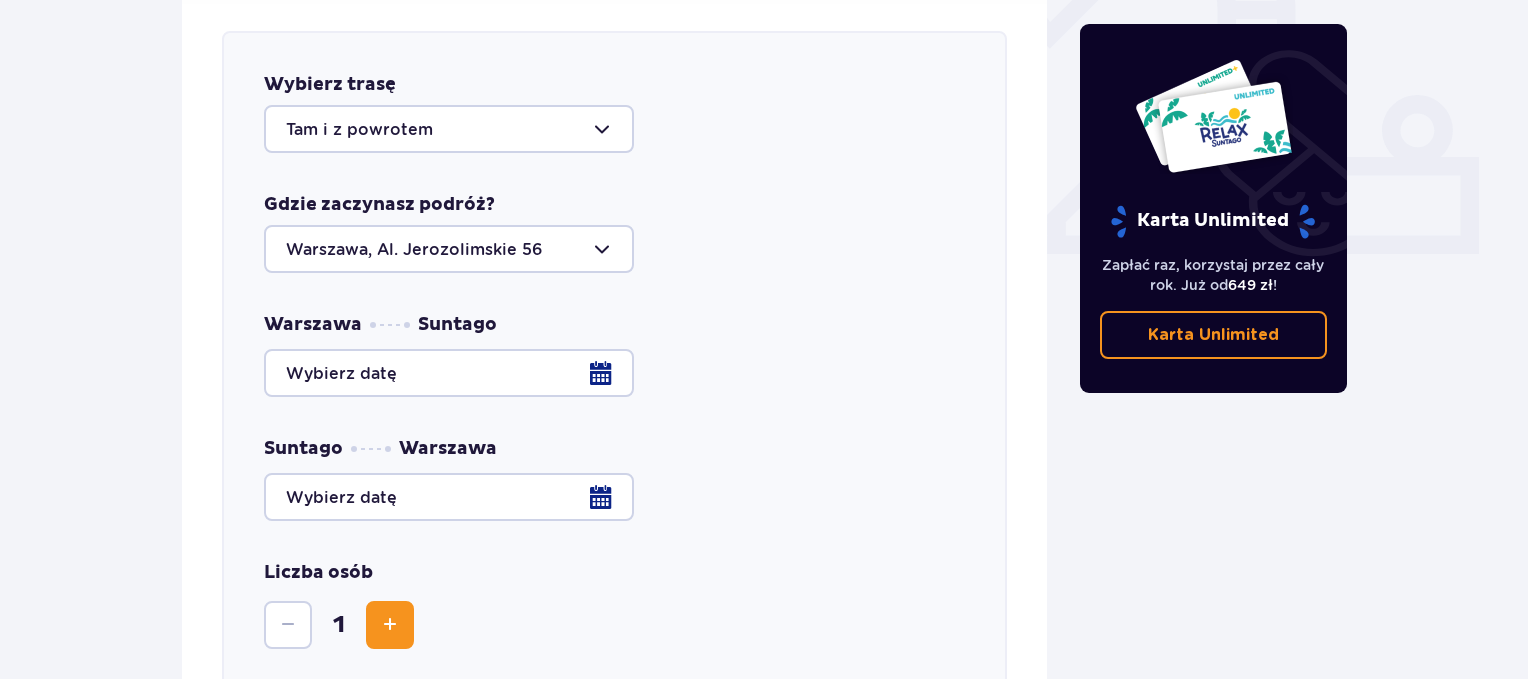 scroll, scrollTop: 786, scrollLeft: 0, axis: vertical 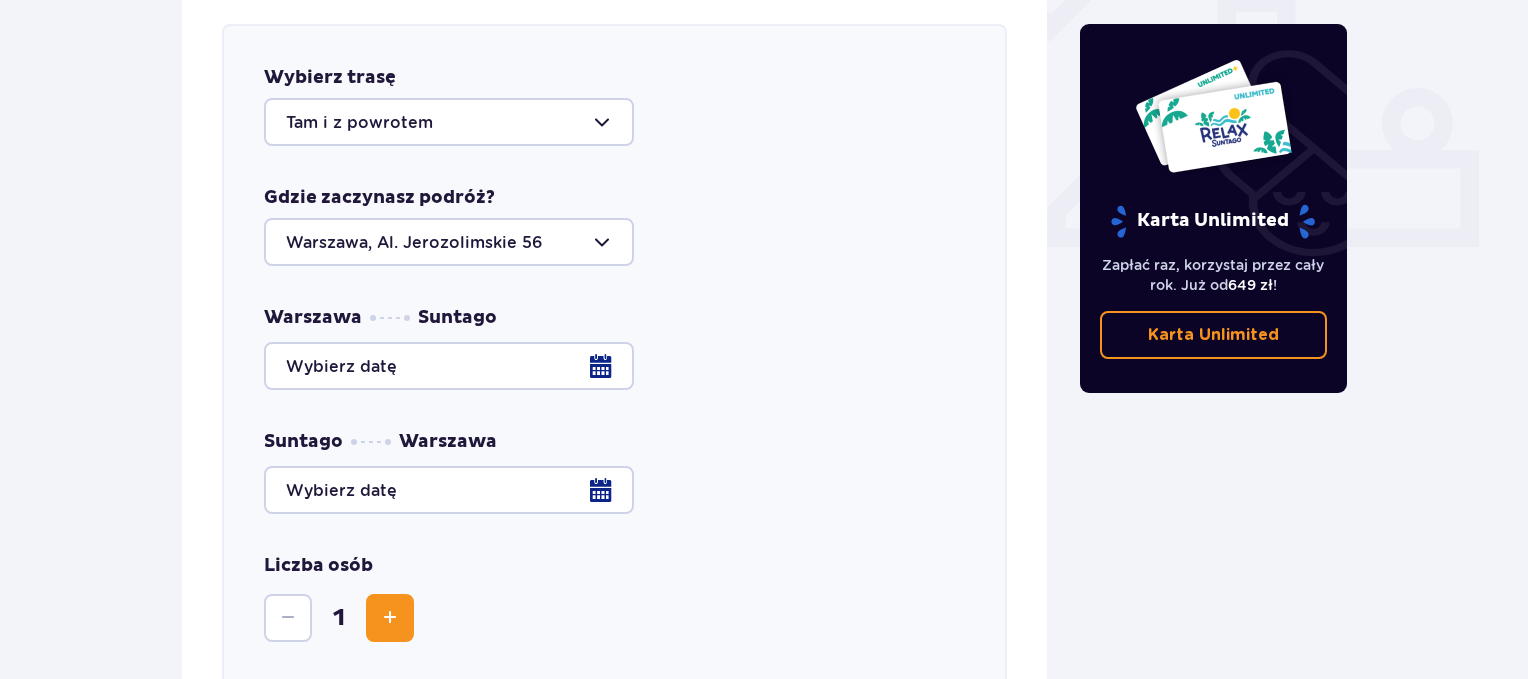 click at bounding box center (449, 122) 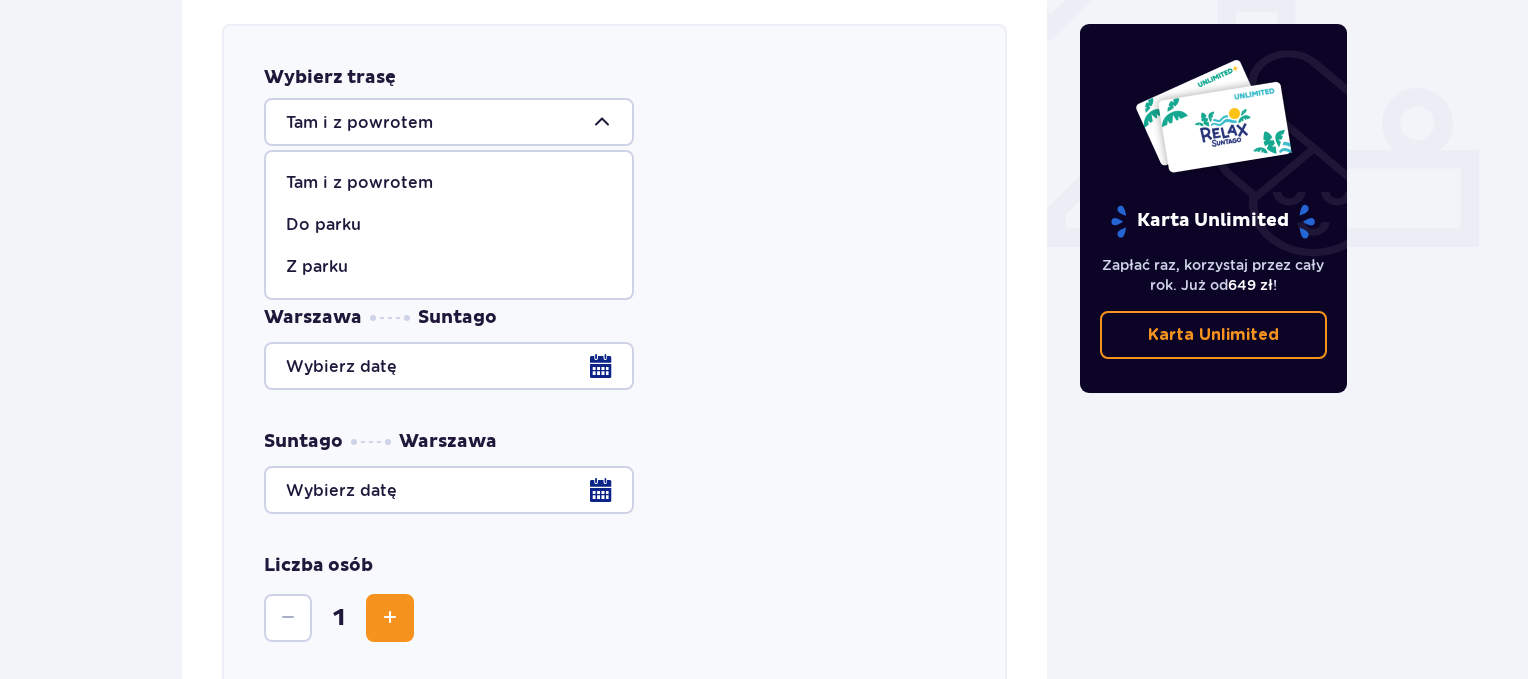 click on "Z parku" at bounding box center (449, 267) 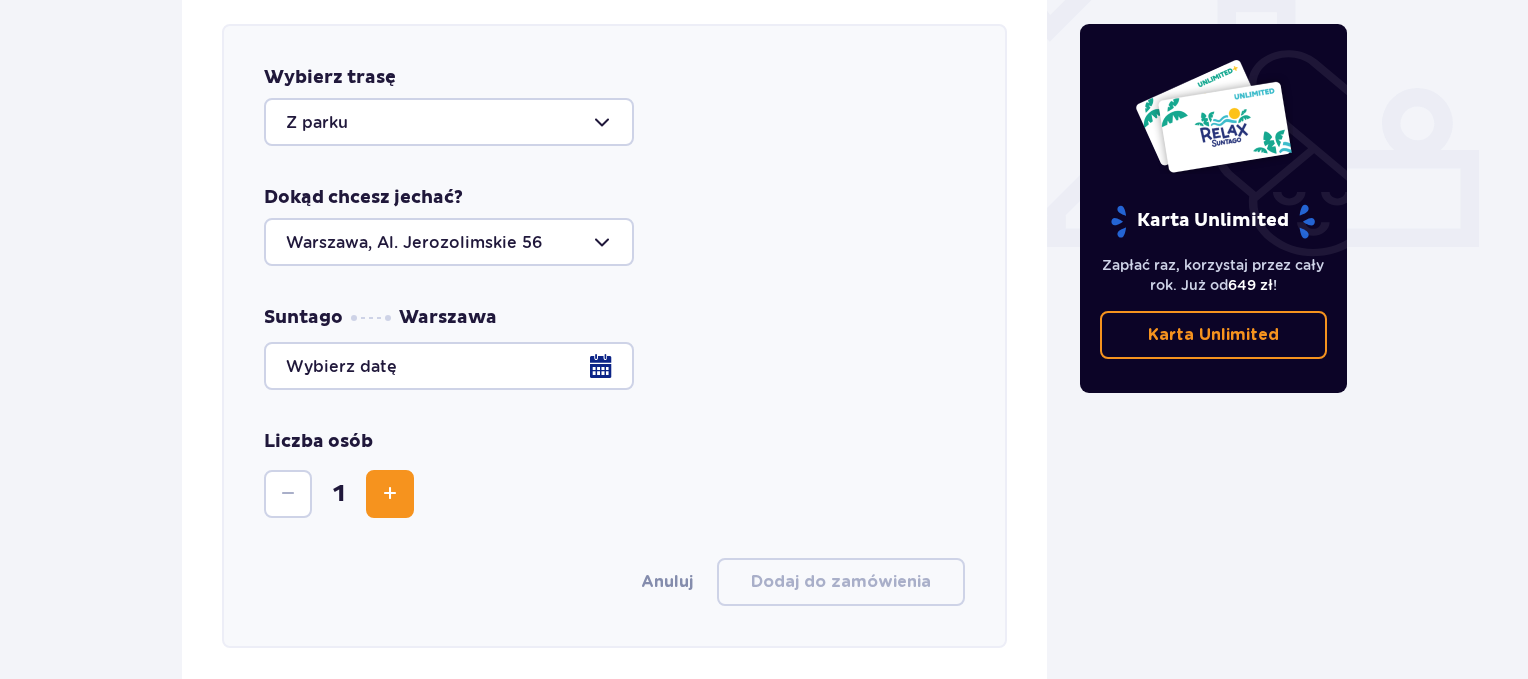 click at bounding box center (614, 366) 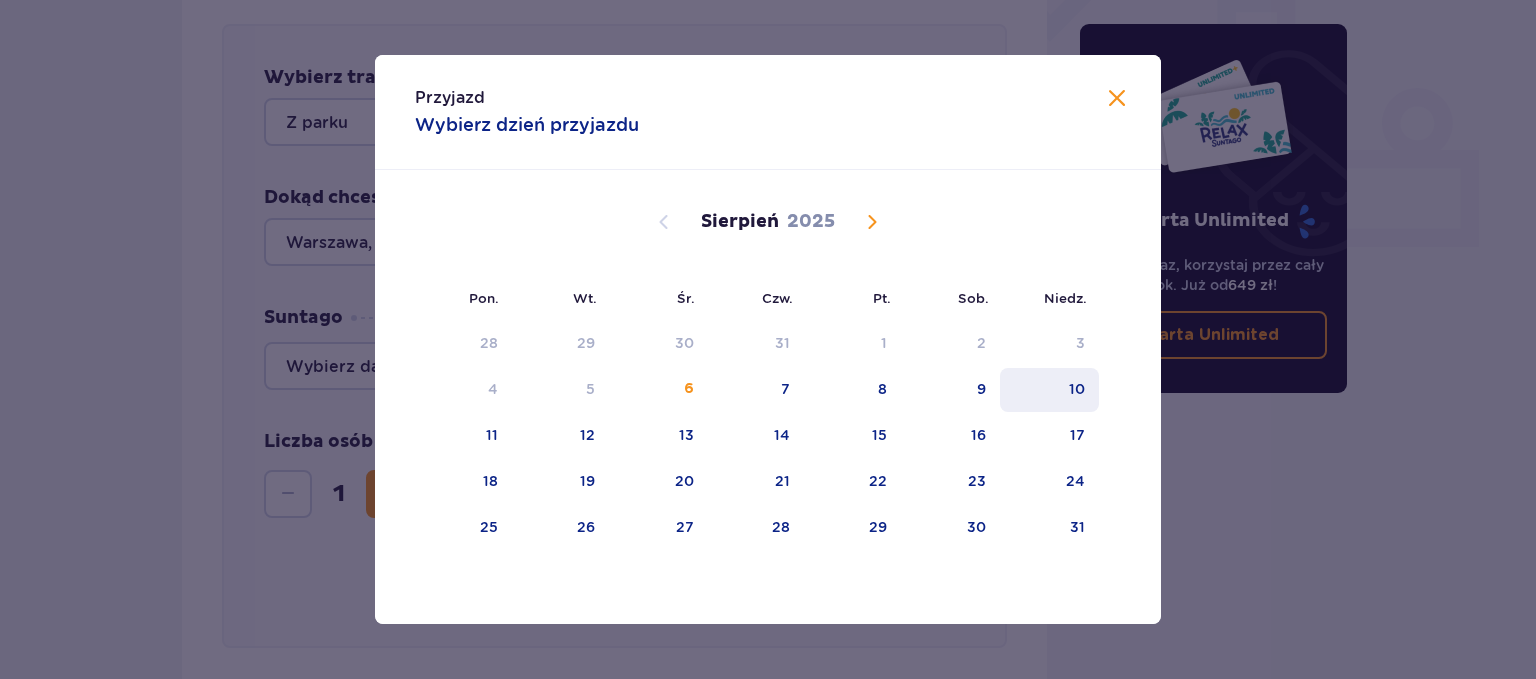 click on "10" at bounding box center [1049, 390] 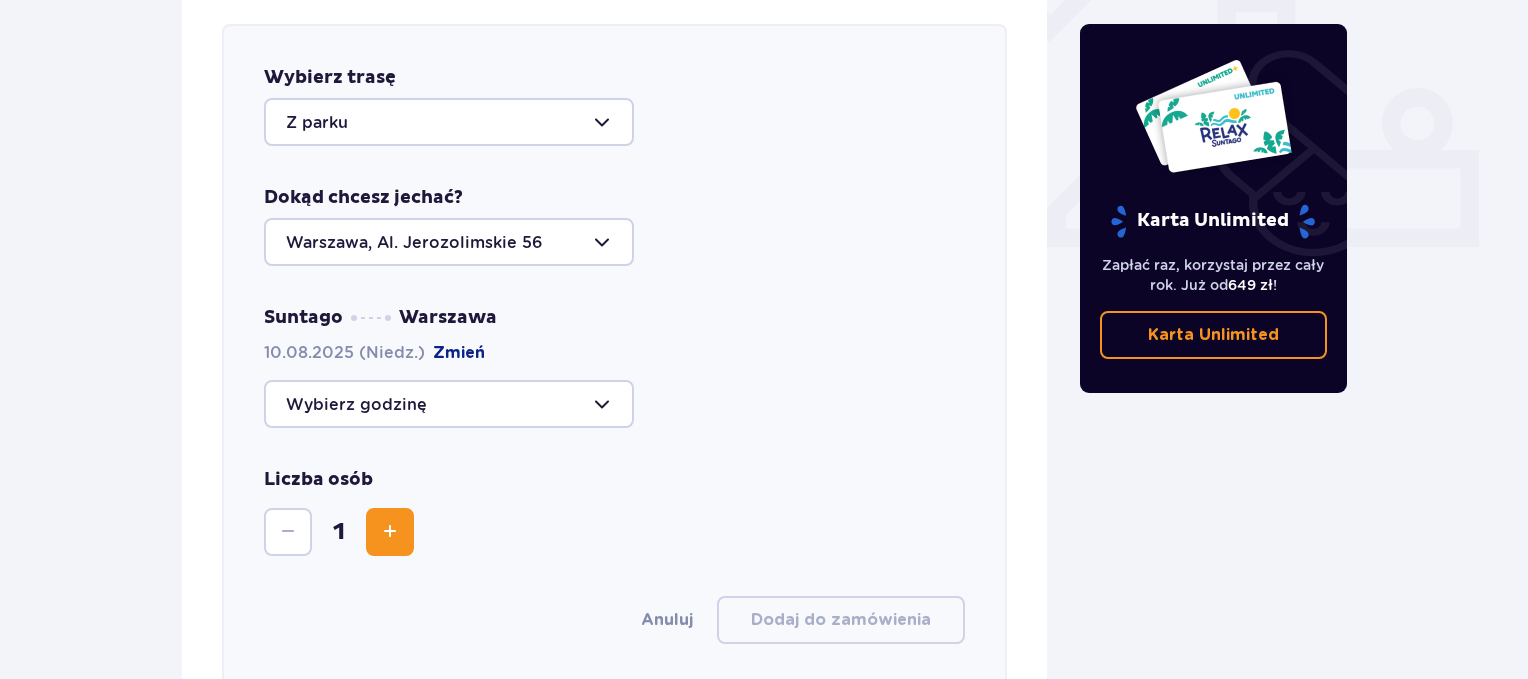 click at bounding box center [449, 404] 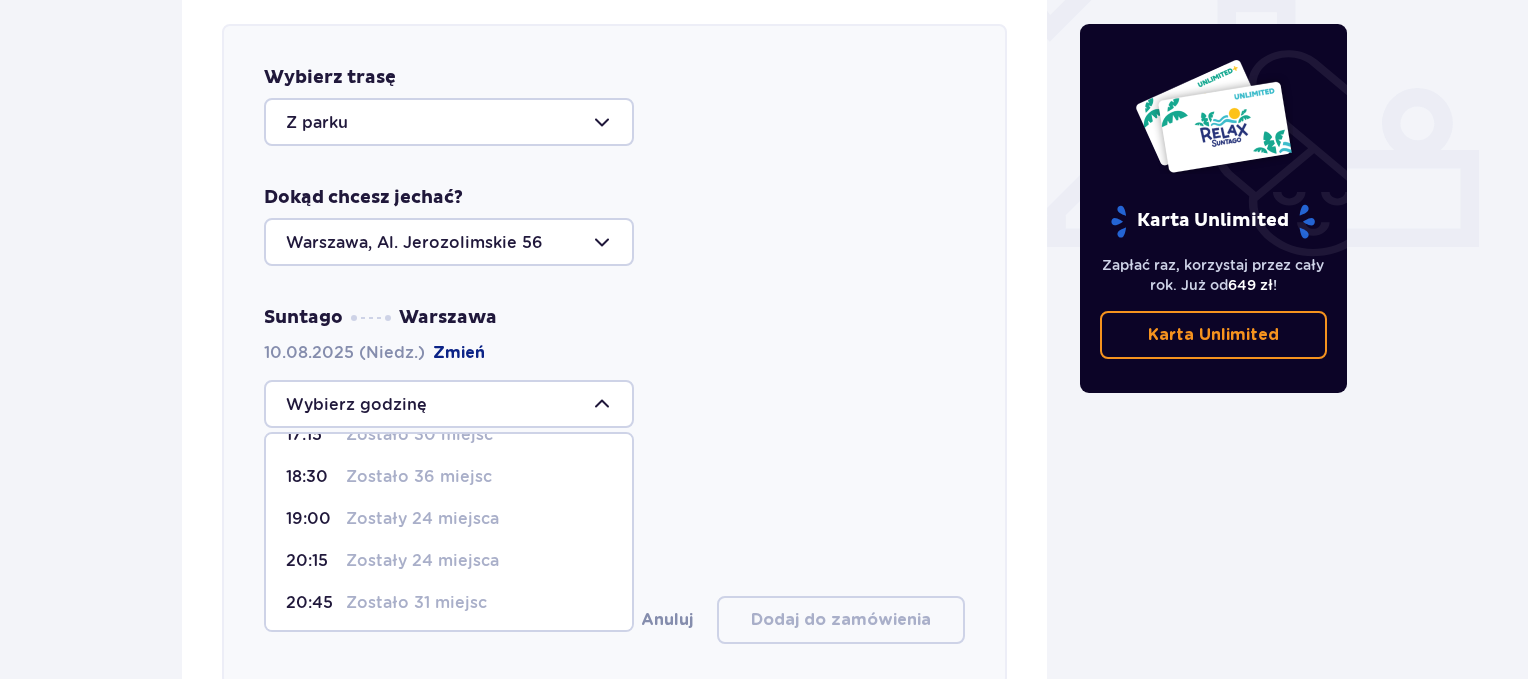 scroll, scrollTop: 202, scrollLeft: 0, axis: vertical 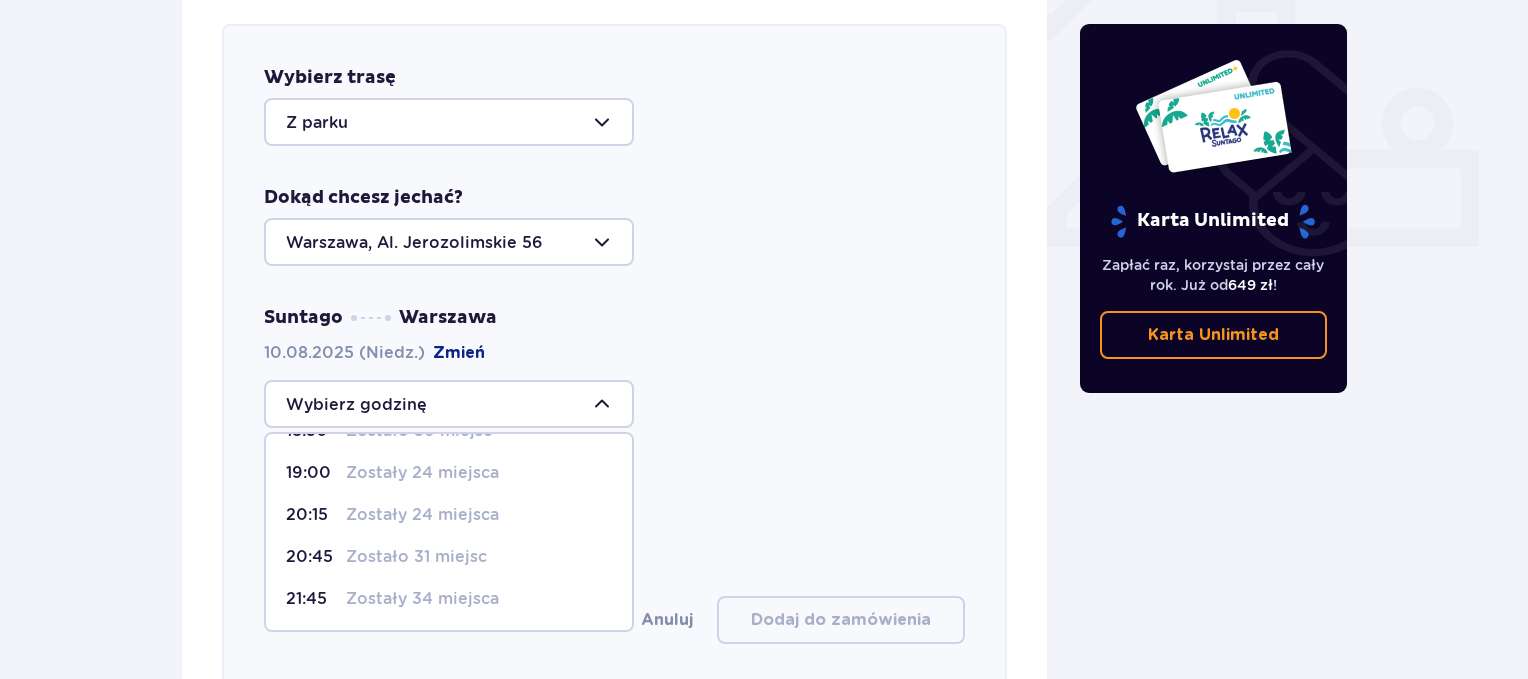 click on "Zostały 24 miejsca" at bounding box center (422, 473) 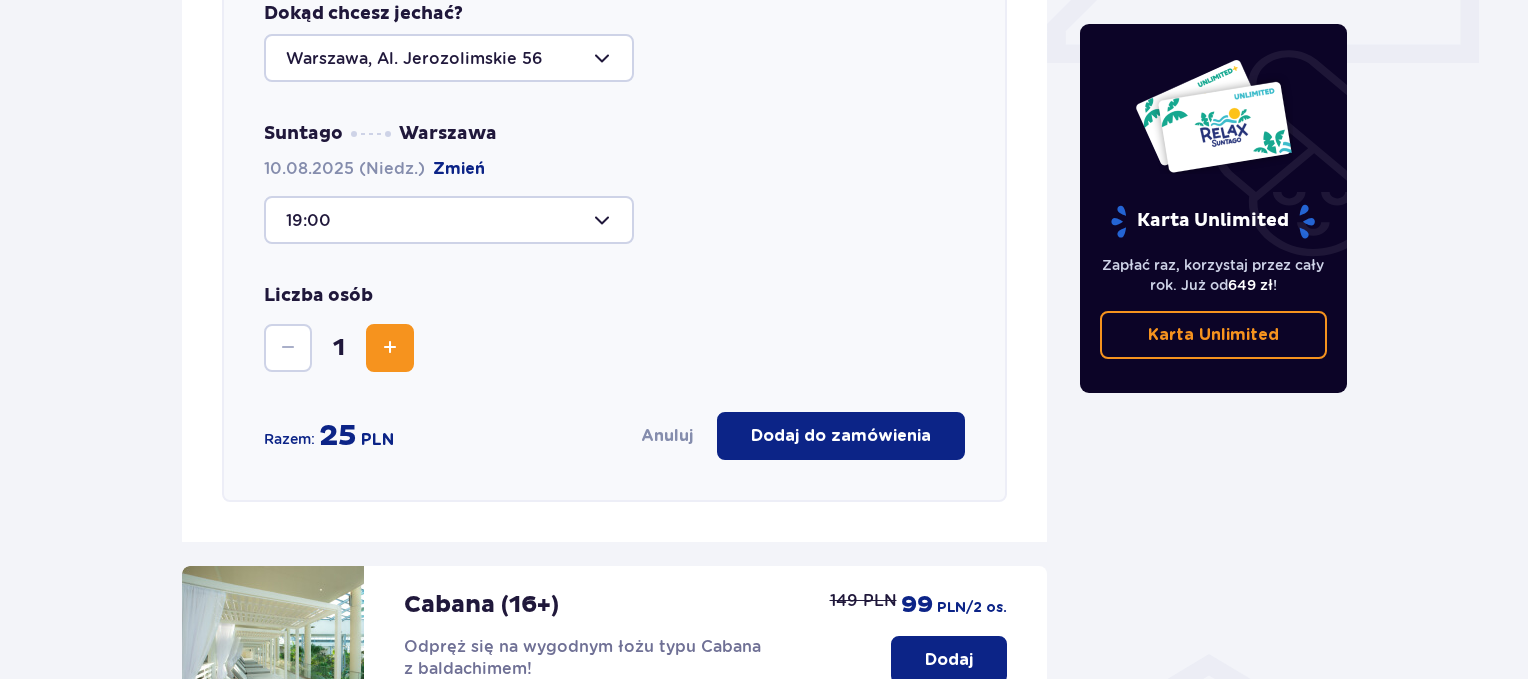 scroll, scrollTop: 776, scrollLeft: 0, axis: vertical 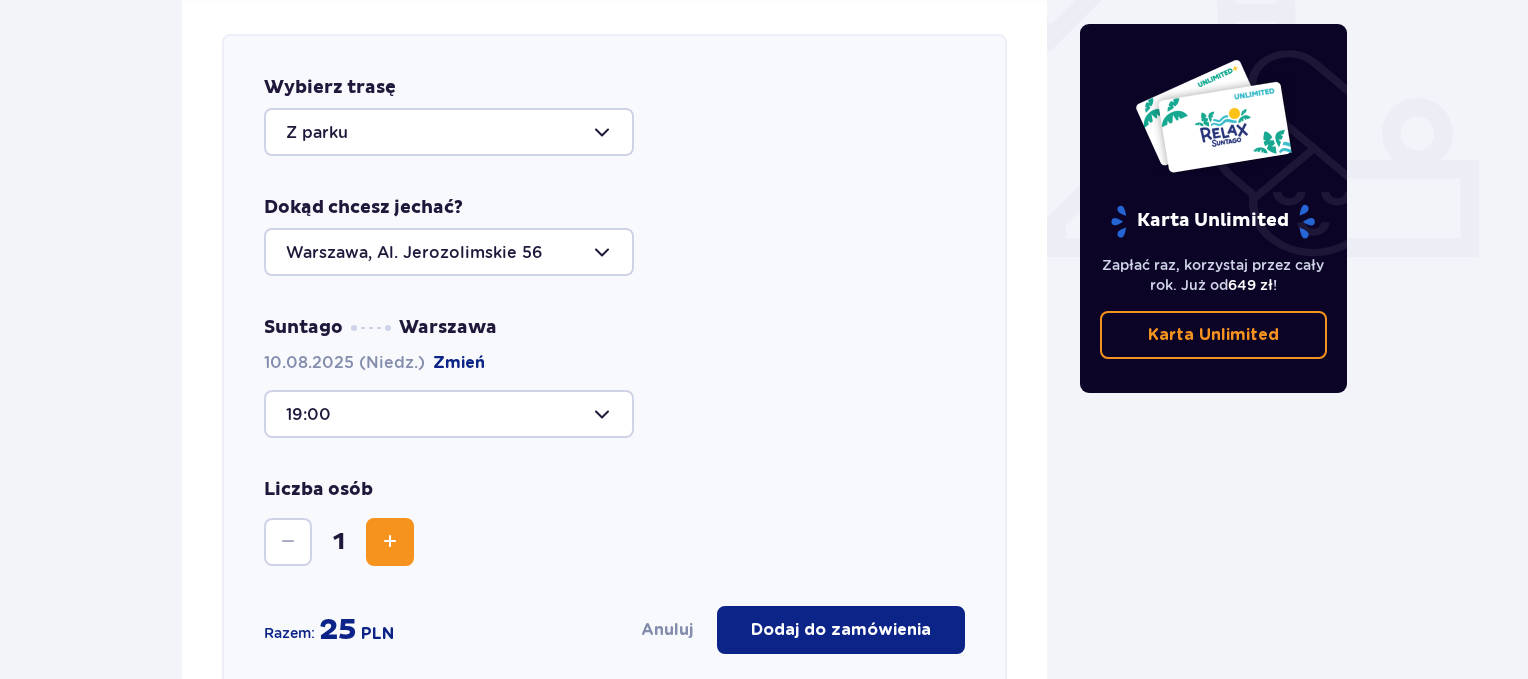 click at bounding box center [449, 132] 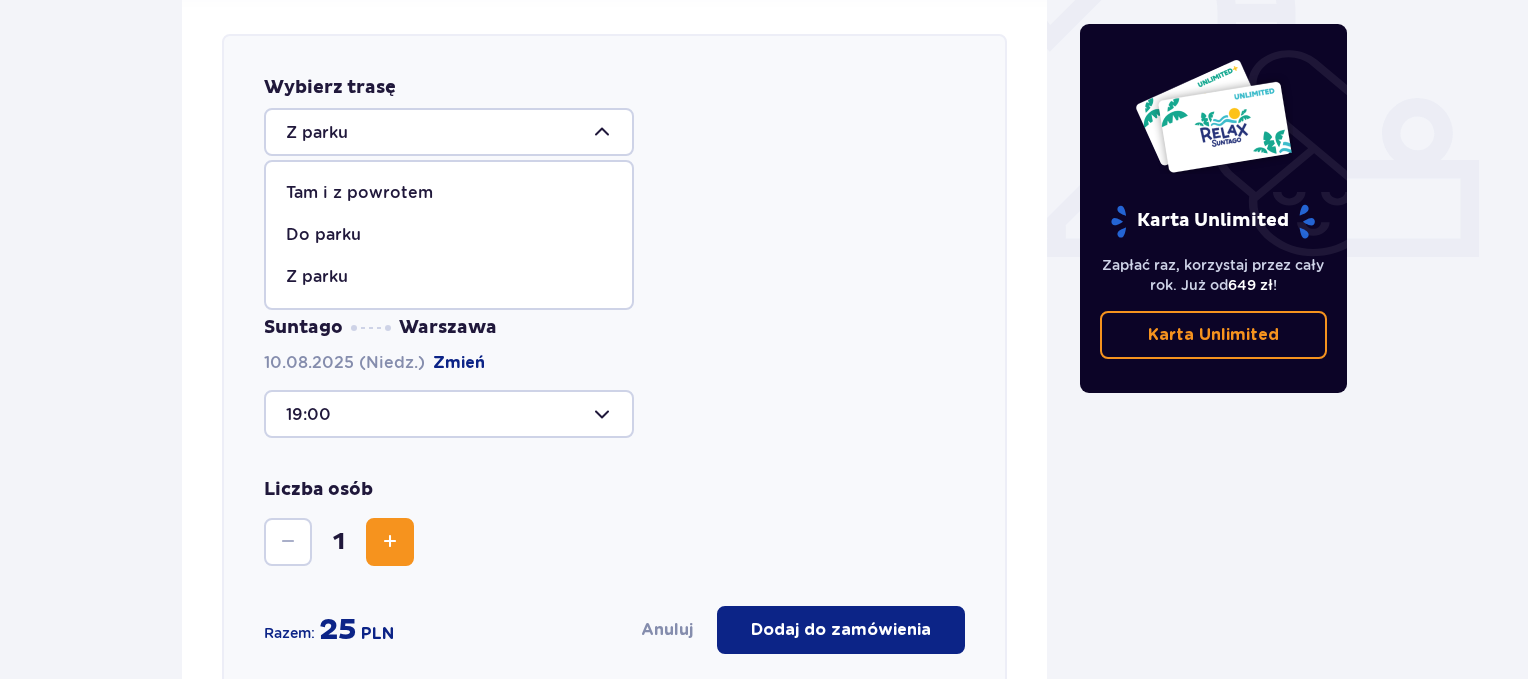 click on "Do parku" at bounding box center [323, 235] 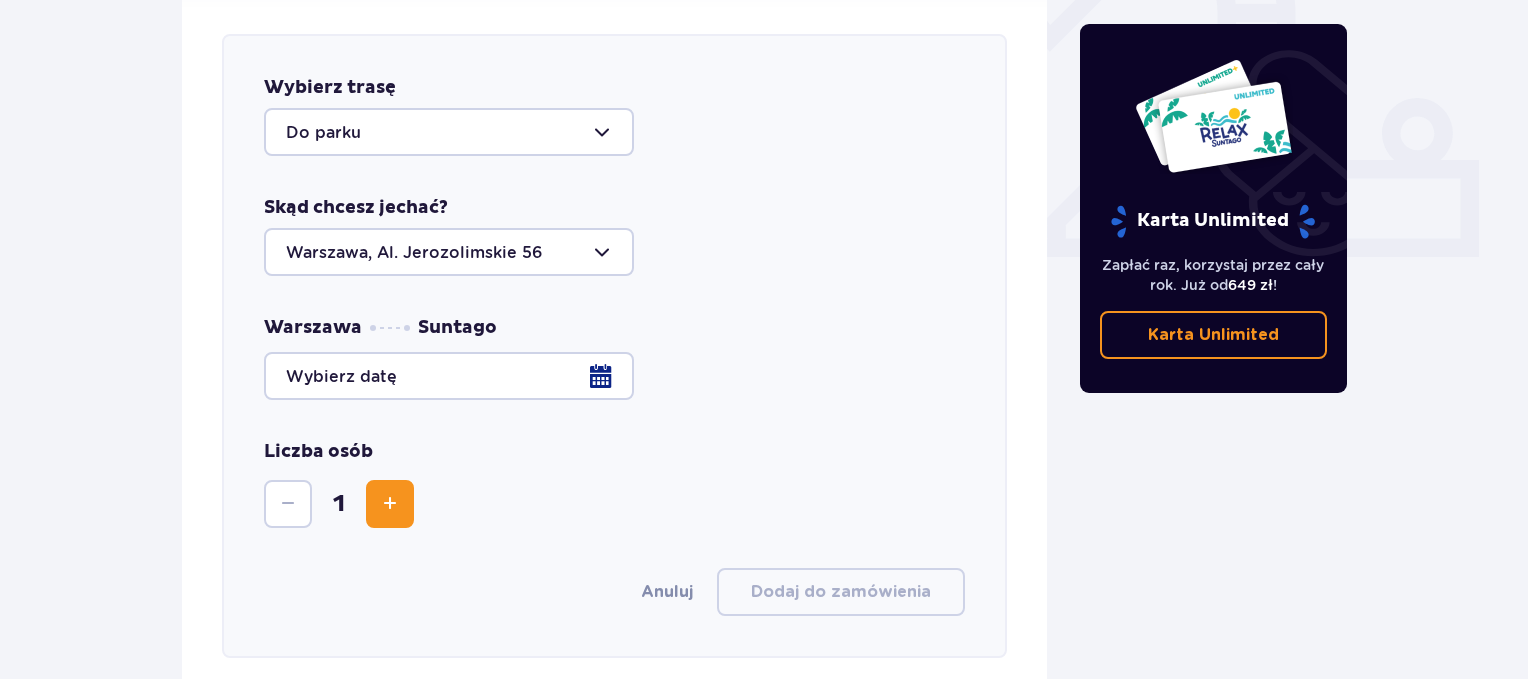 click at bounding box center [614, 376] 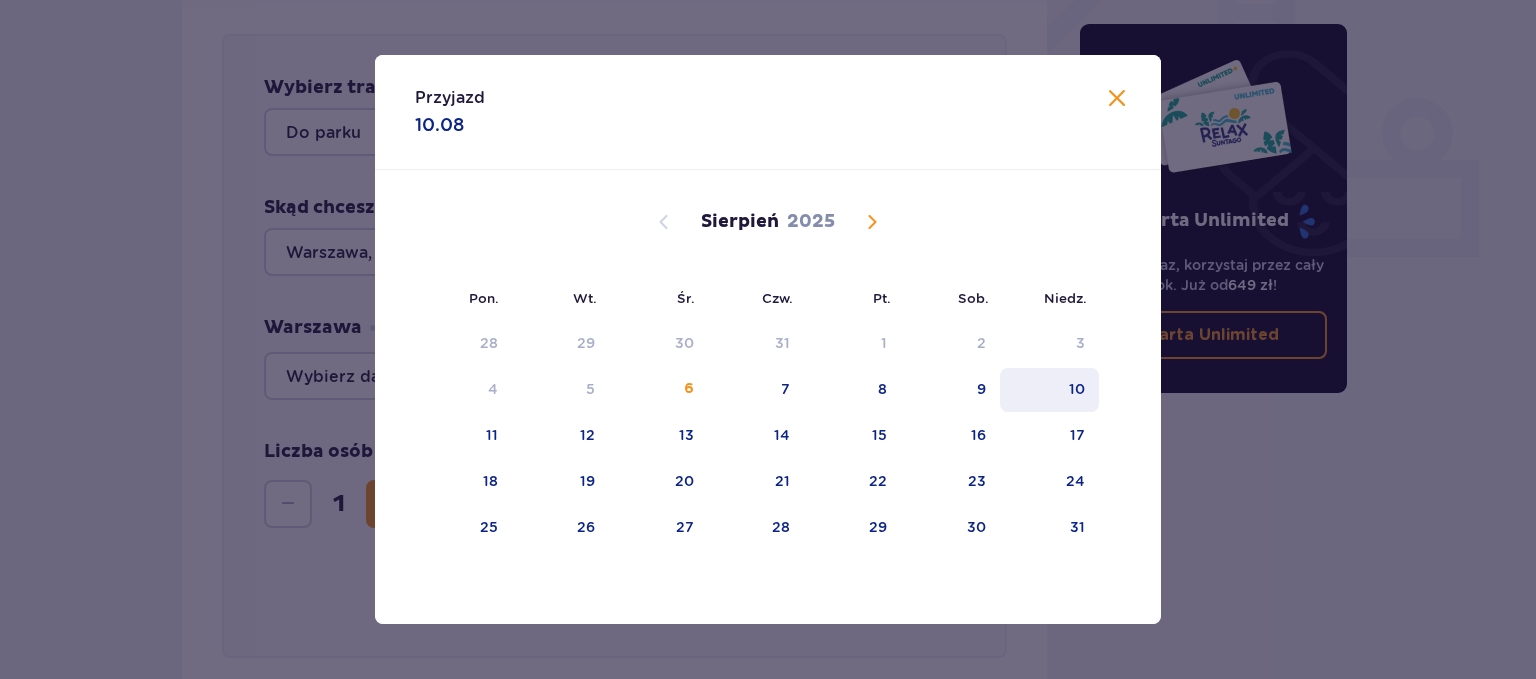 click on "10" at bounding box center (1077, 389) 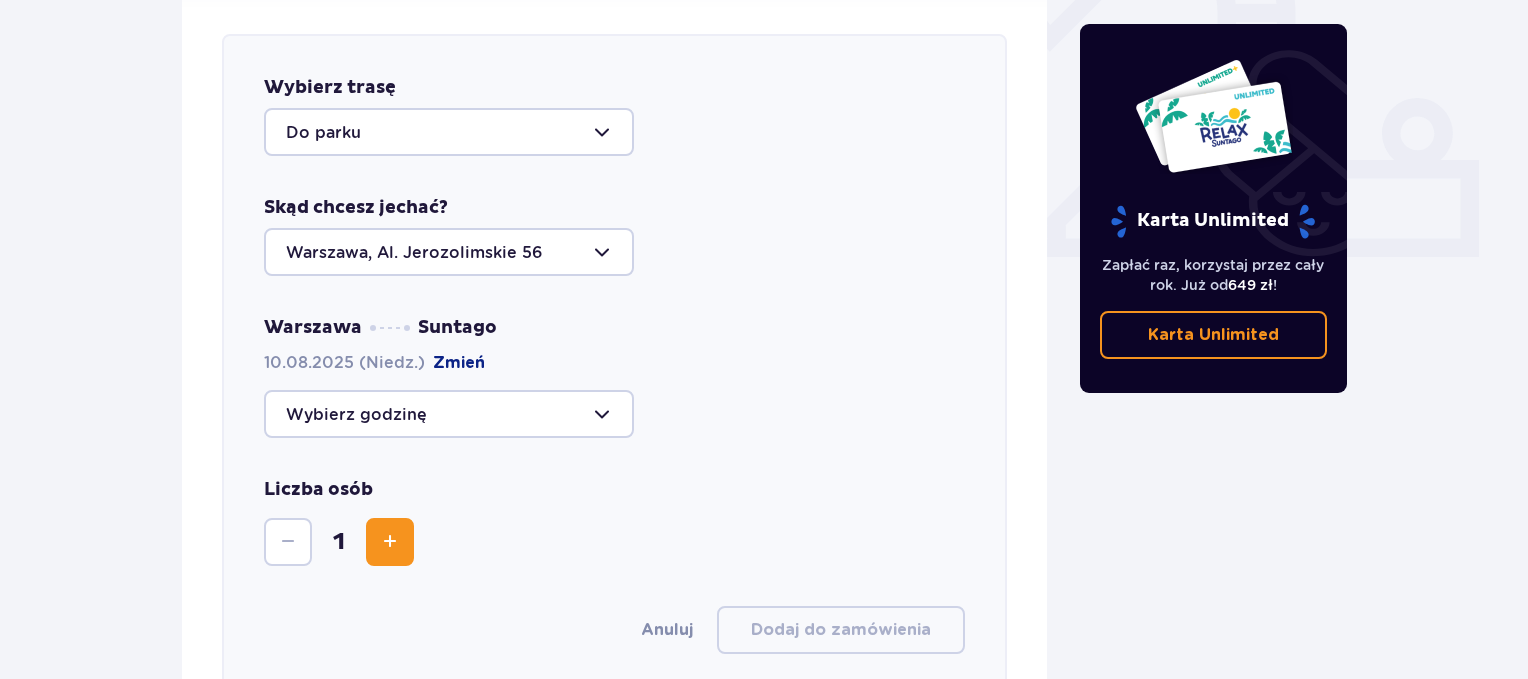 scroll, scrollTop: 801, scrollLeft: 0, axis: vertical 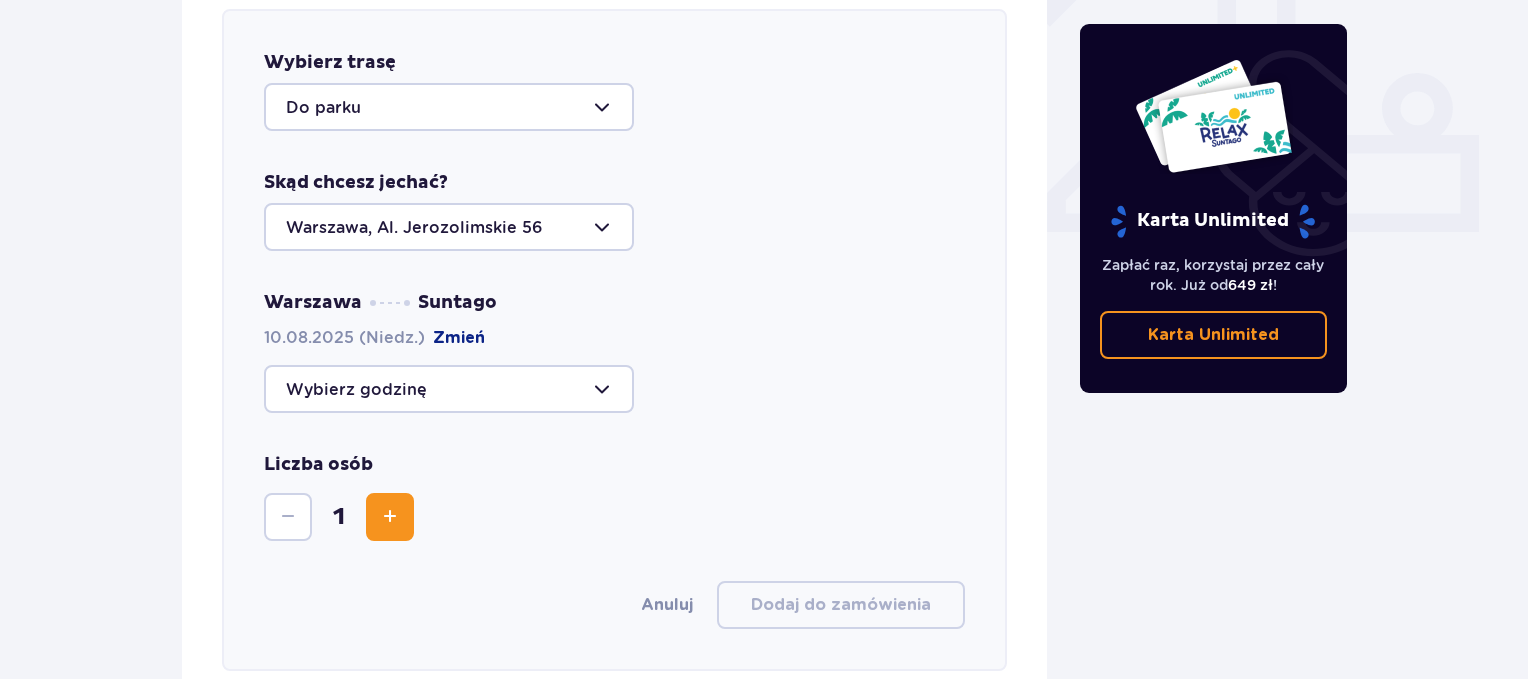 click at bounding box center (449, 389) 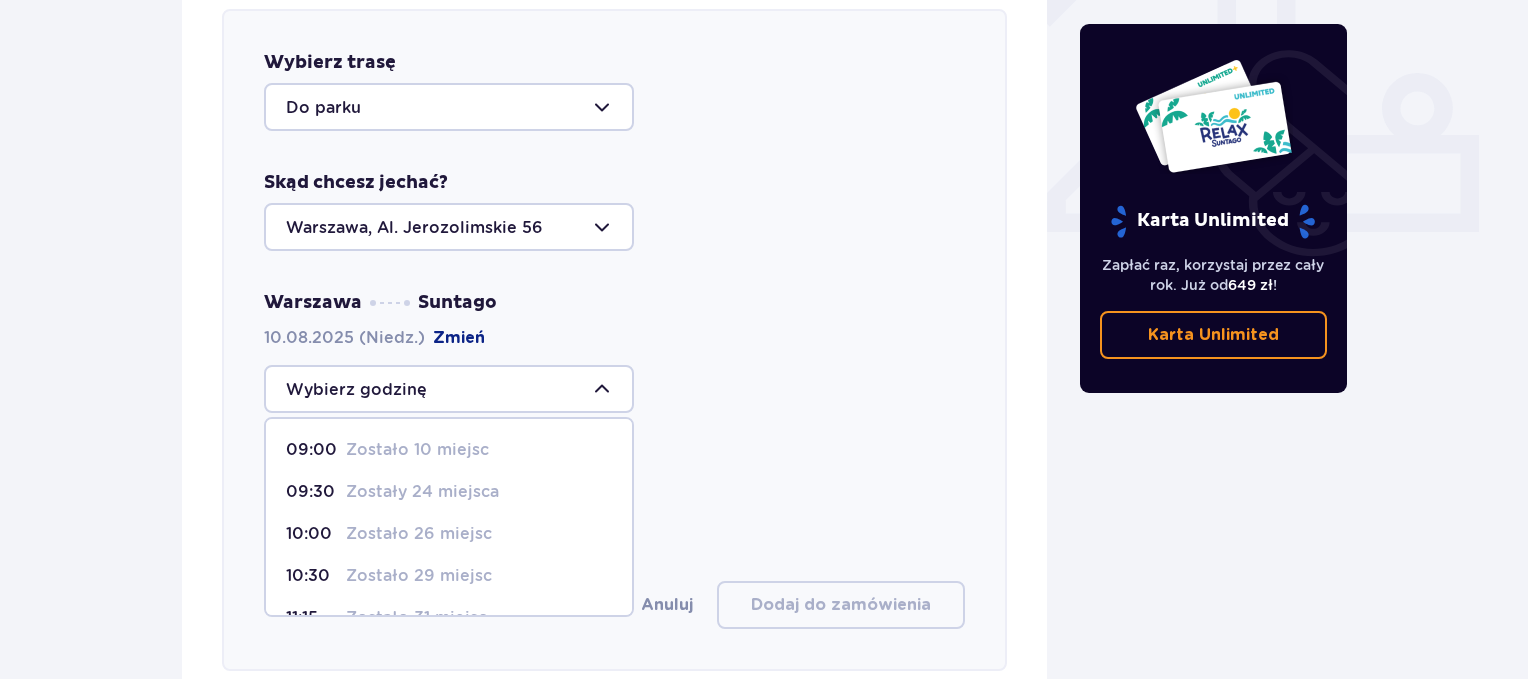 click on "Zostało 26 miejsc" at bounding box center [419, 534] 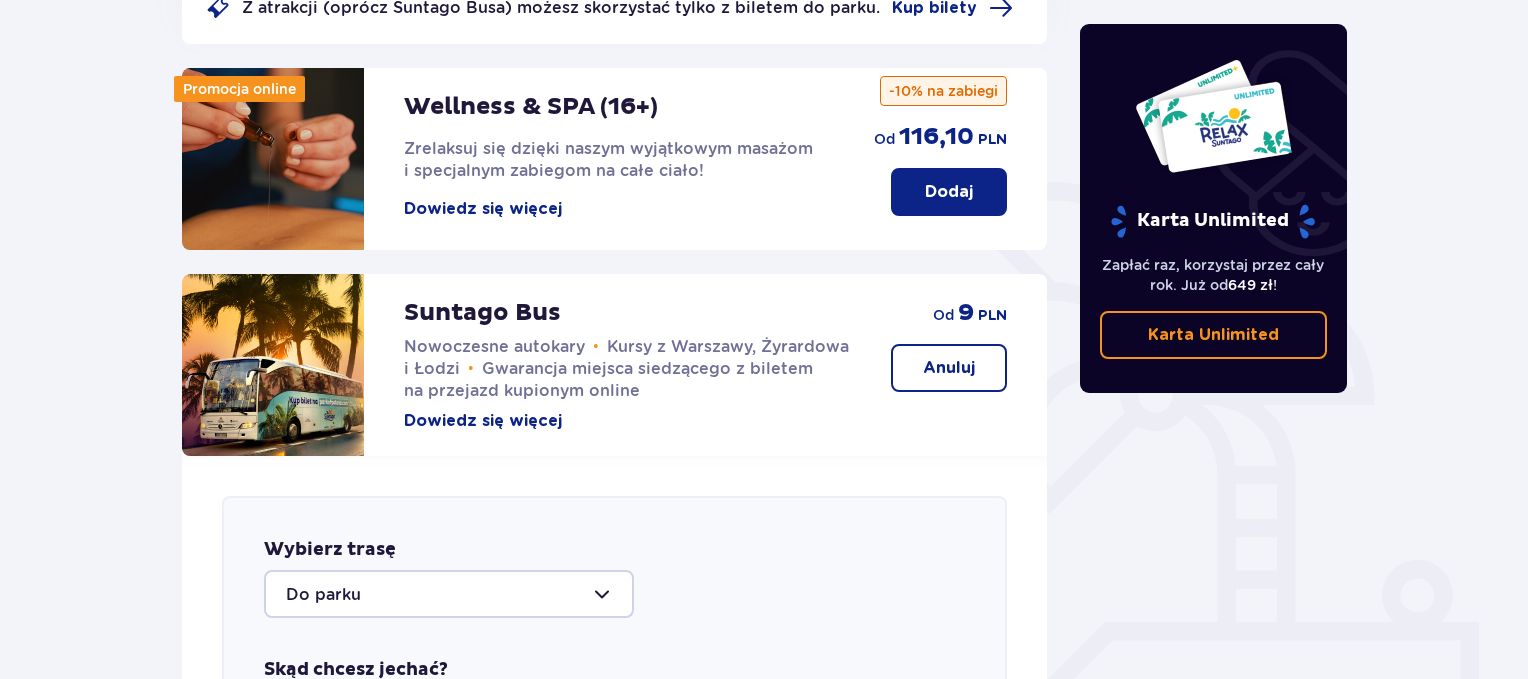 scroll, scrollTop: 267, scrollLeft: 0, axis: vertical 